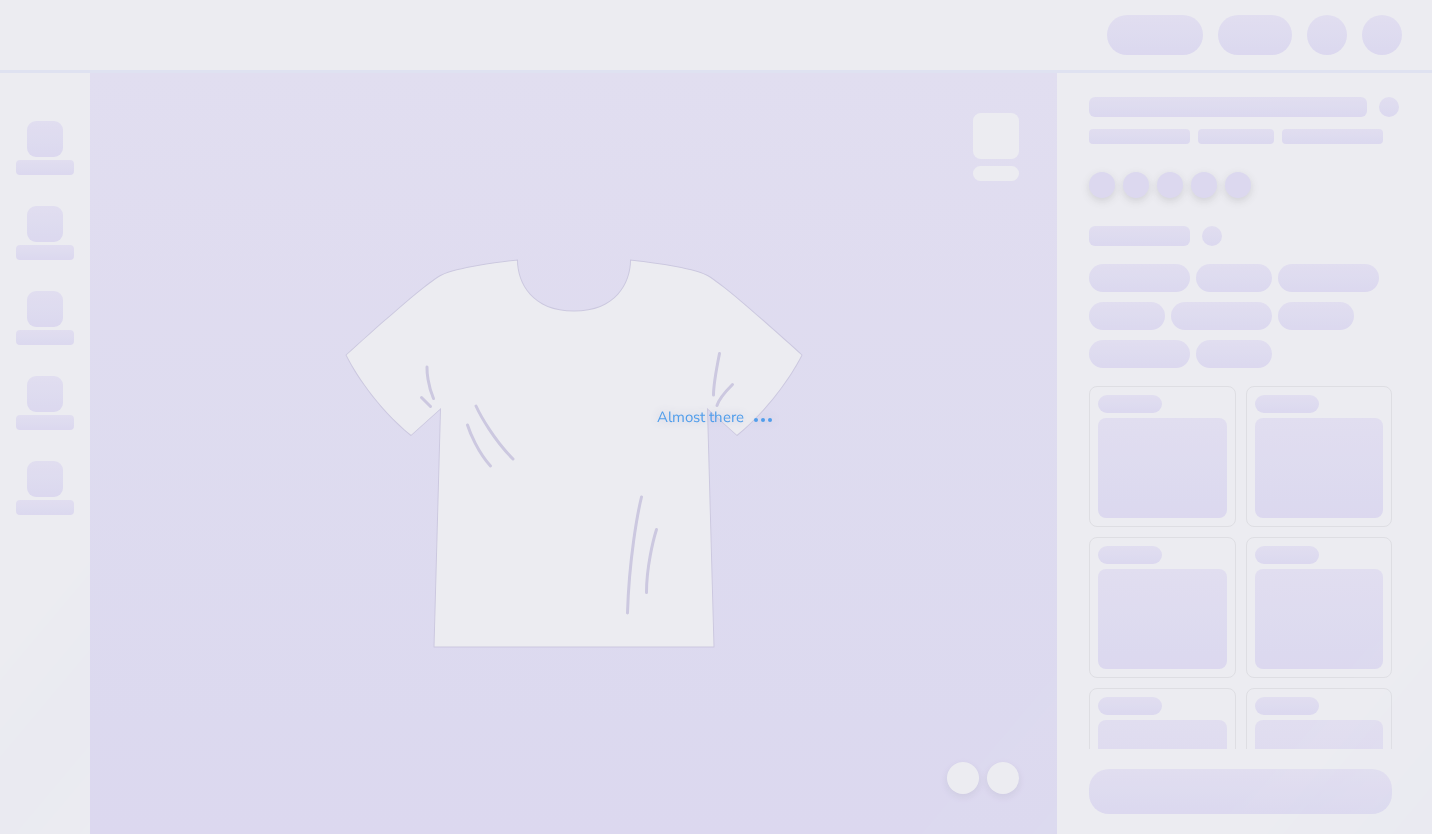 scroll, scrollTop: 0, scrollLeft: 0, axis: both 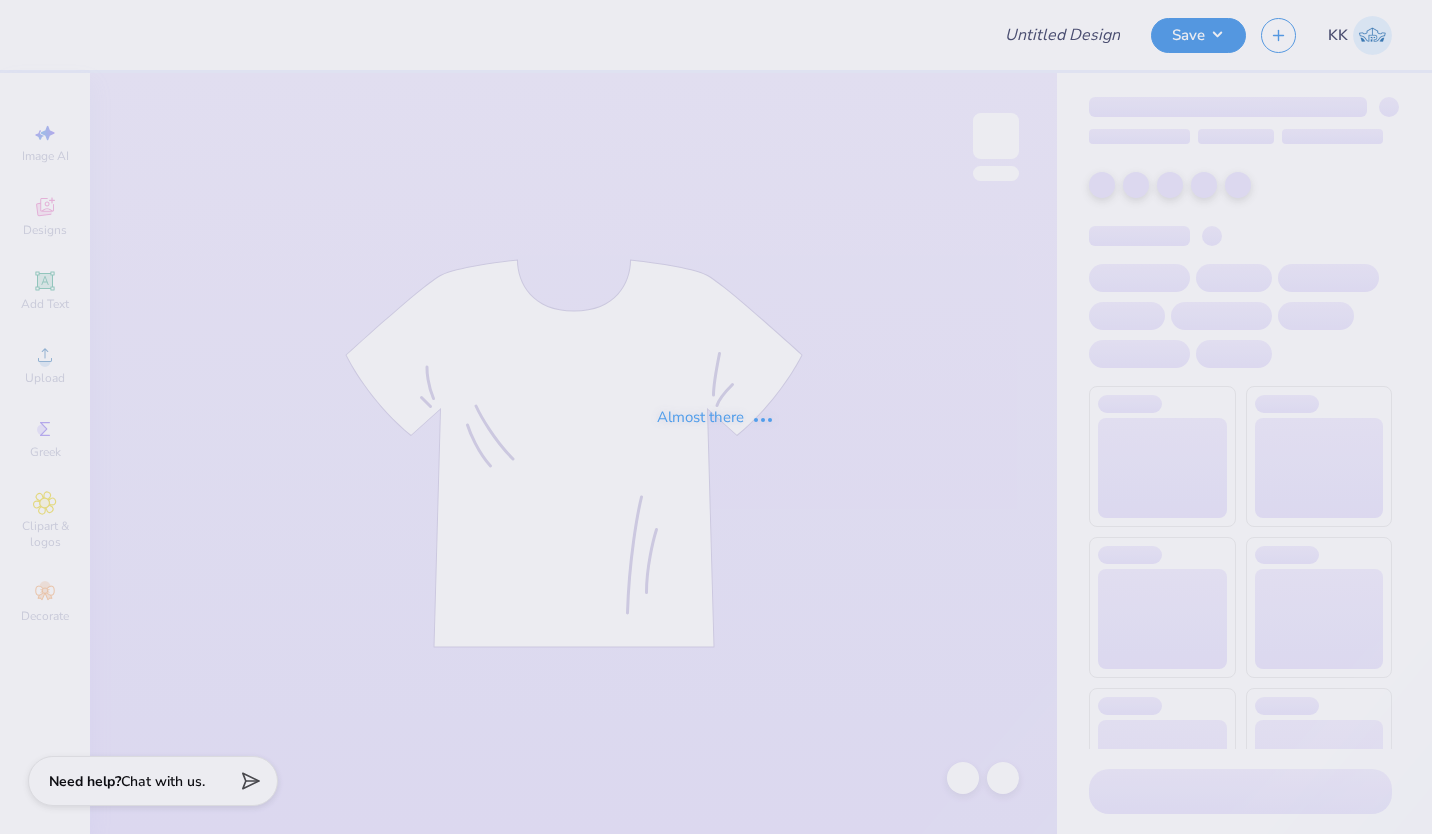 type on "axid navy set" 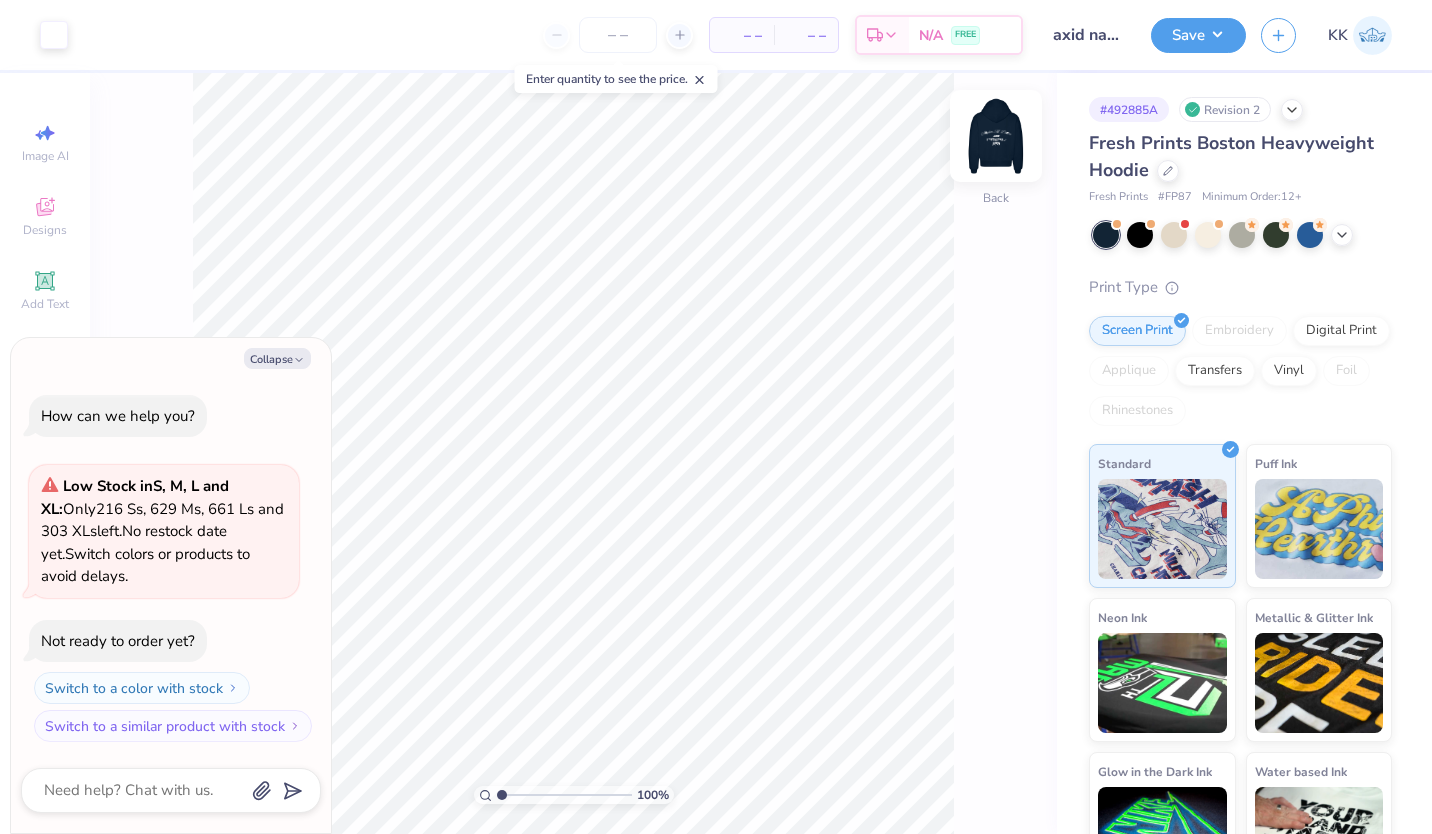 click at bounding box center (996, 136) 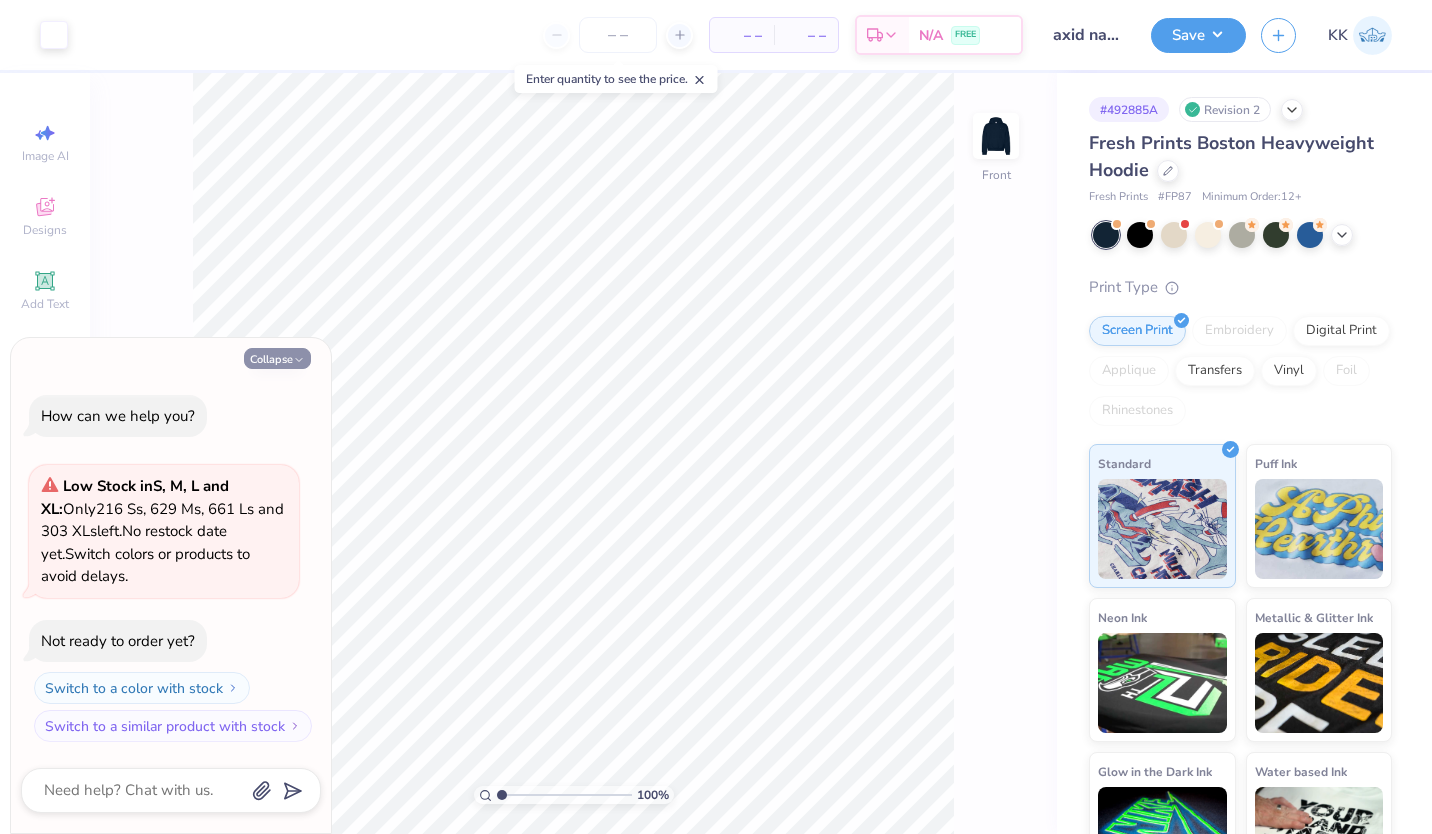 click on "Collapse" at bounding box center (277, 358) 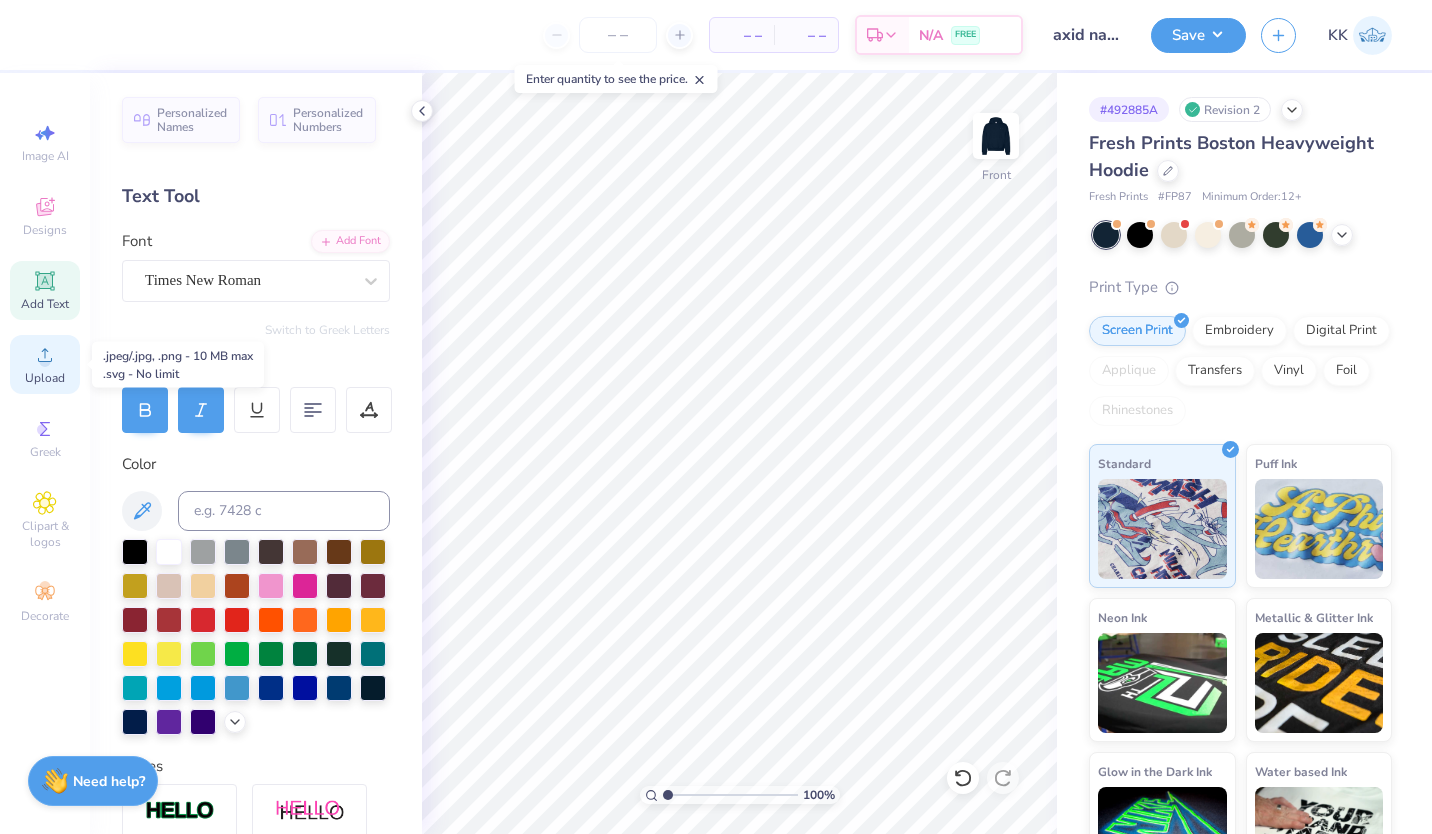 click 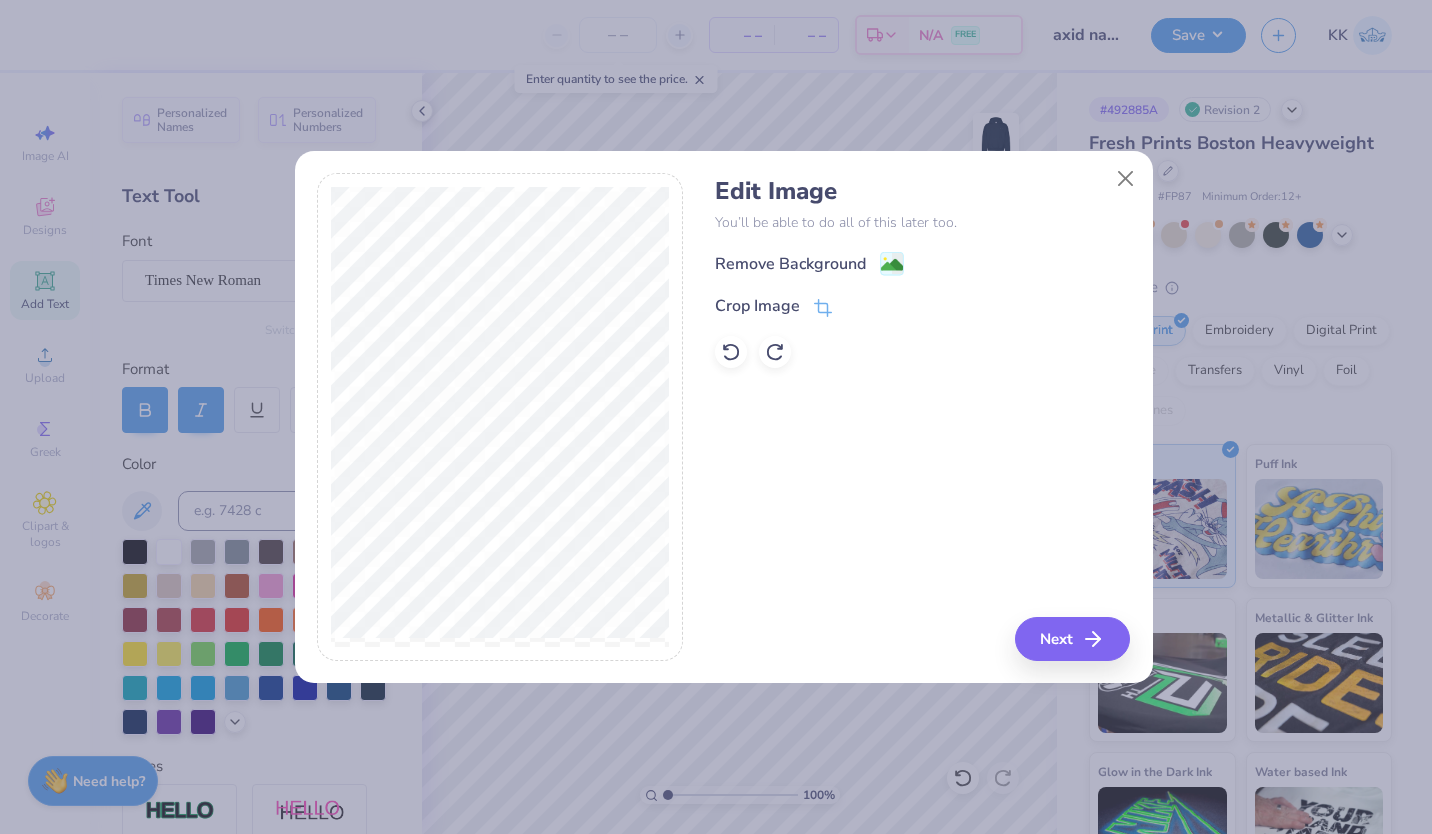 click on "Remove Background" at bounding box center (790, 264) 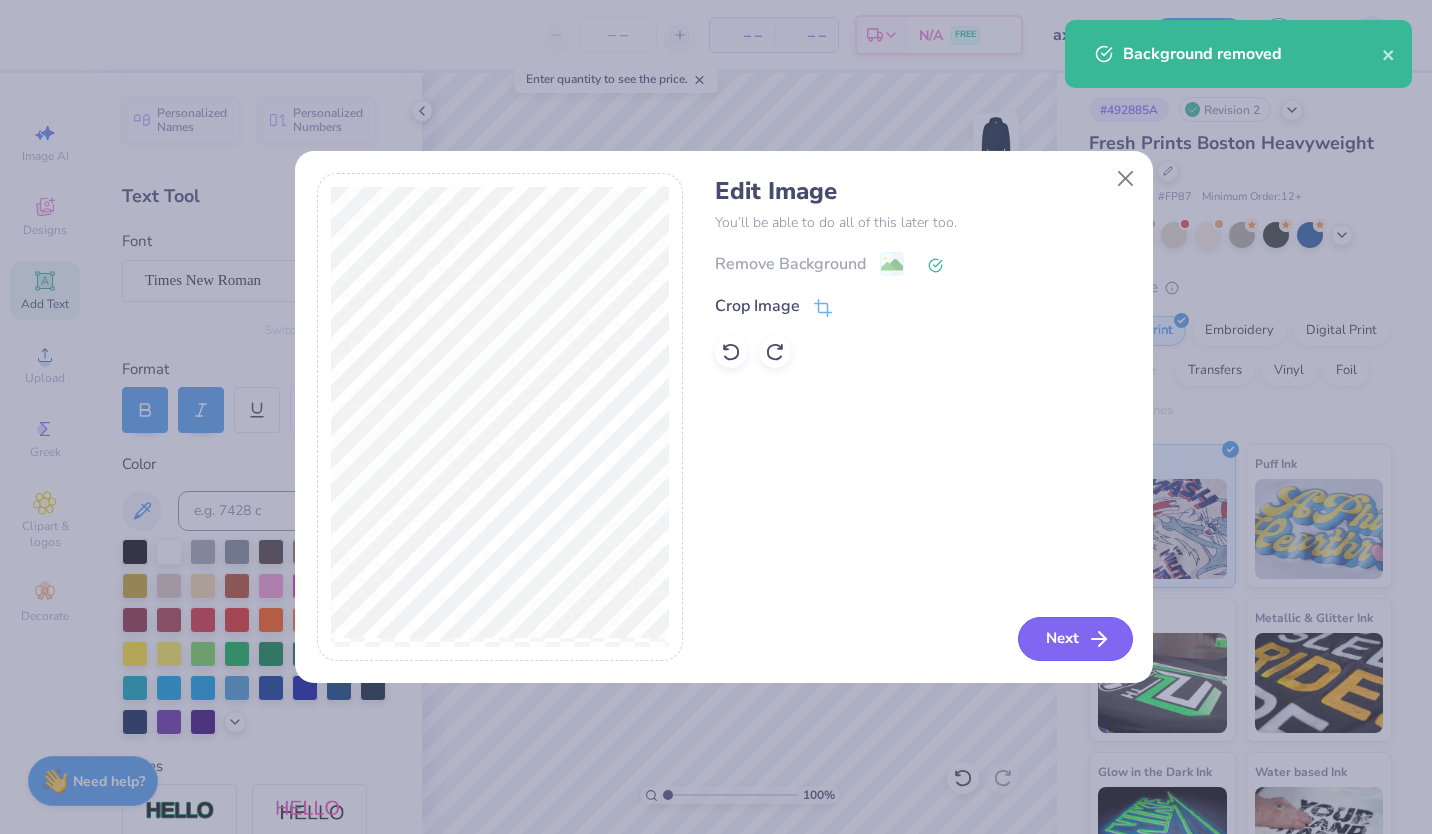 click 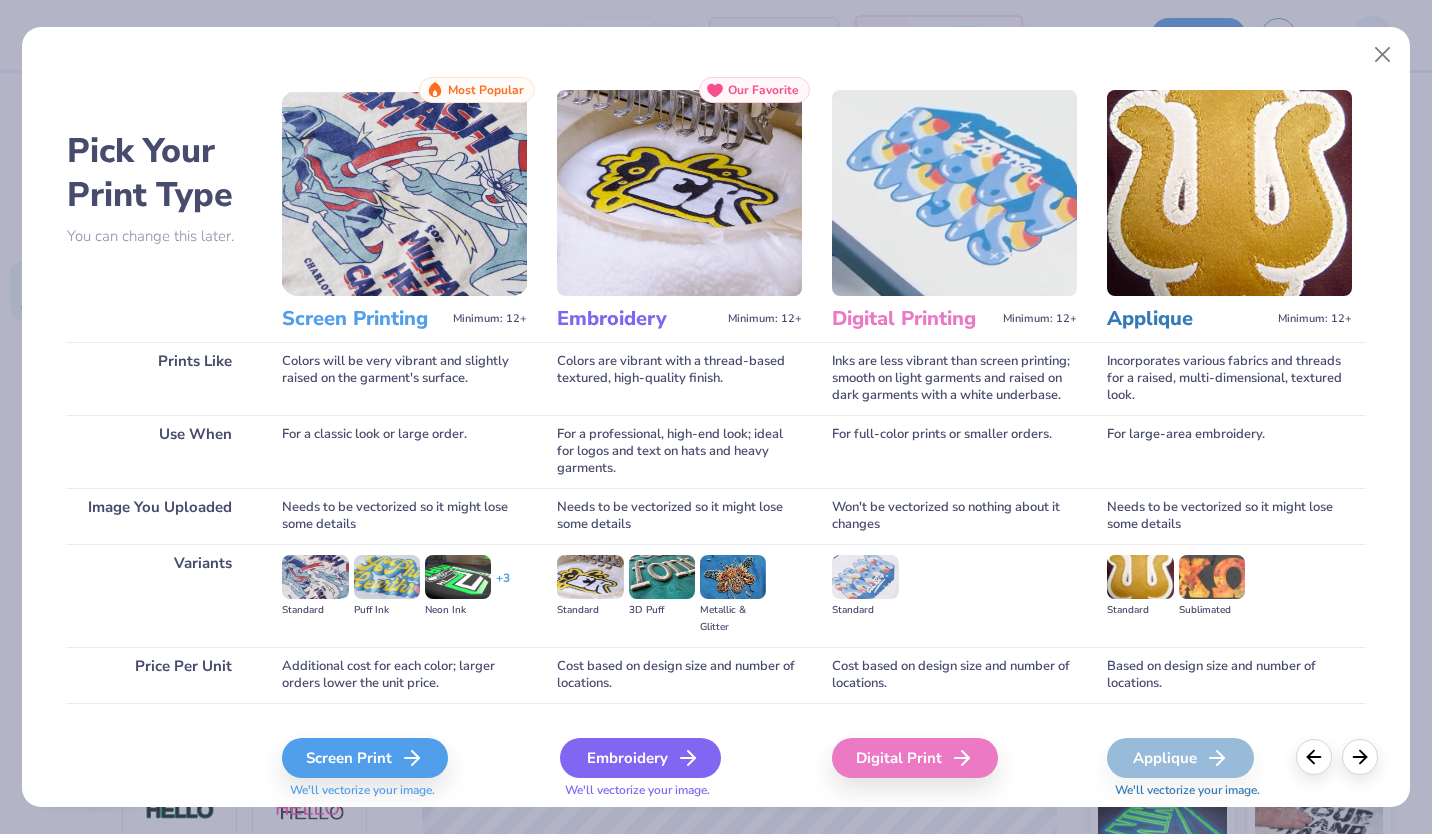 click on "Embroidery" at bounding box center (640, 758) 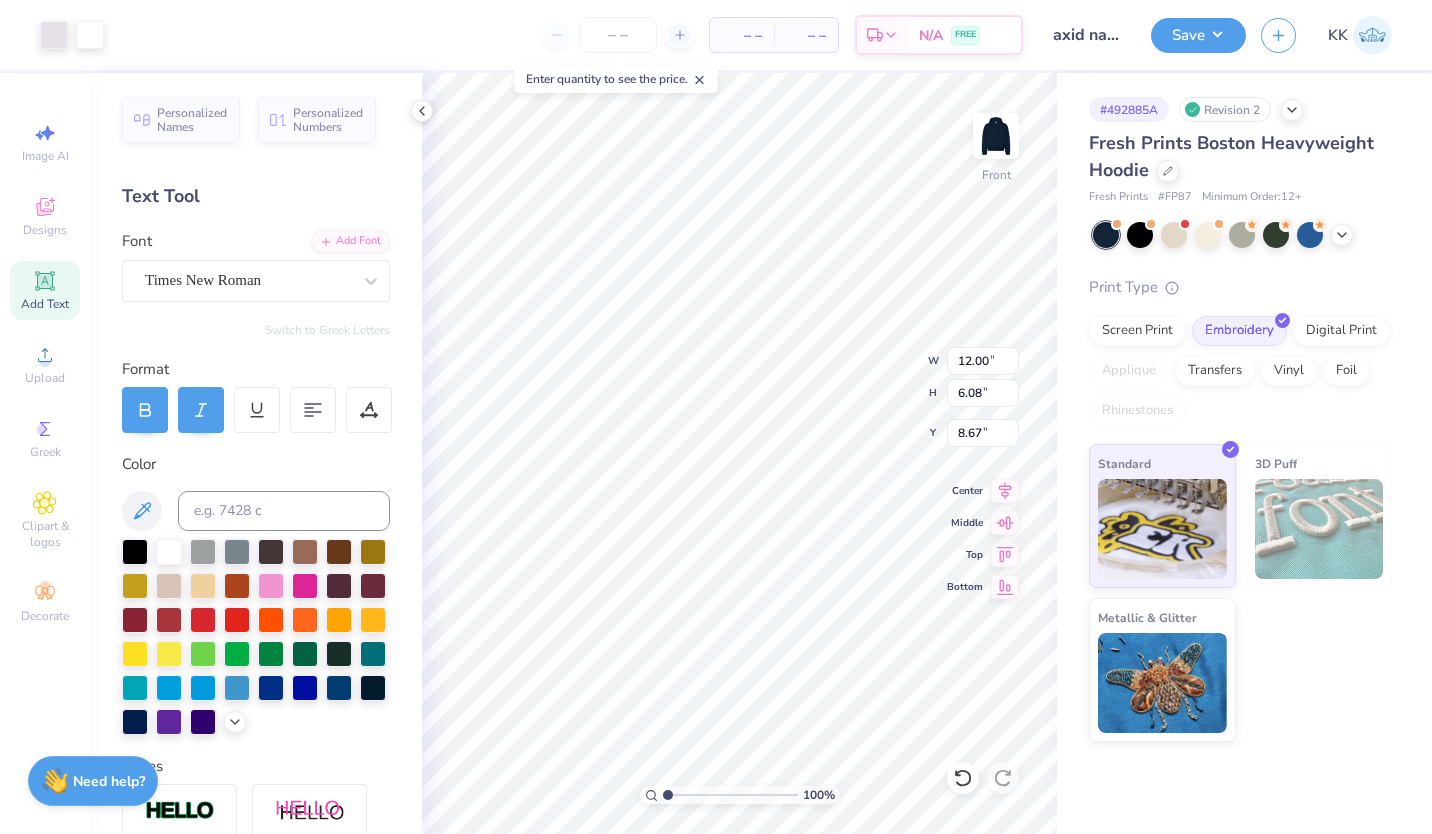 type on "8.67" 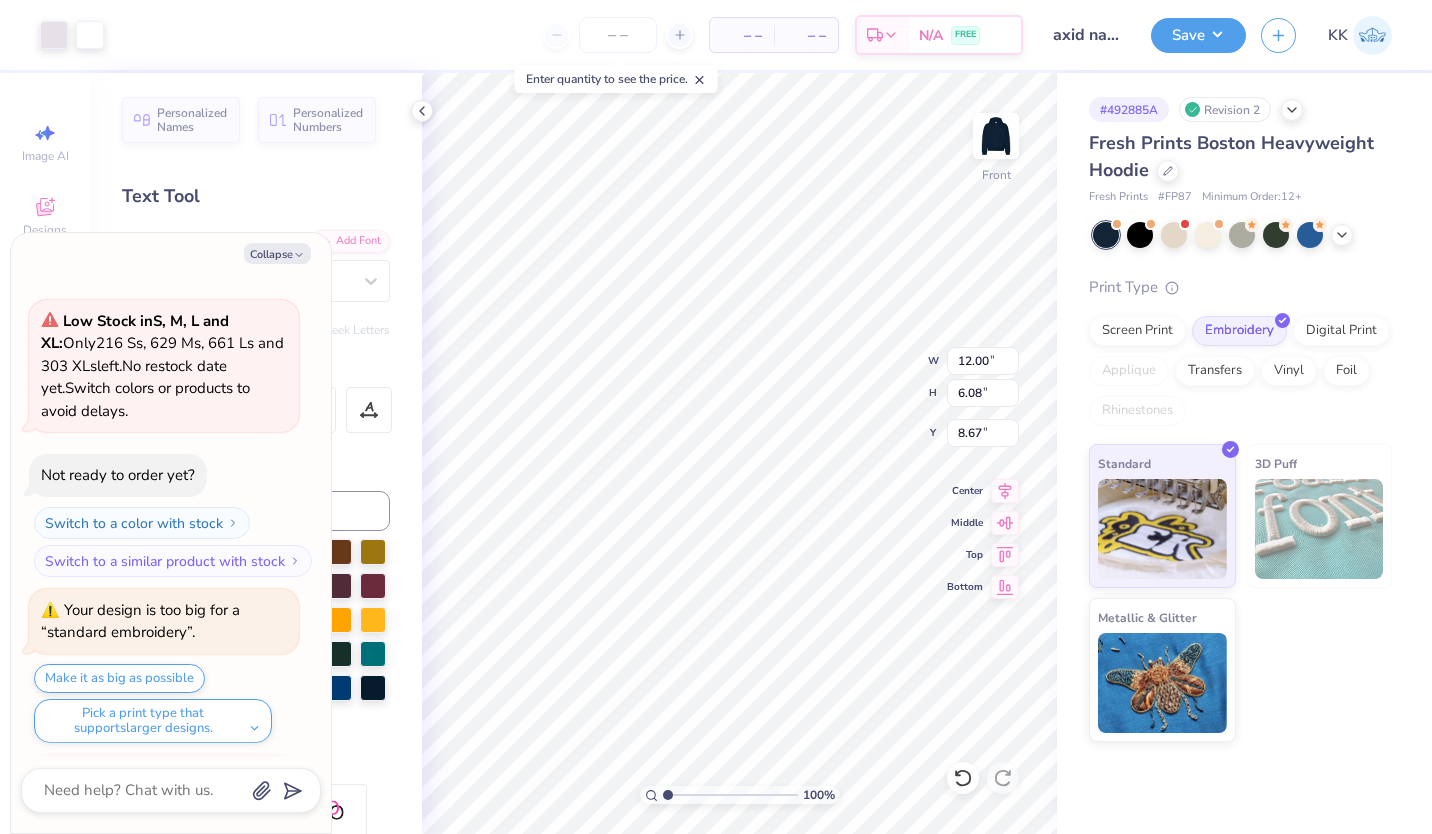 scroll, scrollTop: 227, scrollLeft: 0, axis: vertical 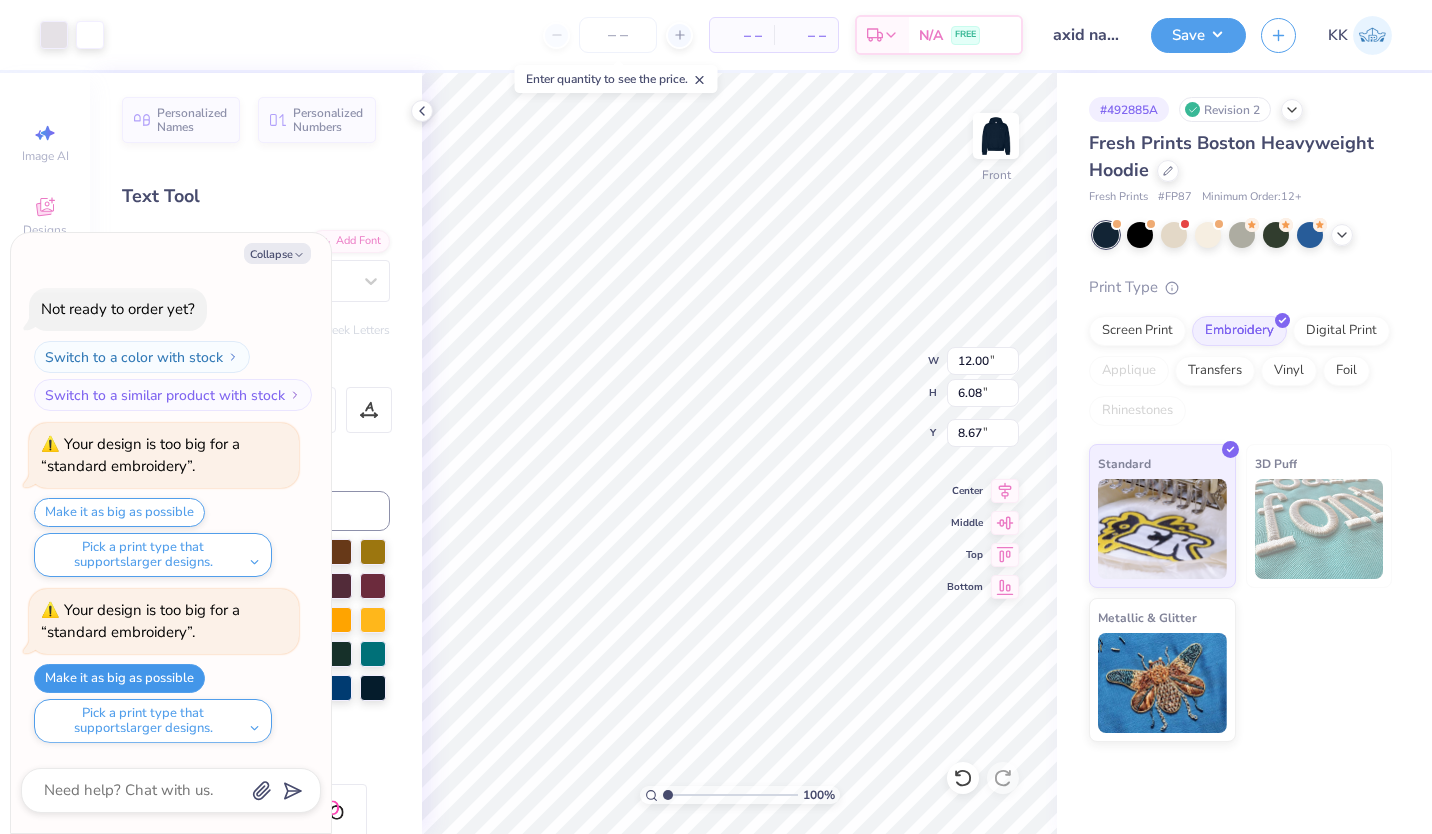 click on "Make it as big as possible" at bounding box center [119, 678] 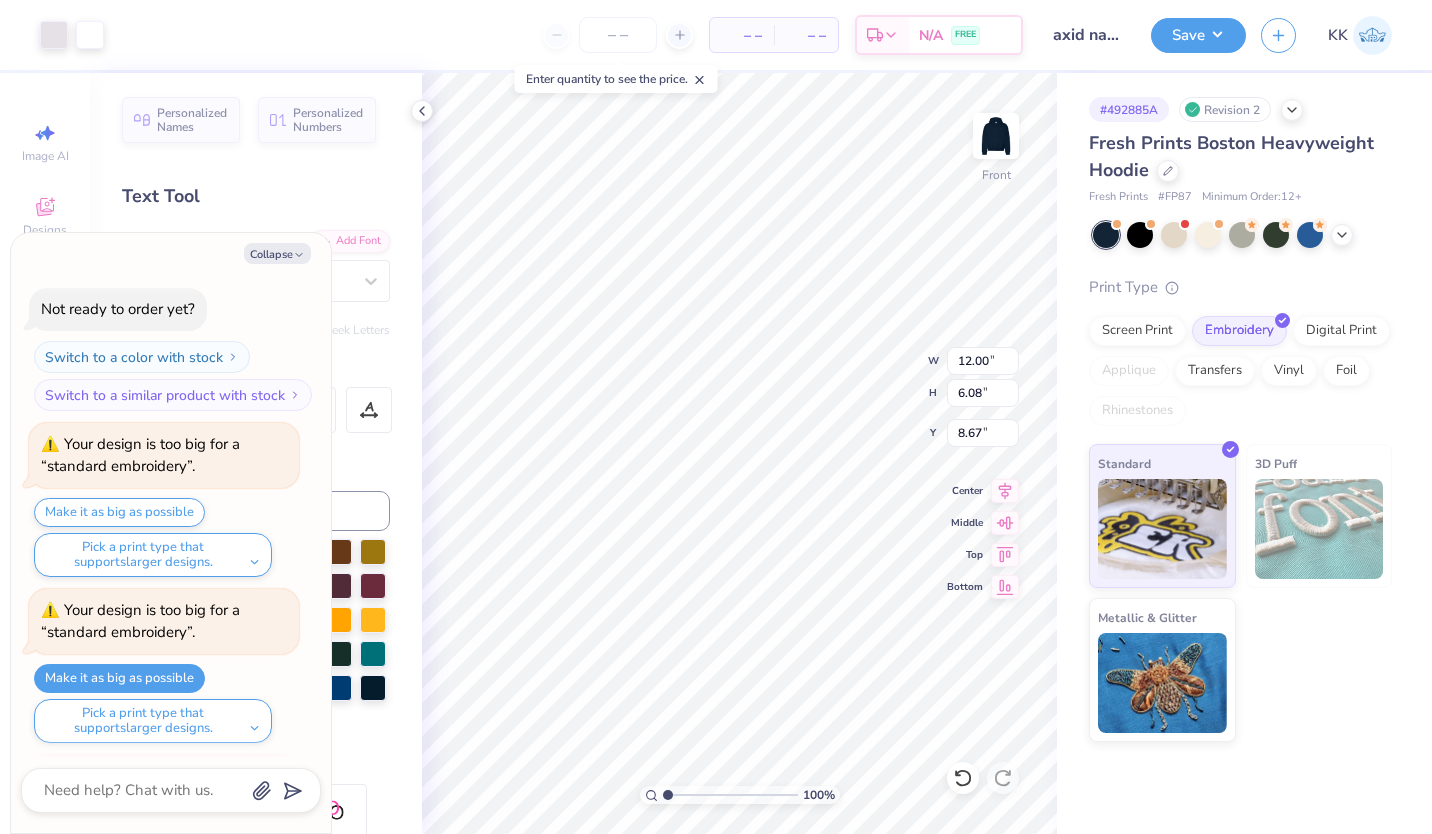 scroll, scrollTop: 393, scrollLeft: 0, axis: vertical 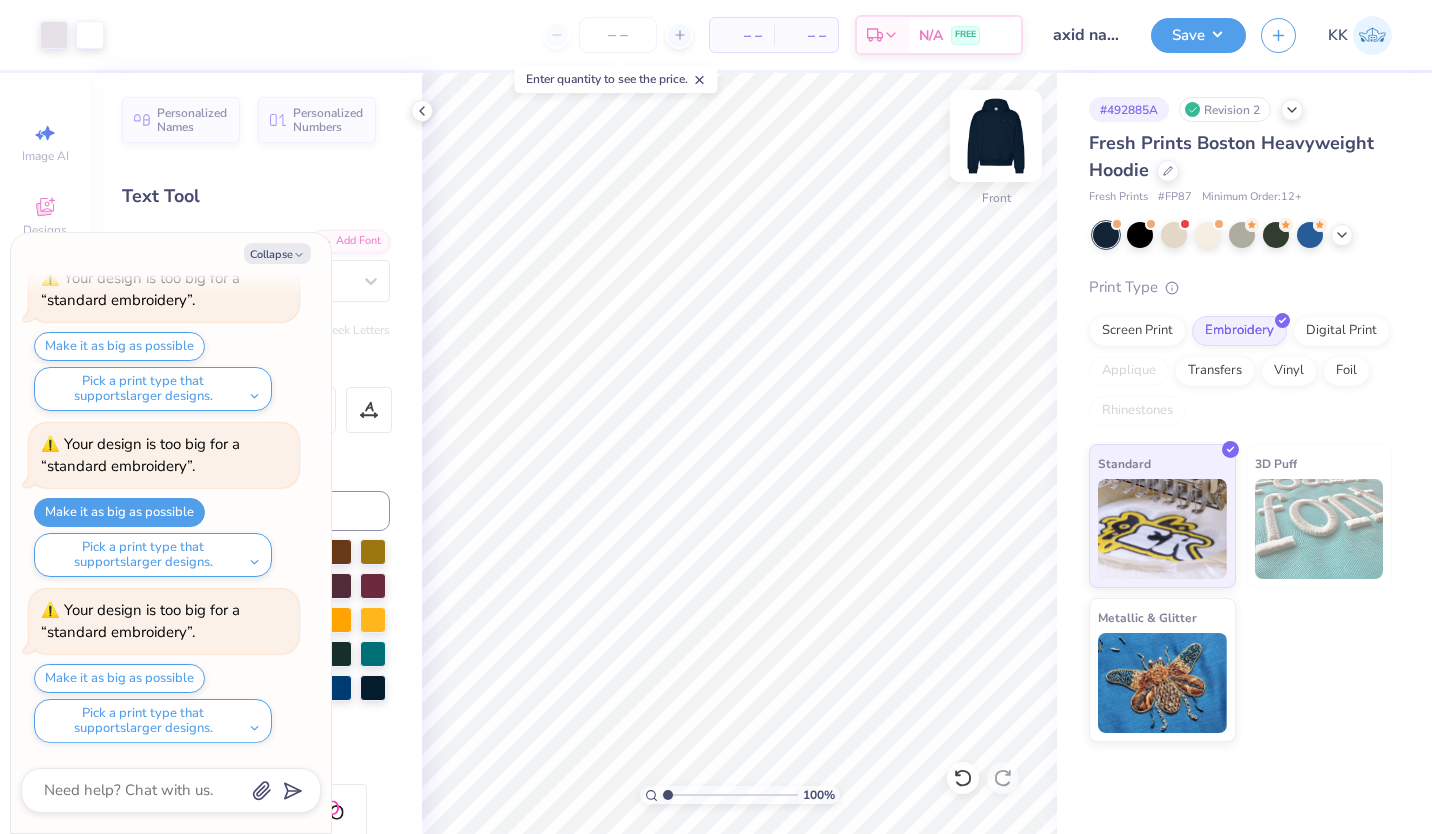click at bounding box center (996, 136) 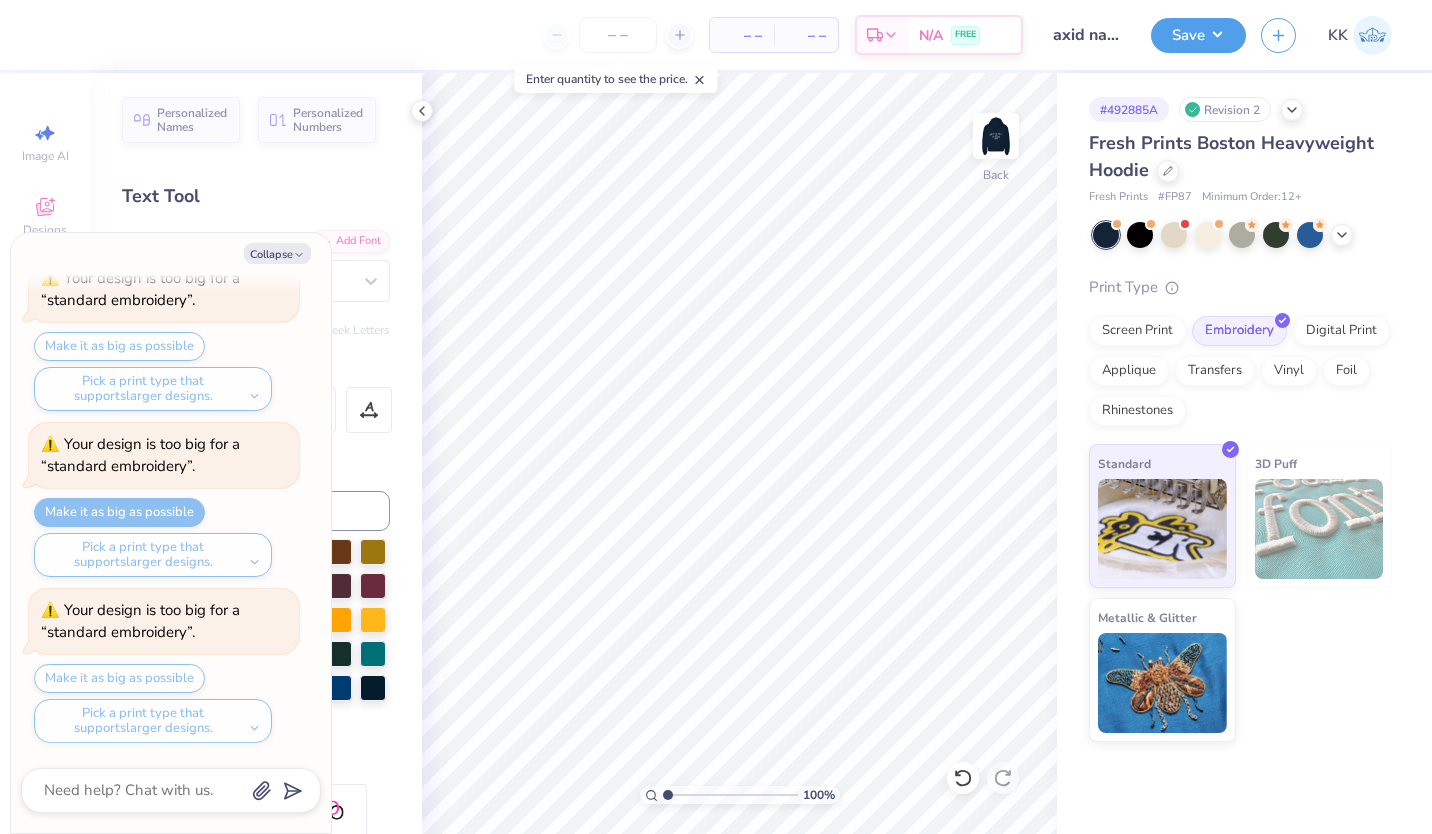 click on "Personalized Names Personalized Numbers Text Tool  Add Font Font Alex Brush Switch to Greek Letters Format Color Styles Text Shape" at bounding box center [256, 453] 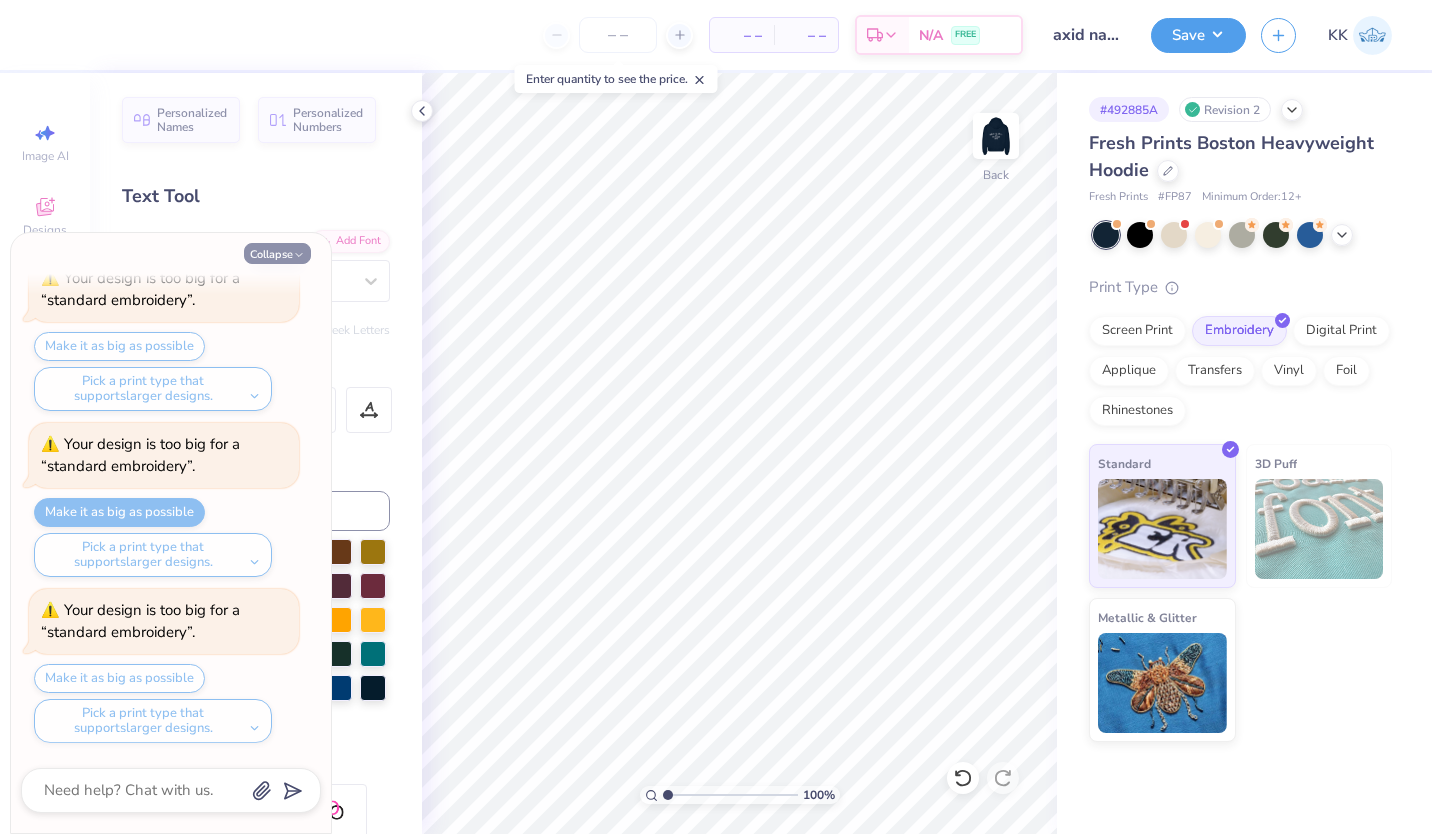 click on "Collapse" at bounding box center (277, 253) 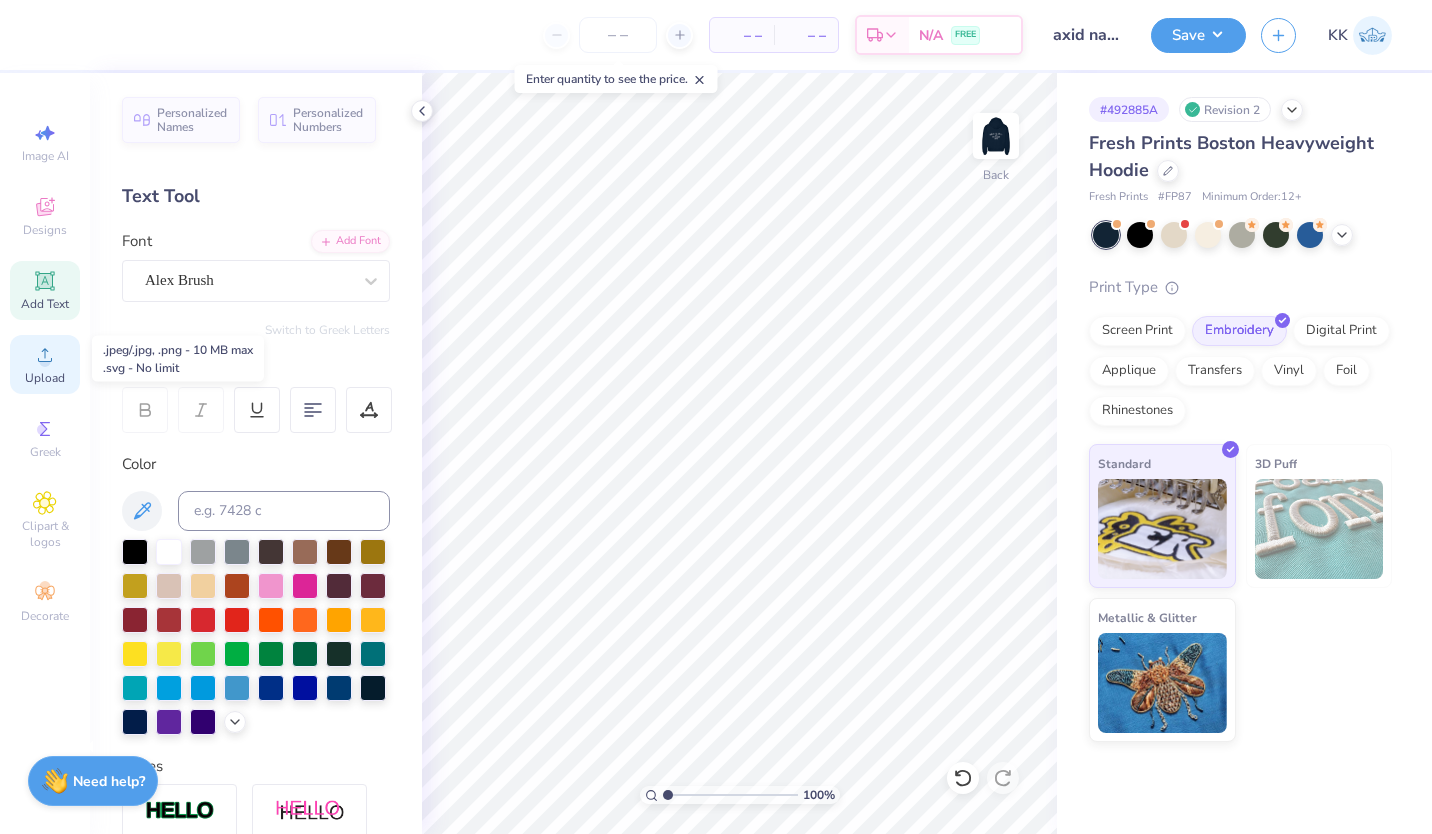 click 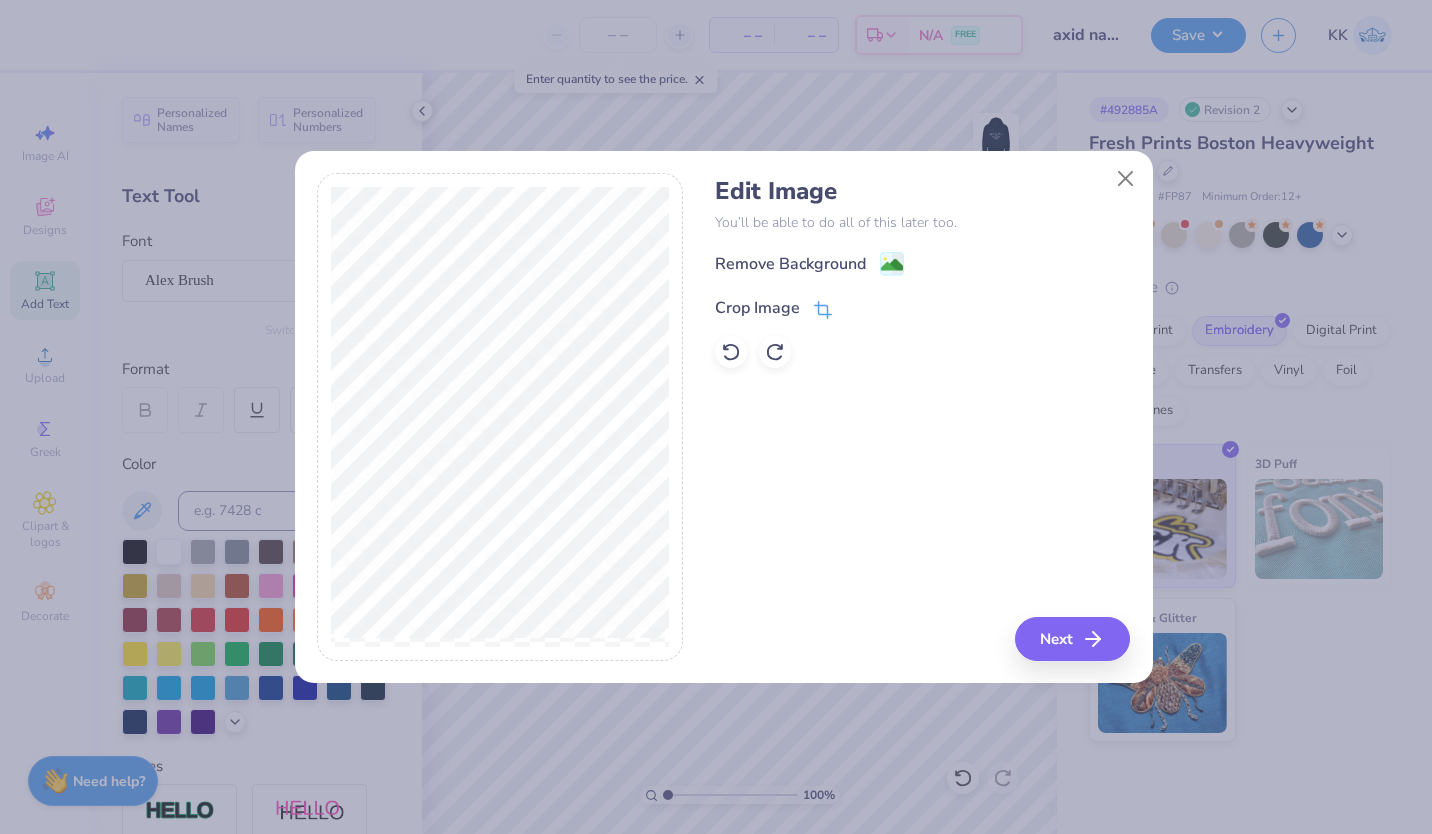 click 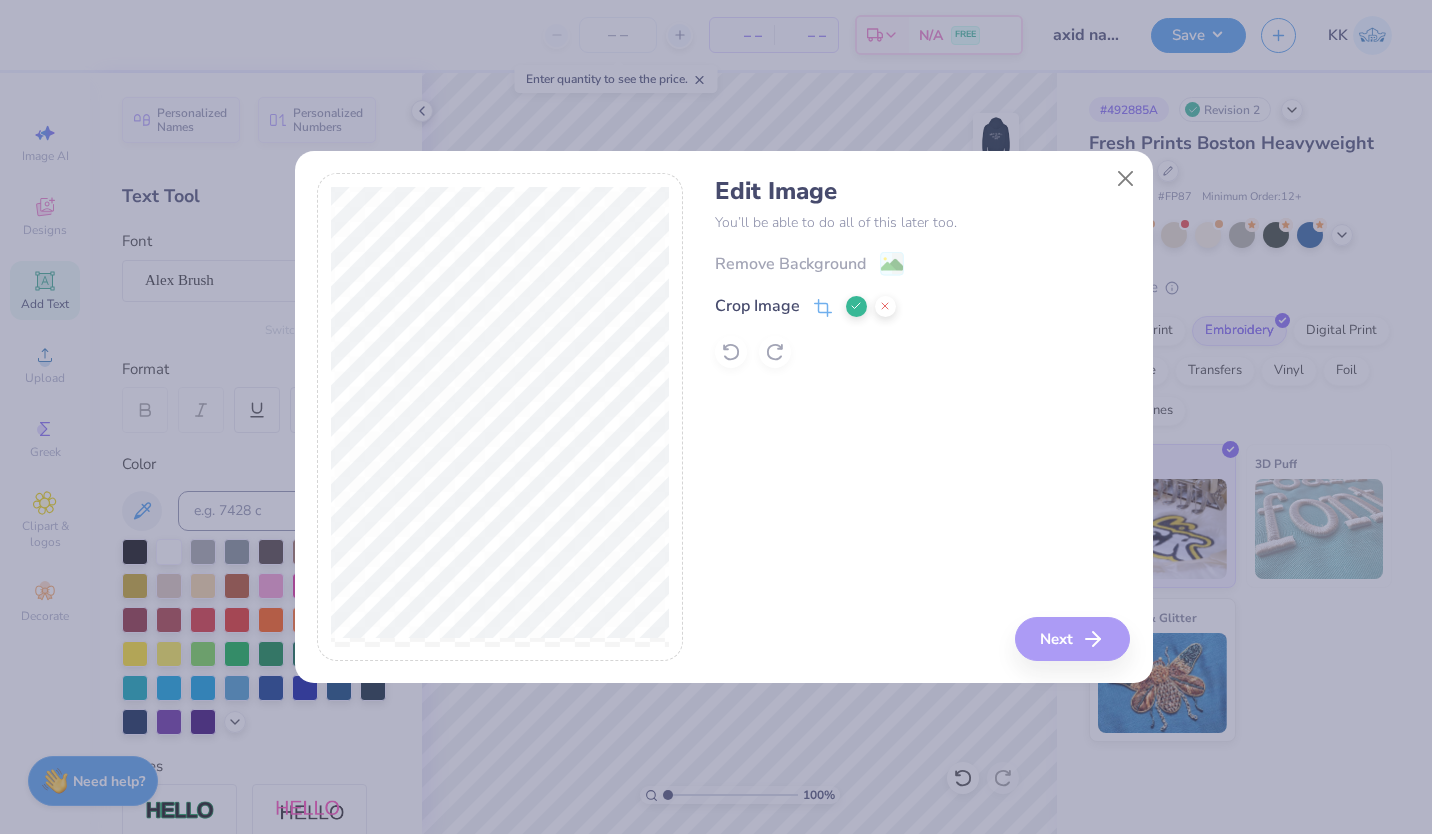 click on "Remove Background Crop Image" at bounding box center (922, 309) 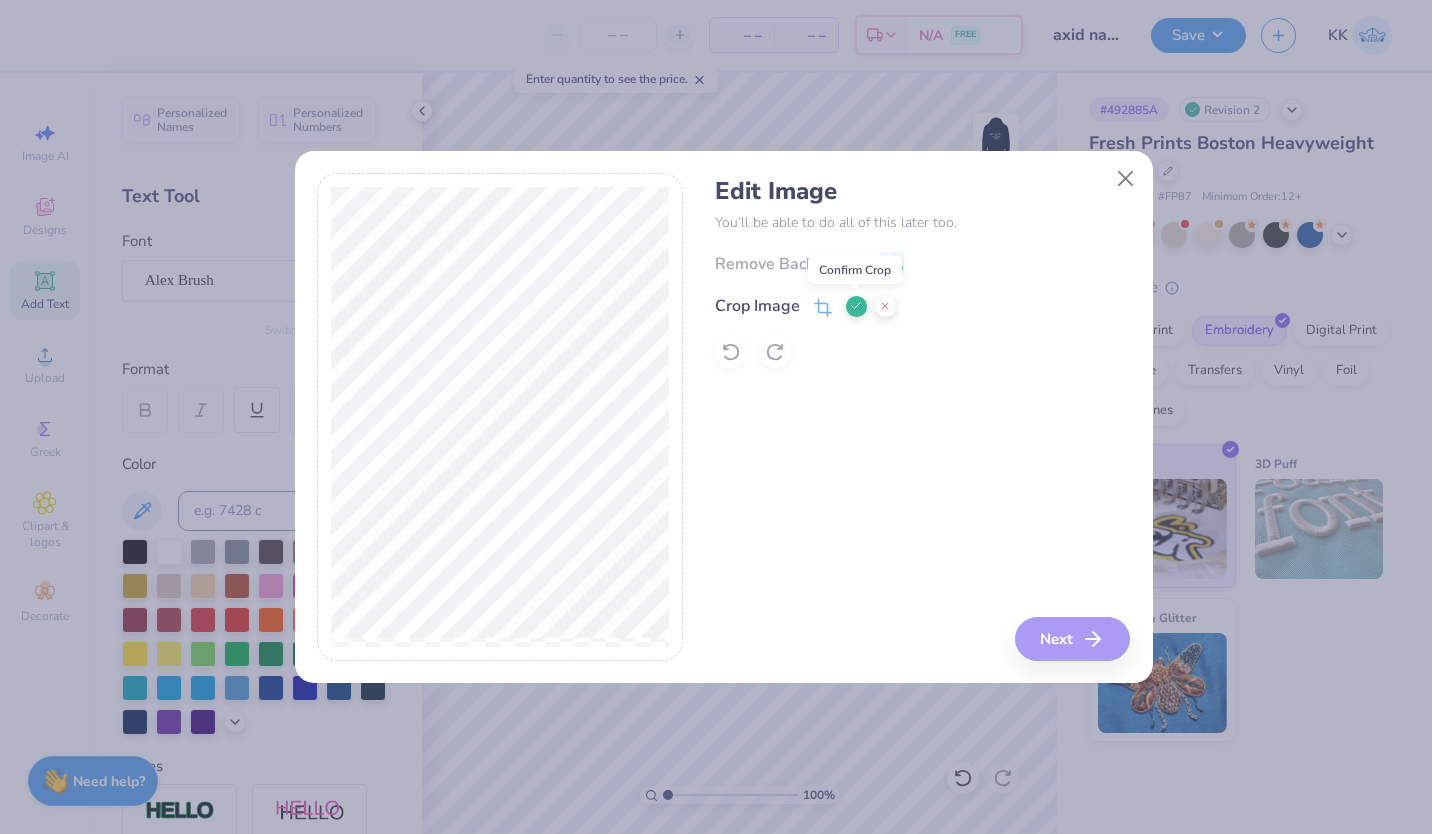 click 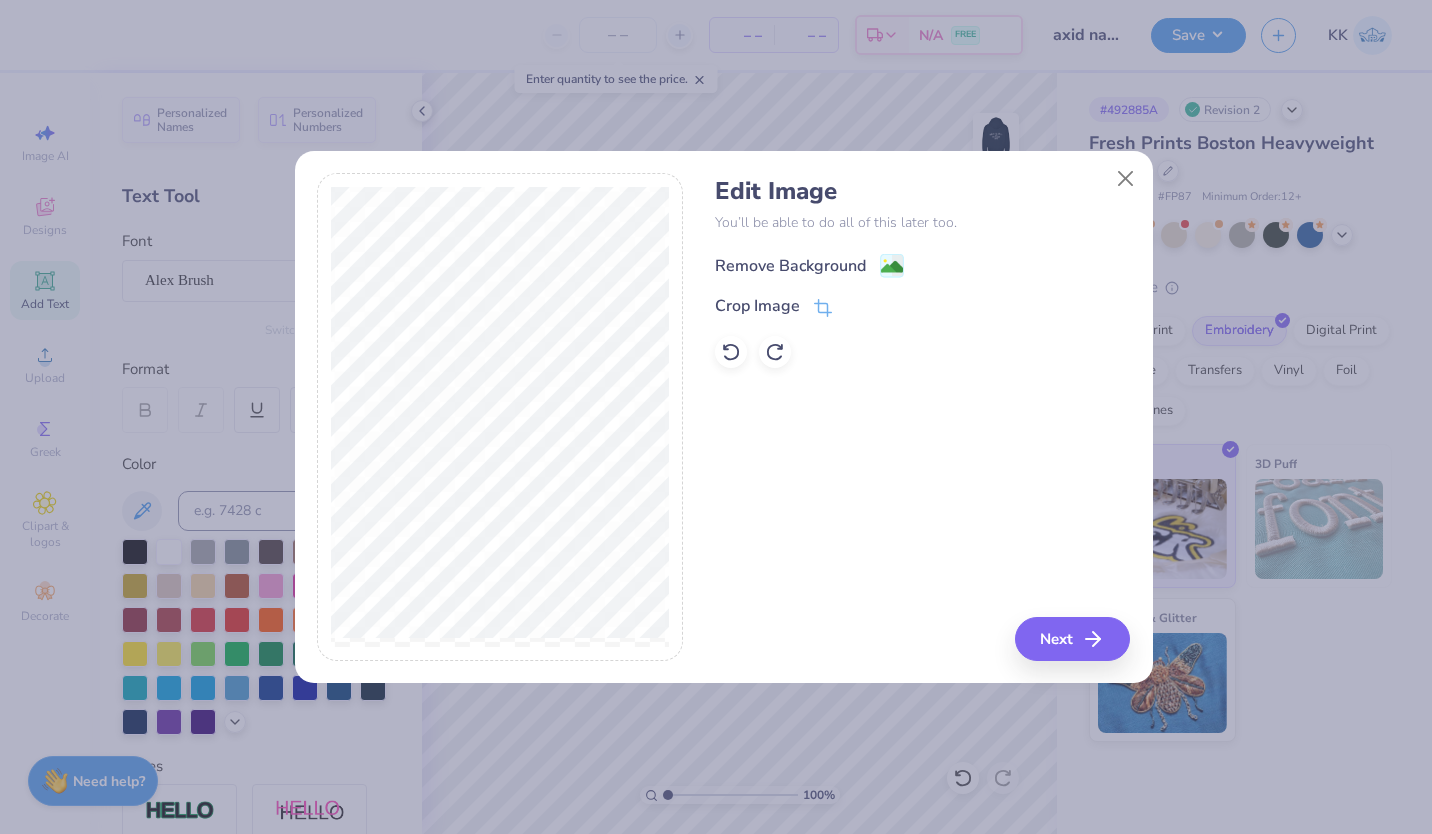 click 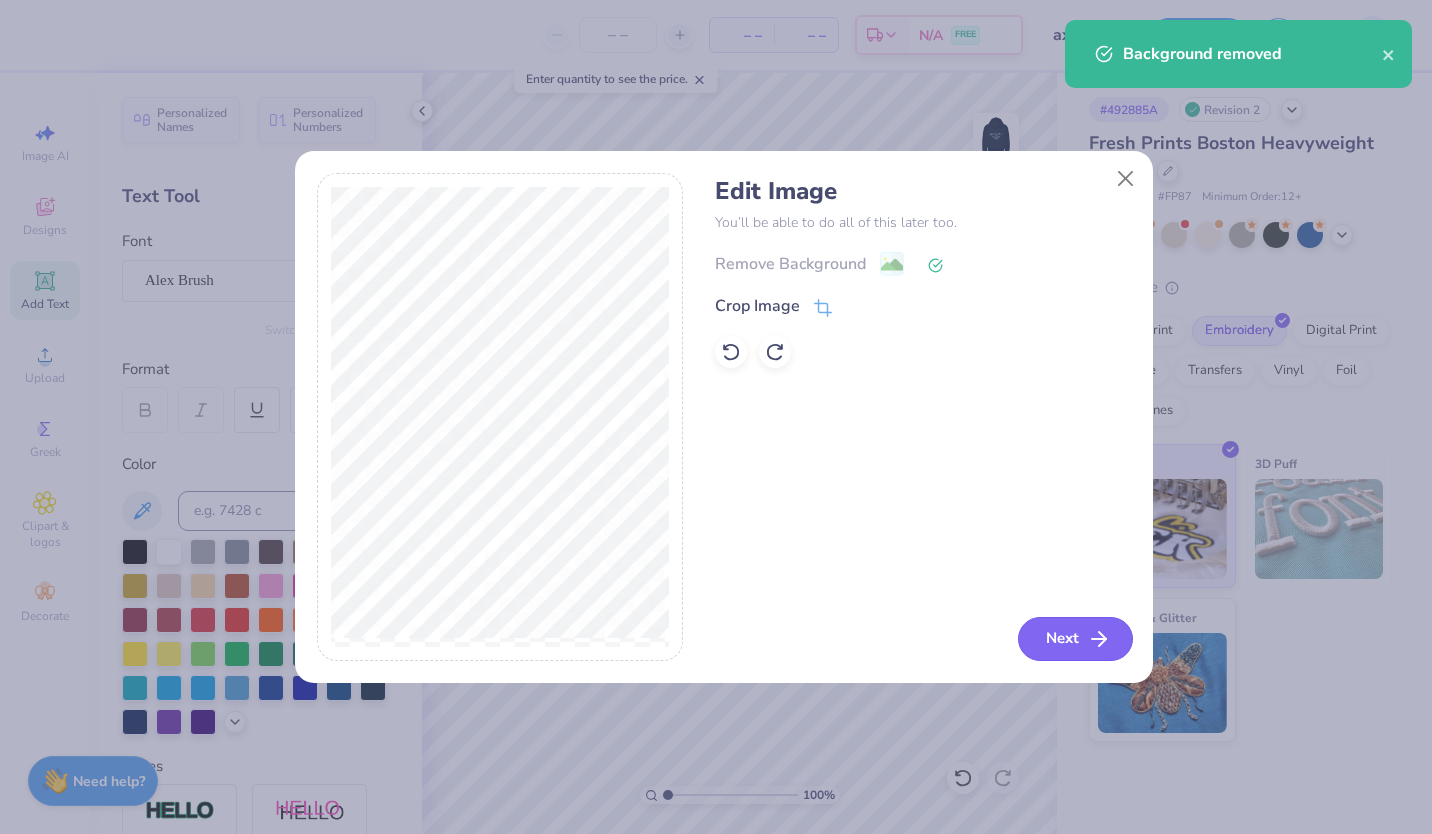 click 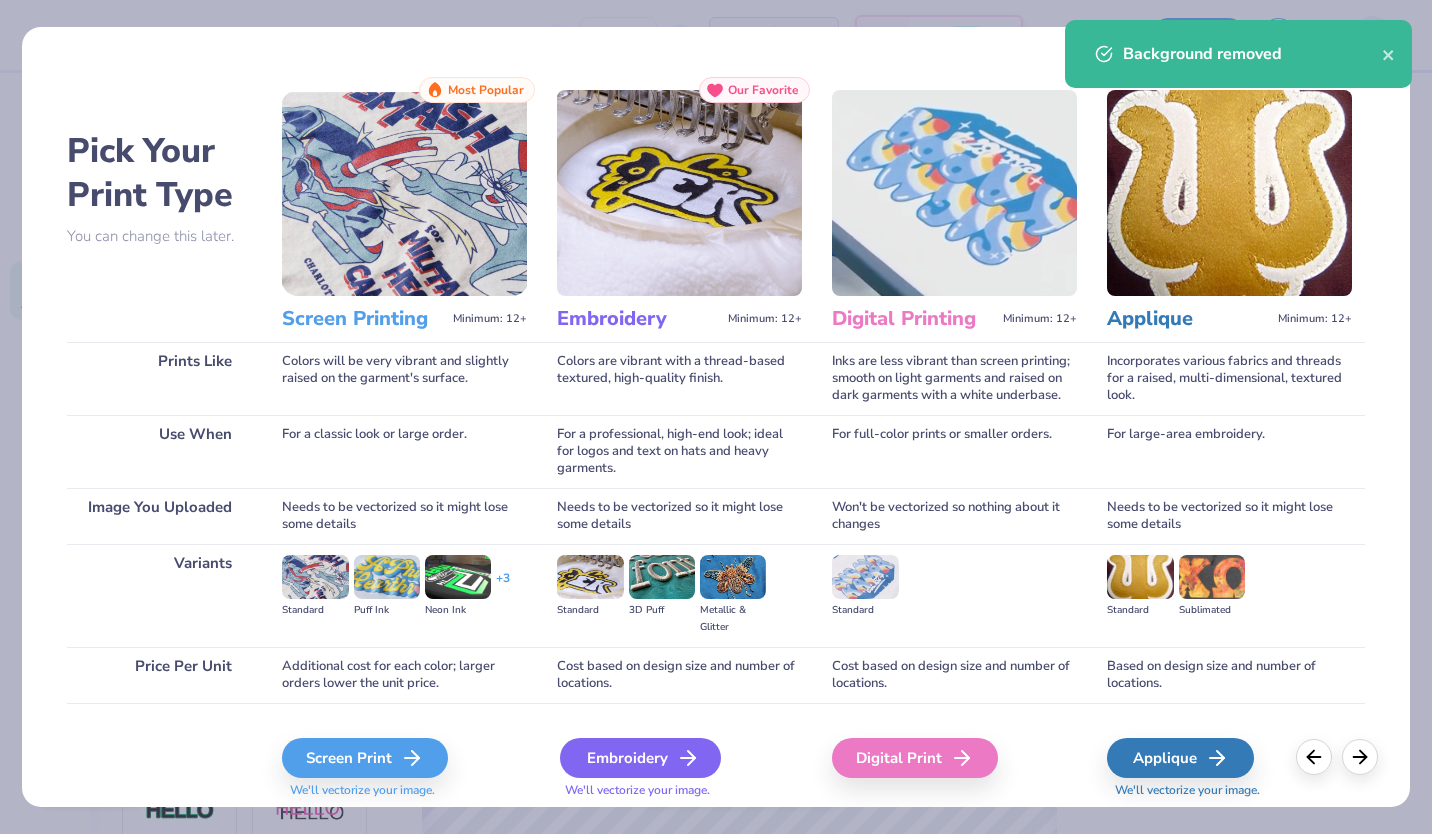 click on "Embroidery" at bounding box center [640, 758] 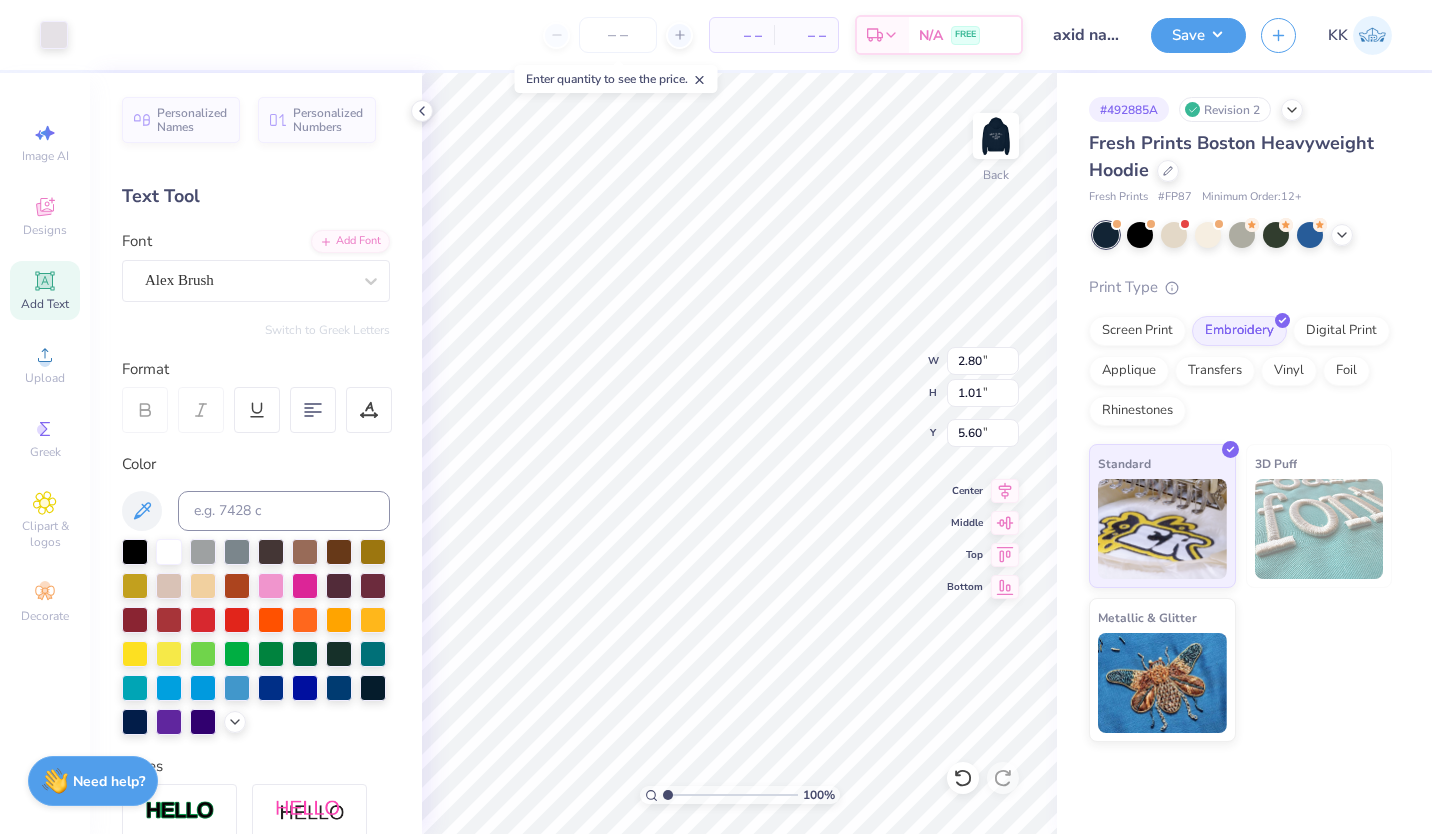 type on "2.80" 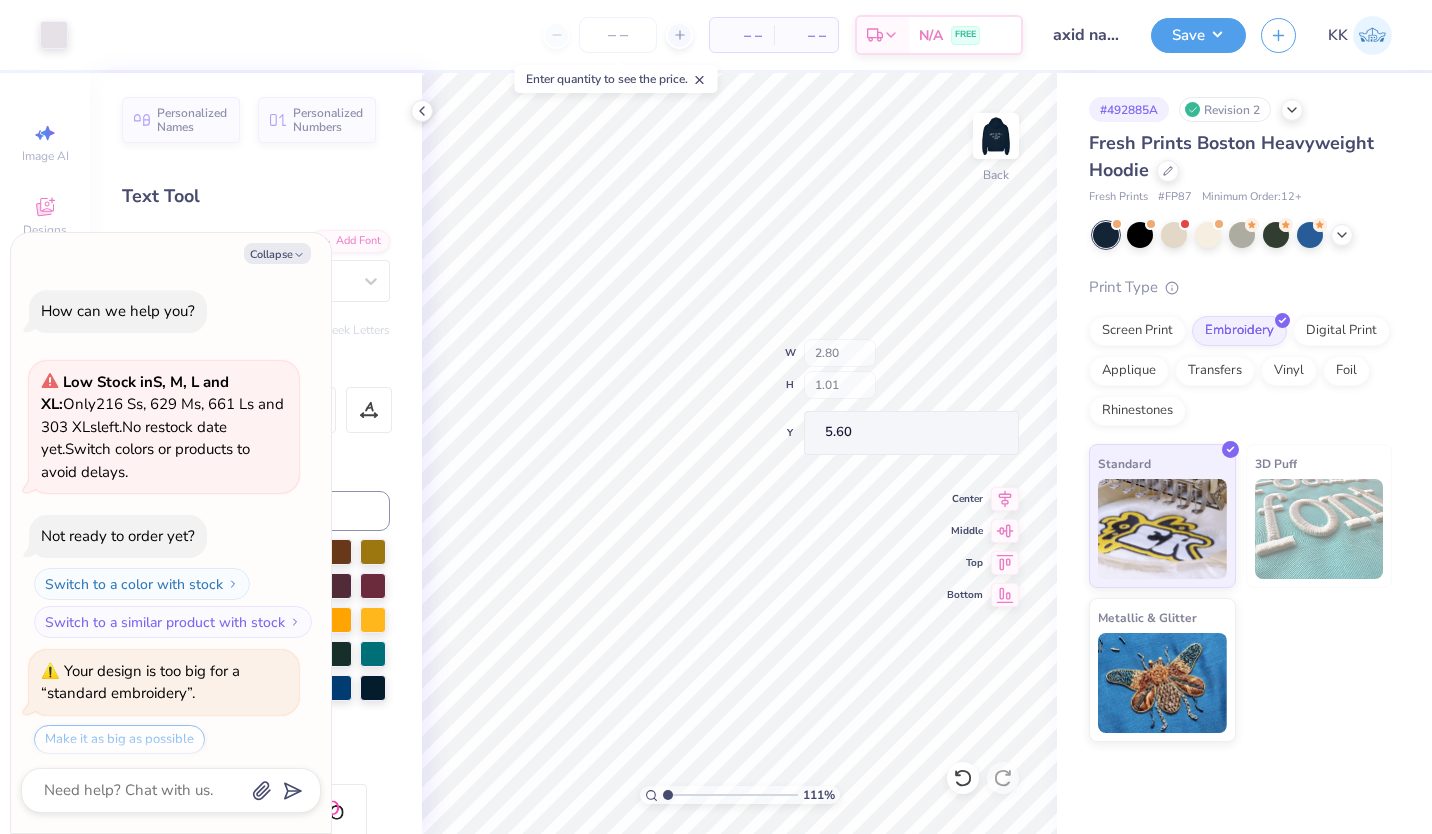 type on "1.1141327718677" 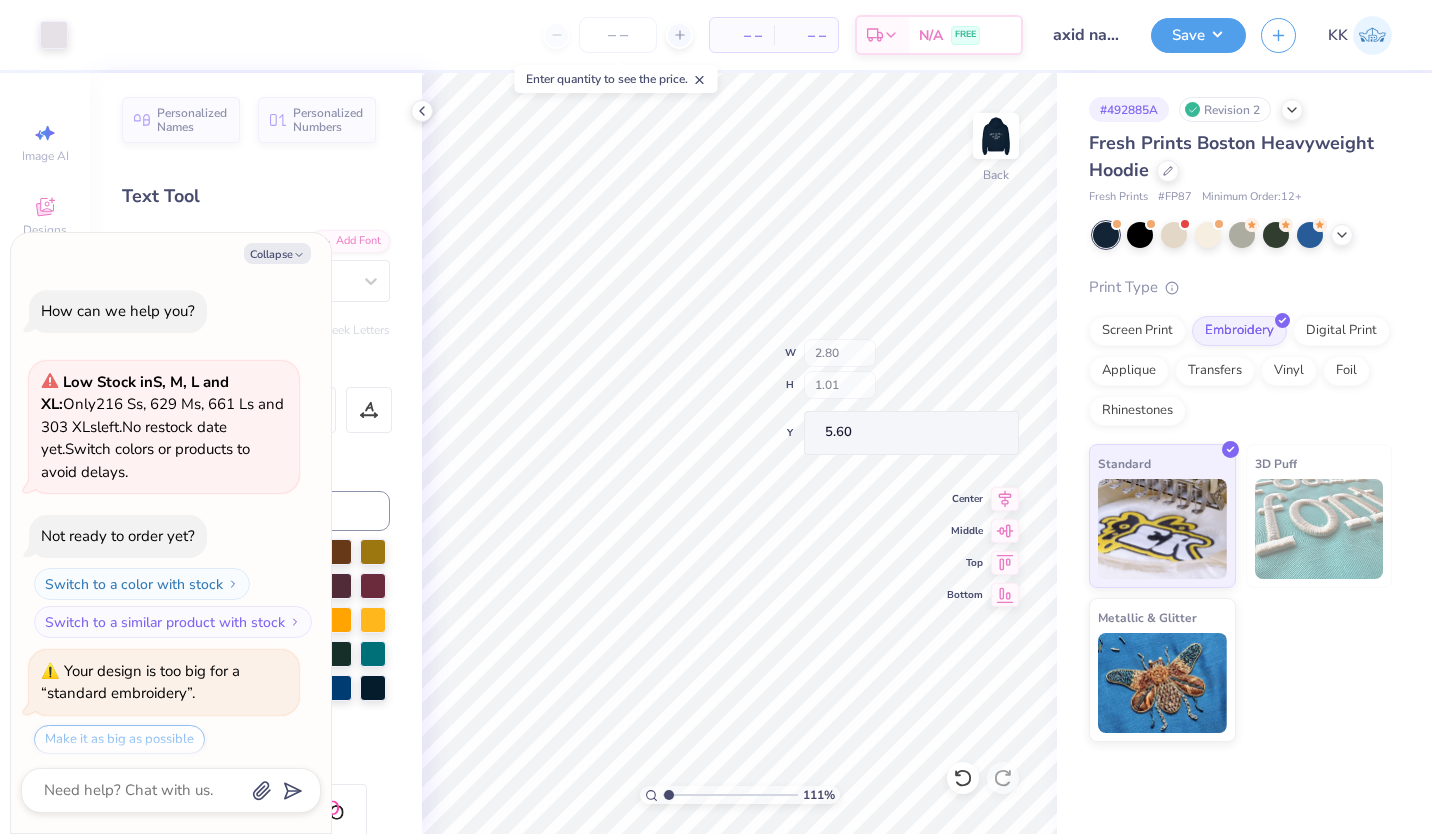 type on "1.17319561041067" 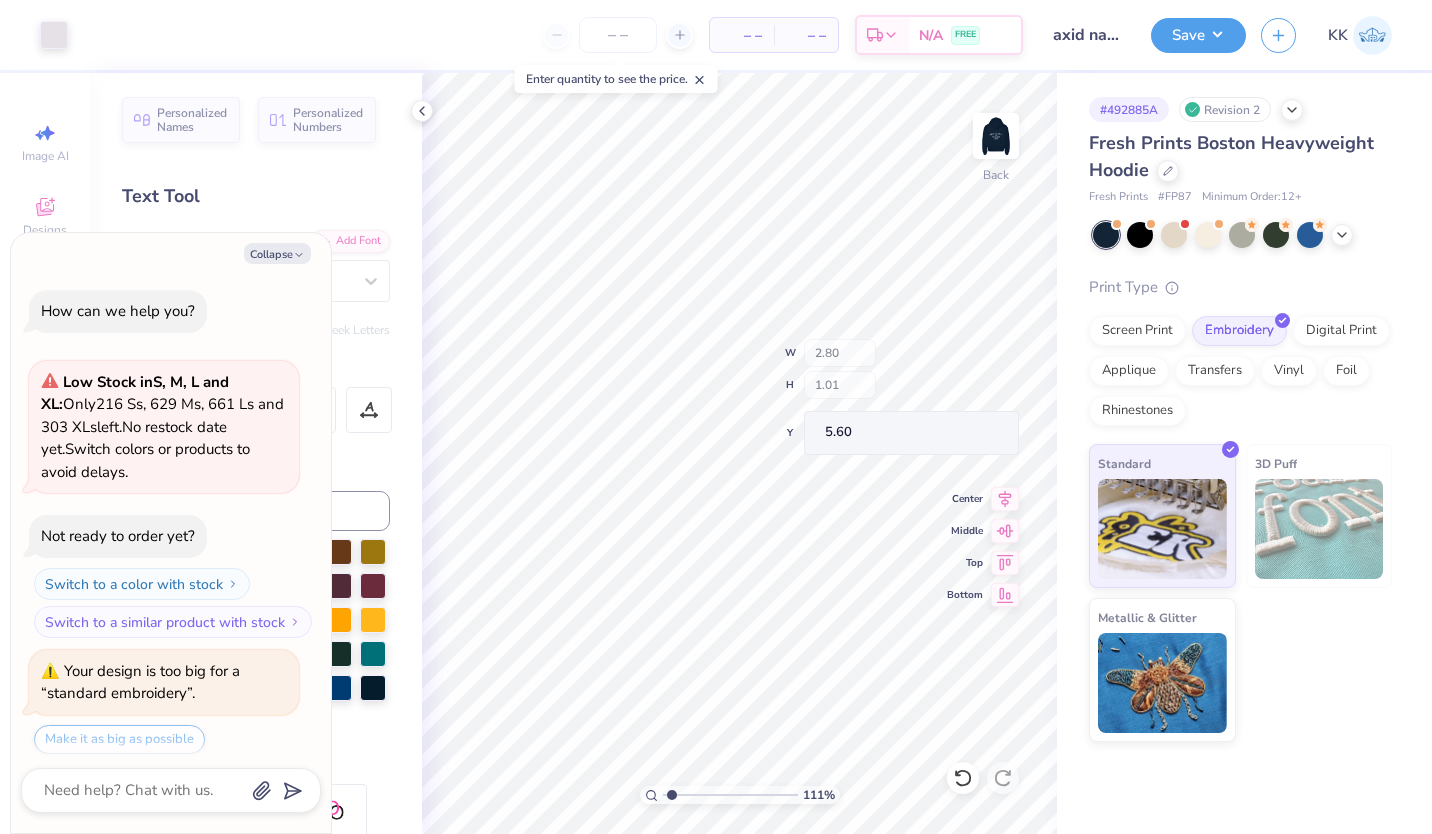 scroll, scrollTop: 515, scrollLeft: 0, axis: vertical 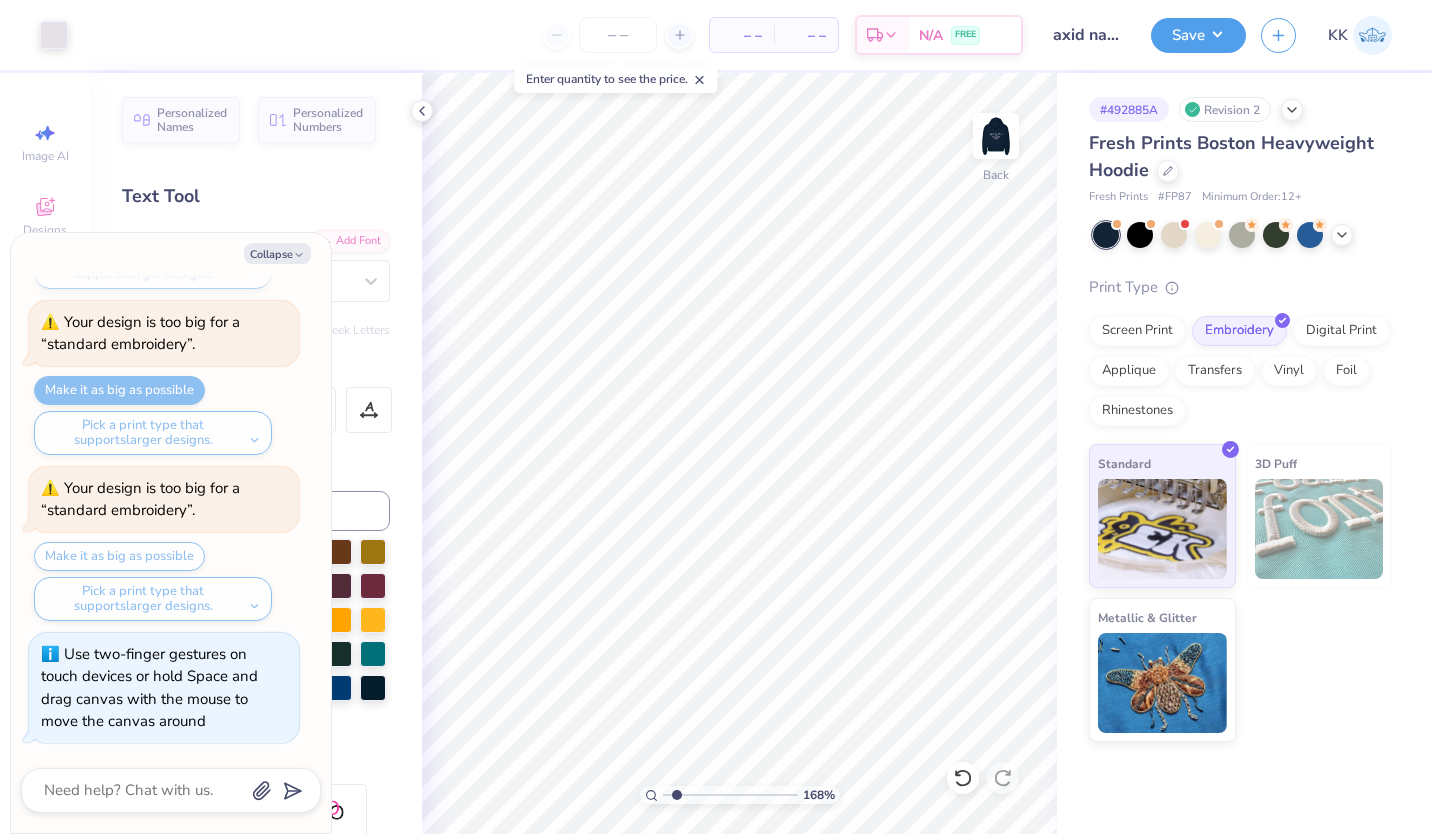 type on "1.68021215457581" 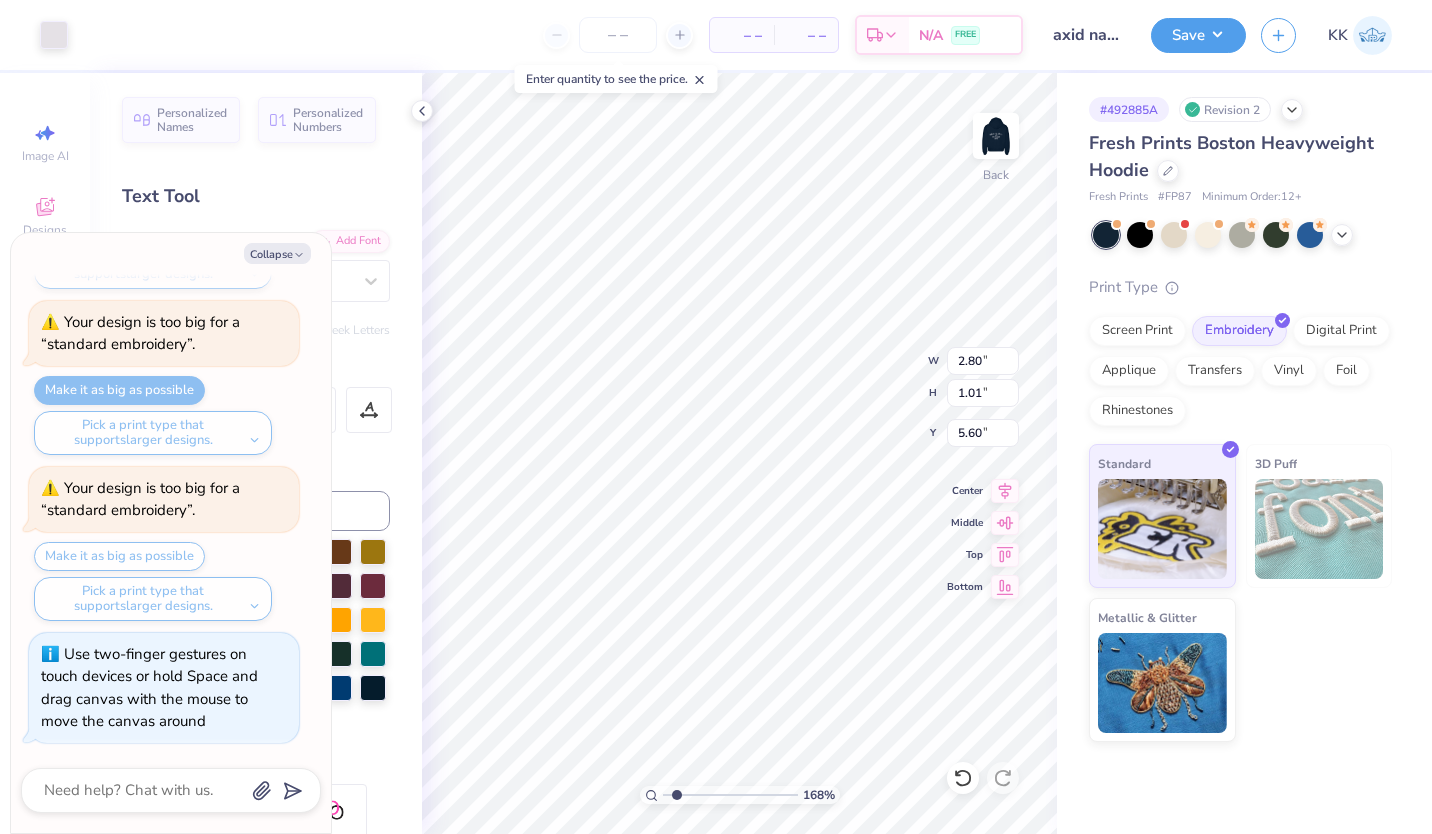 type on "1.68021215457581" 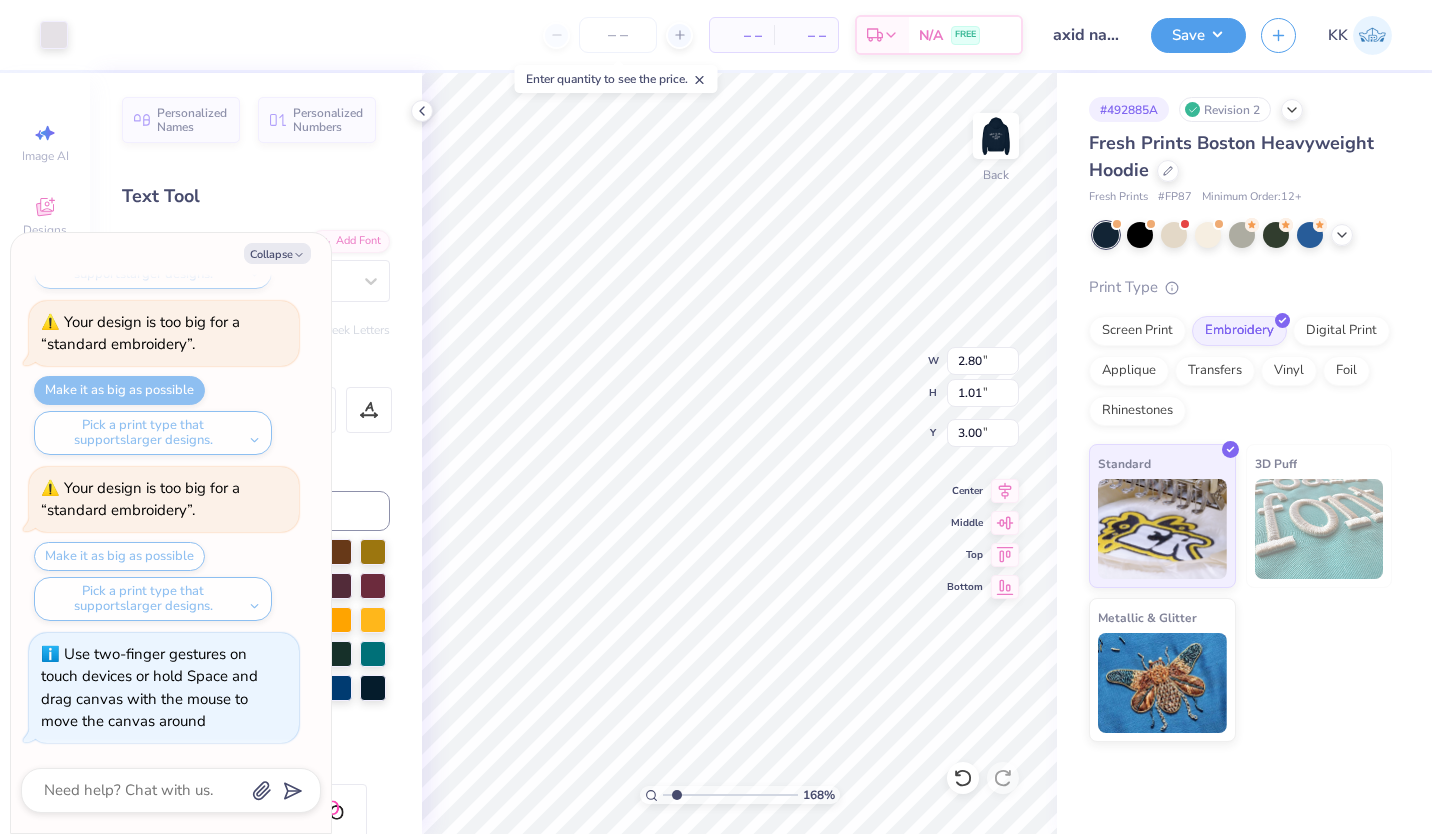 type on "1.68021215457581" 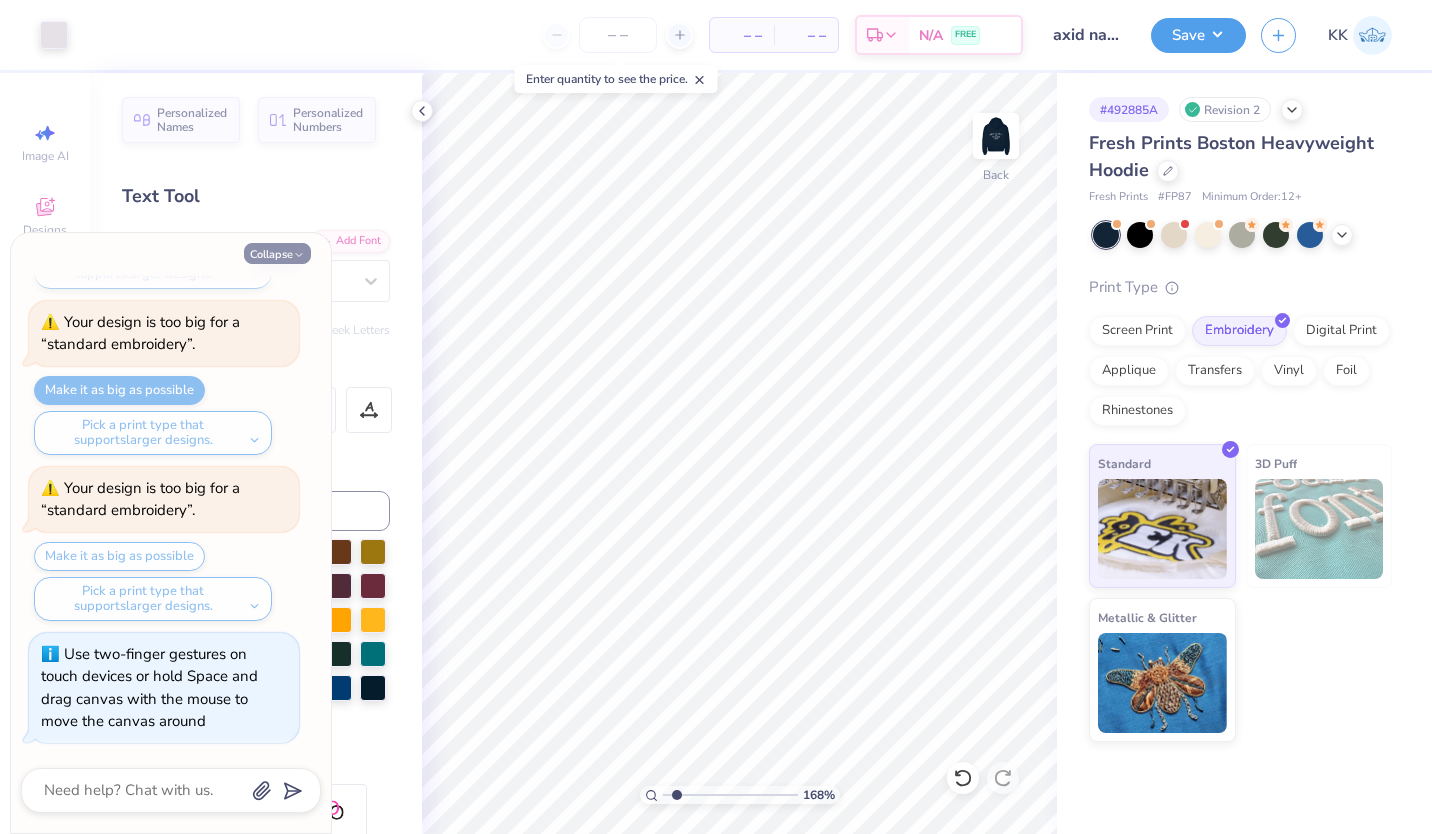 click on "Collapse" at bounding box center [277, 253] 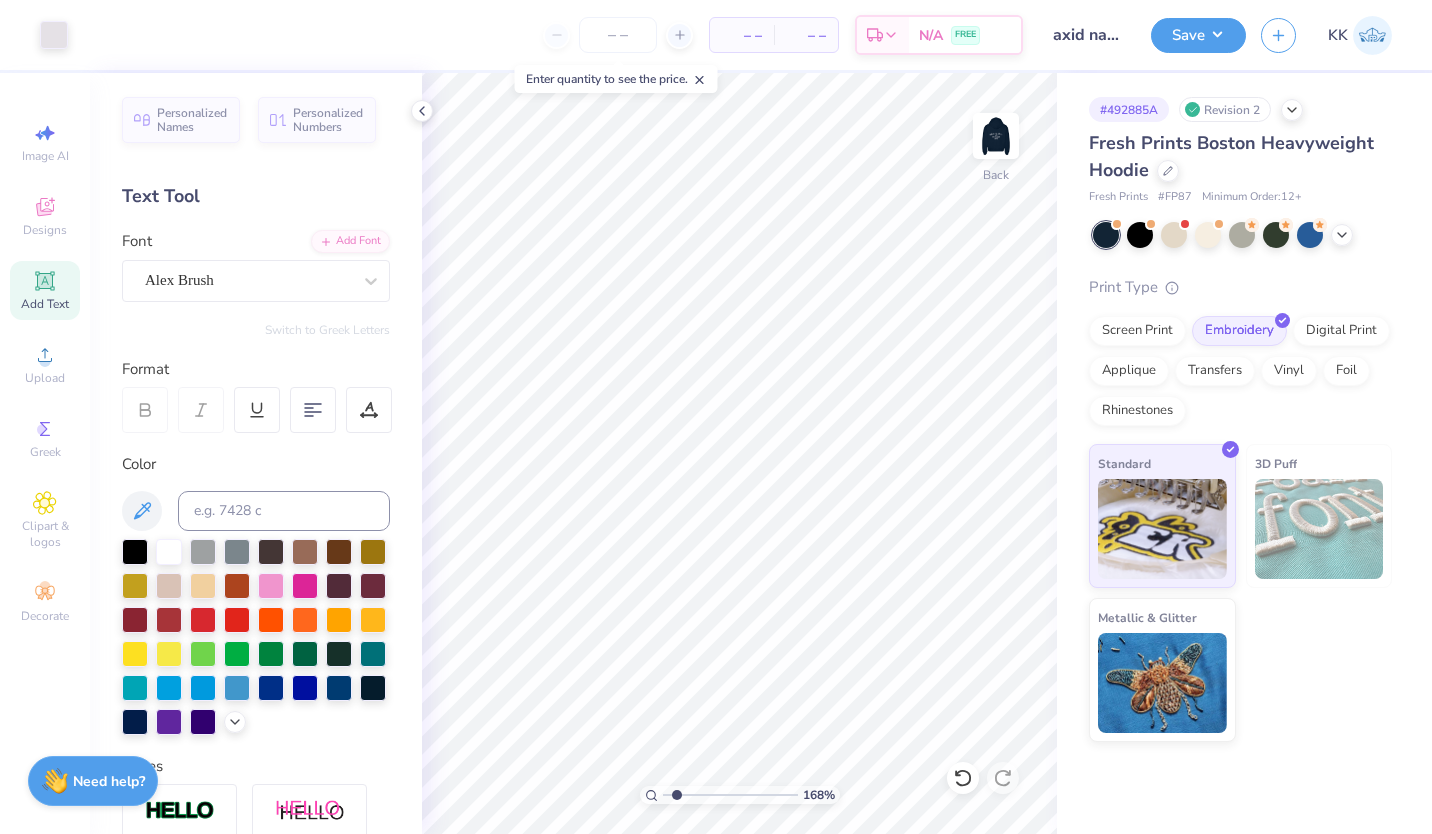 click on "Add Text" at bounding box center (45, 290) 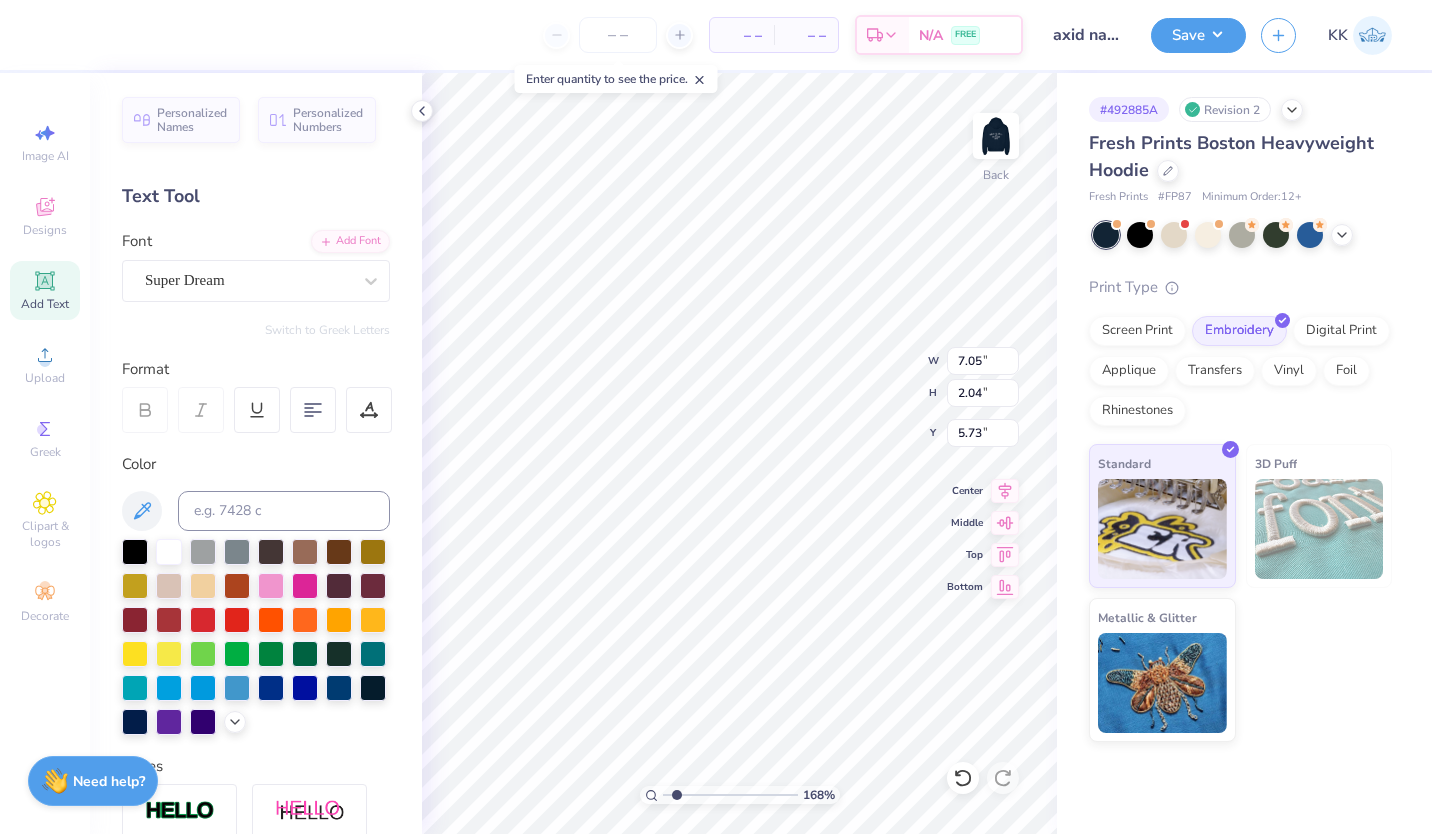 scroll, scrollTop: 16, scrollLeft: 2, axis: both 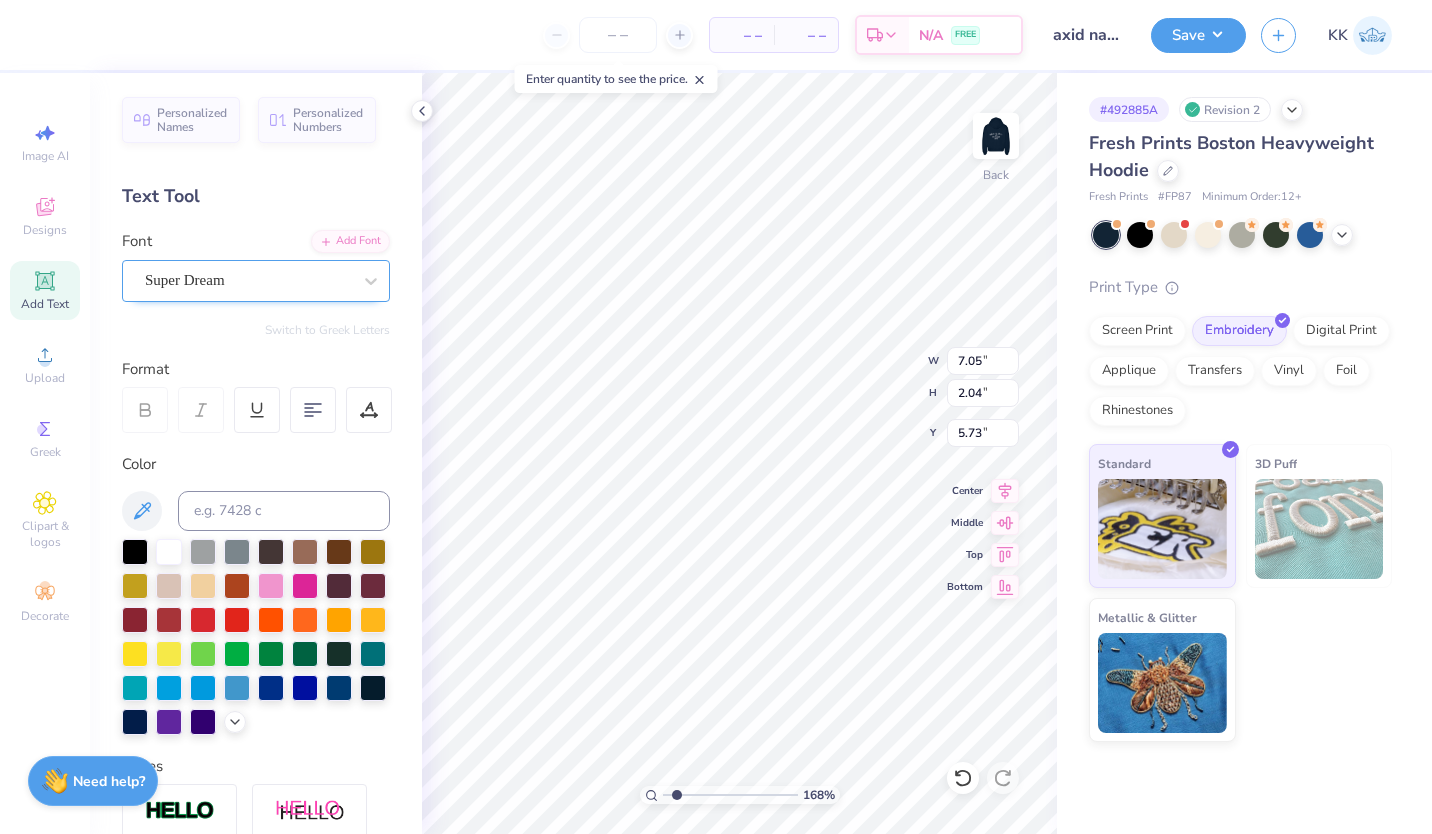type 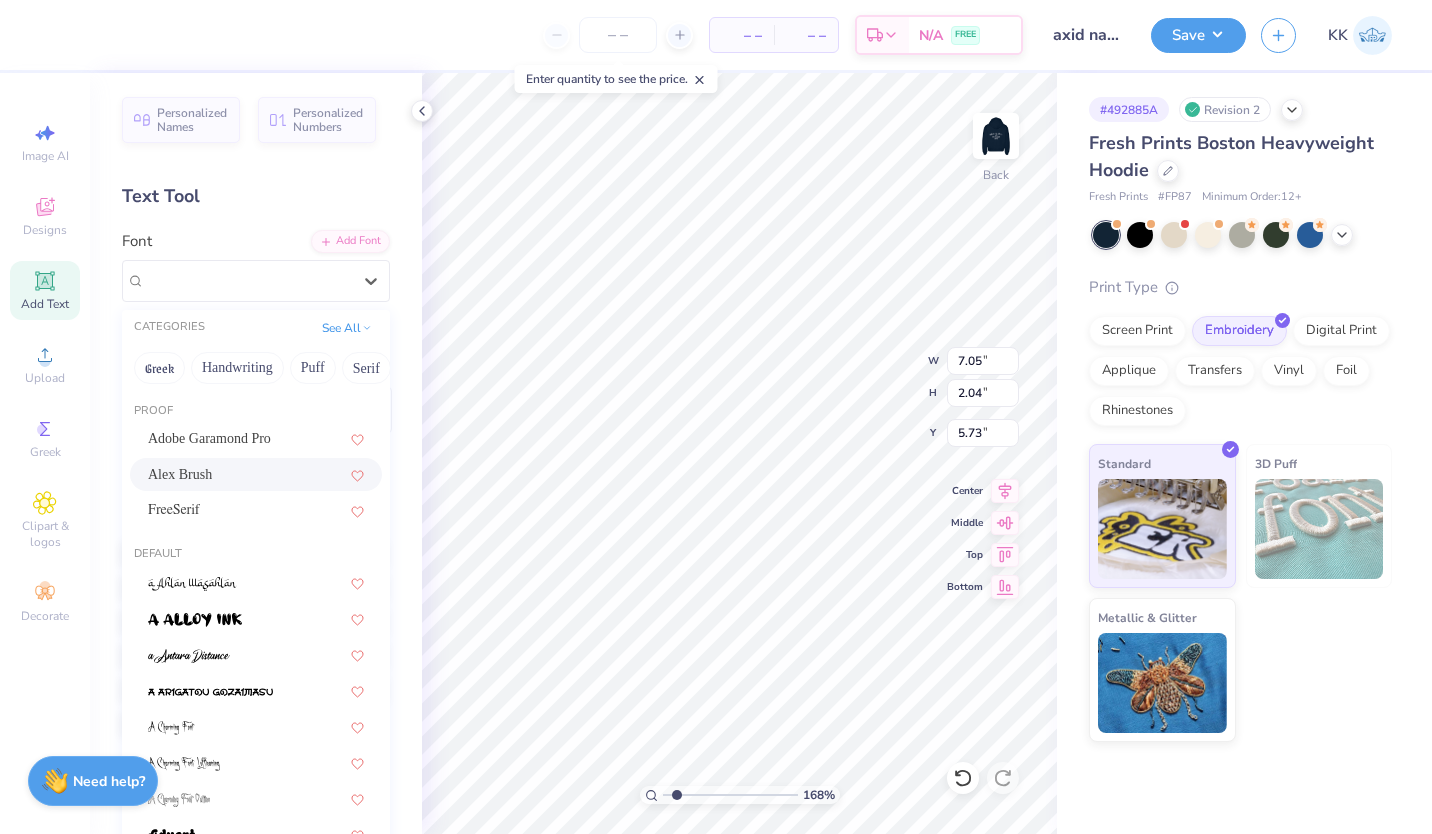 click on "Alex Brush" at bounding box center (180, 474) 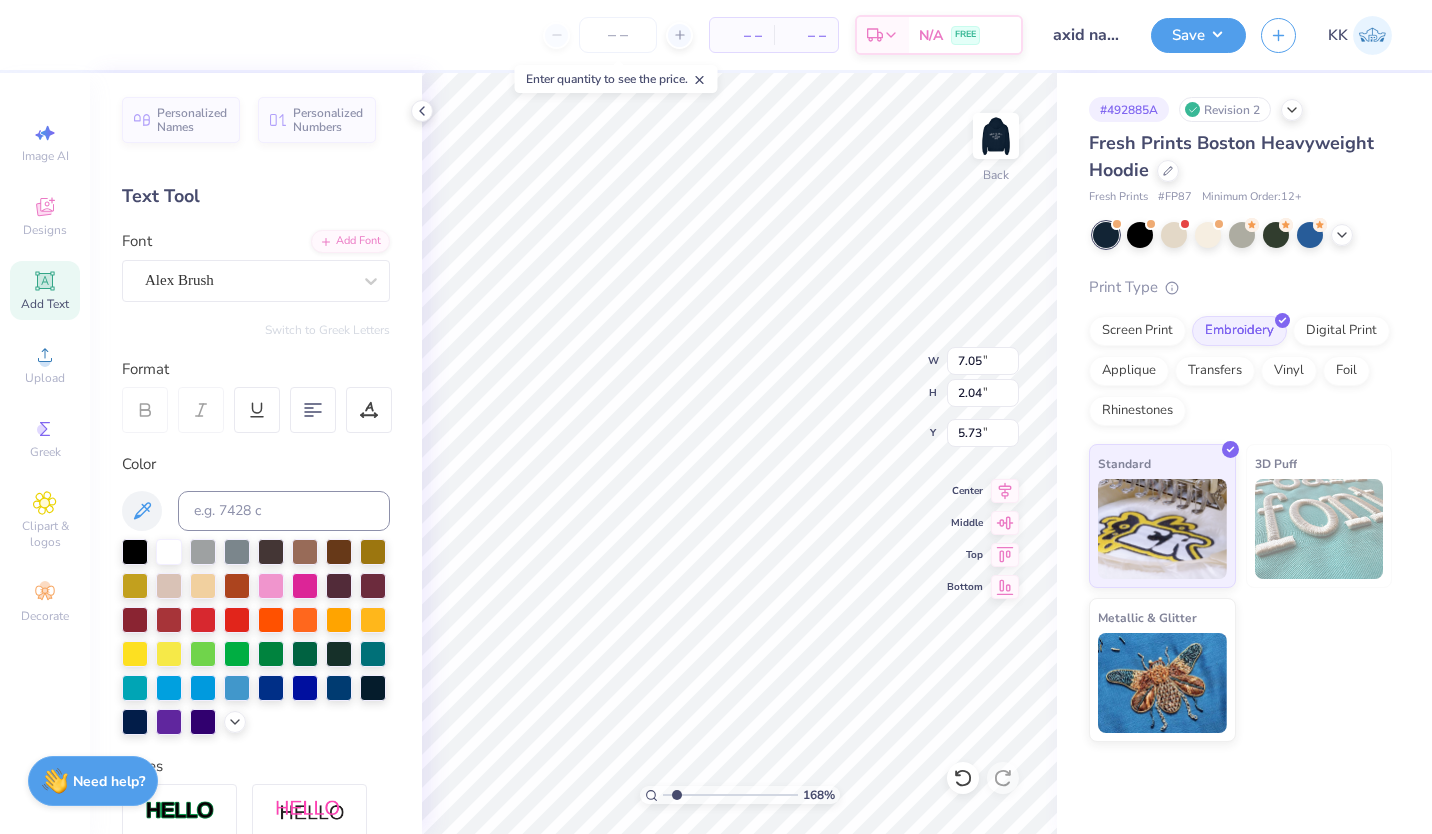 type on "1.68021215457581" 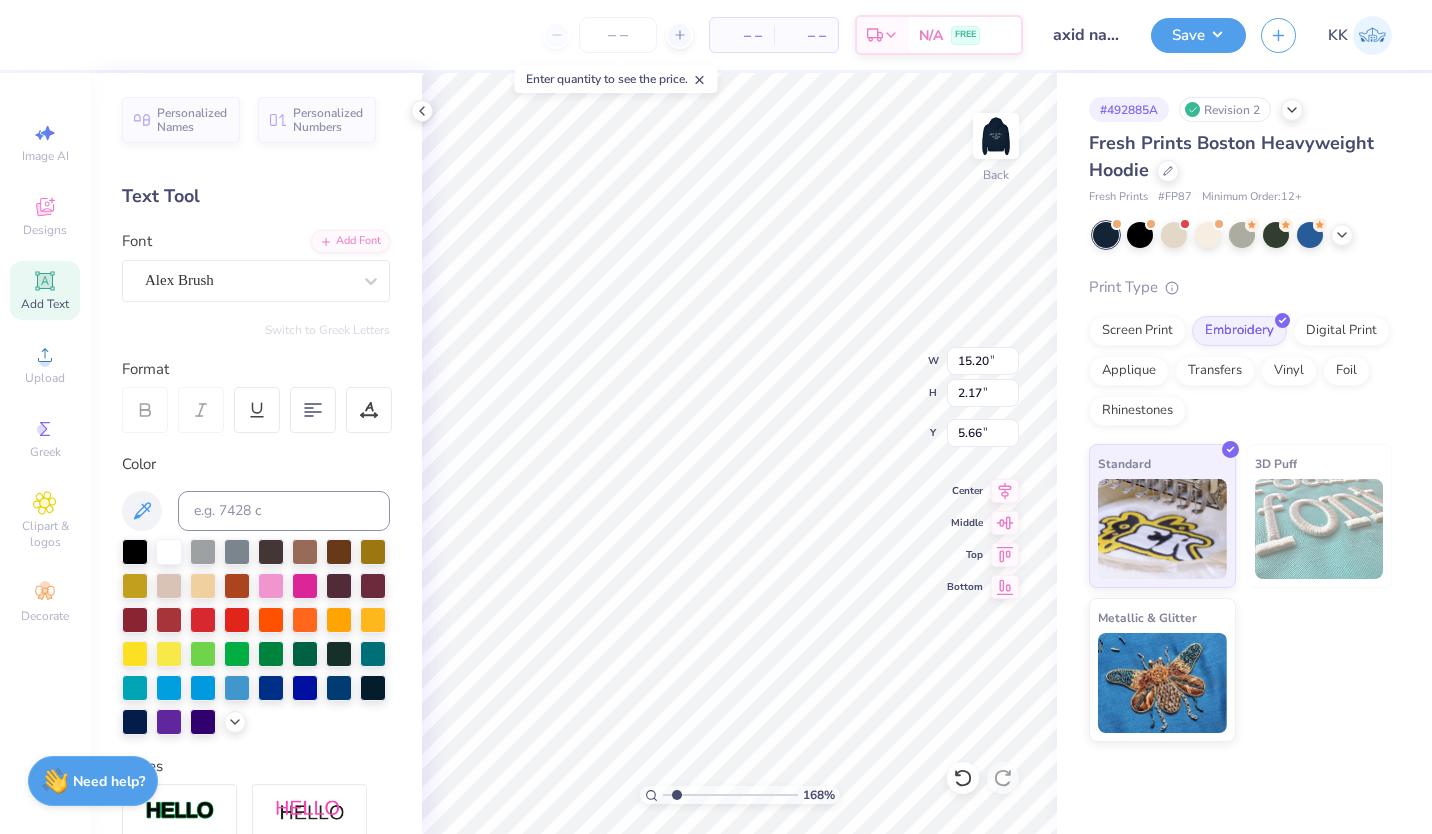 type on "1.68021215457581" 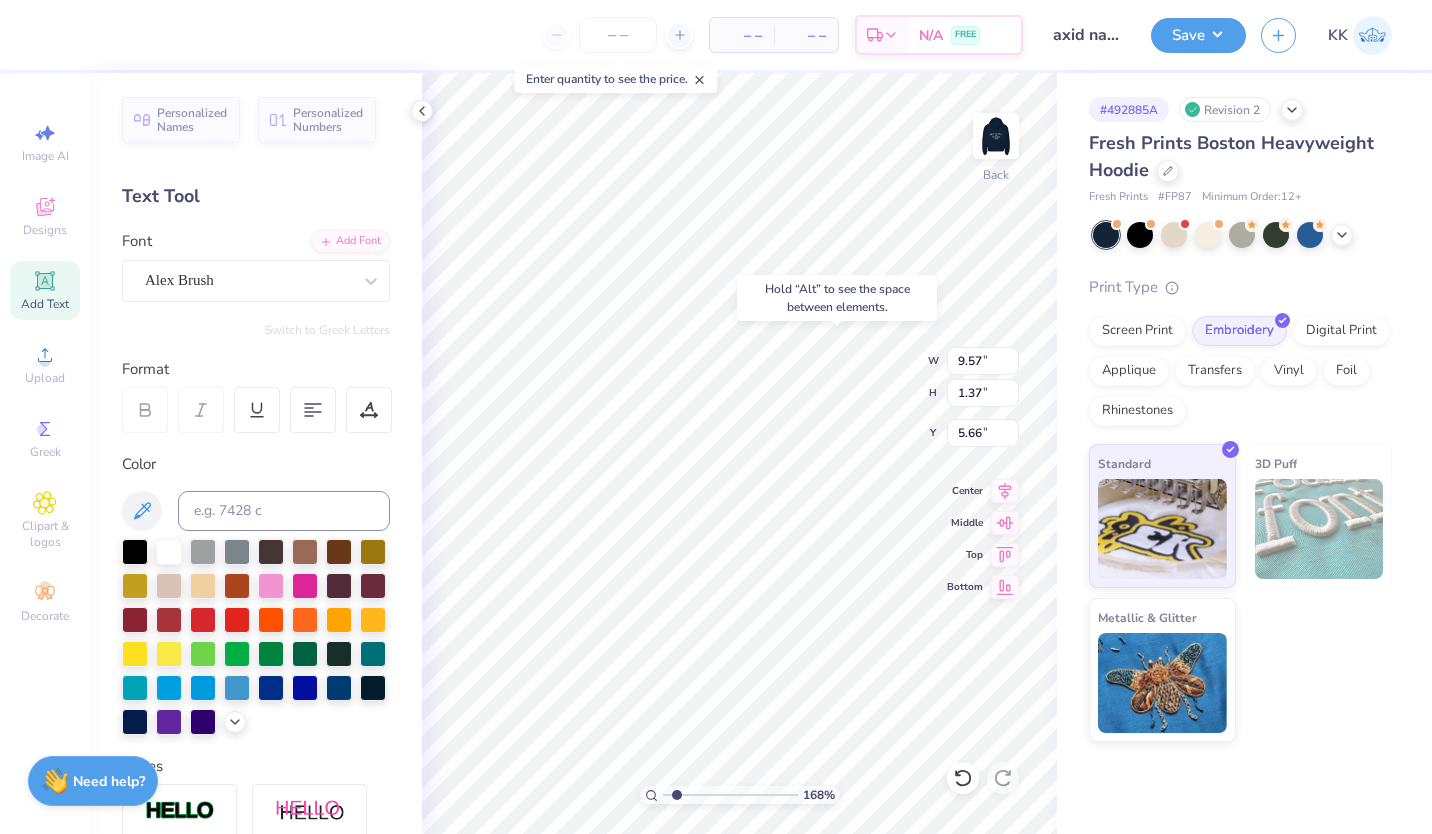 type on "1.68021215457581" 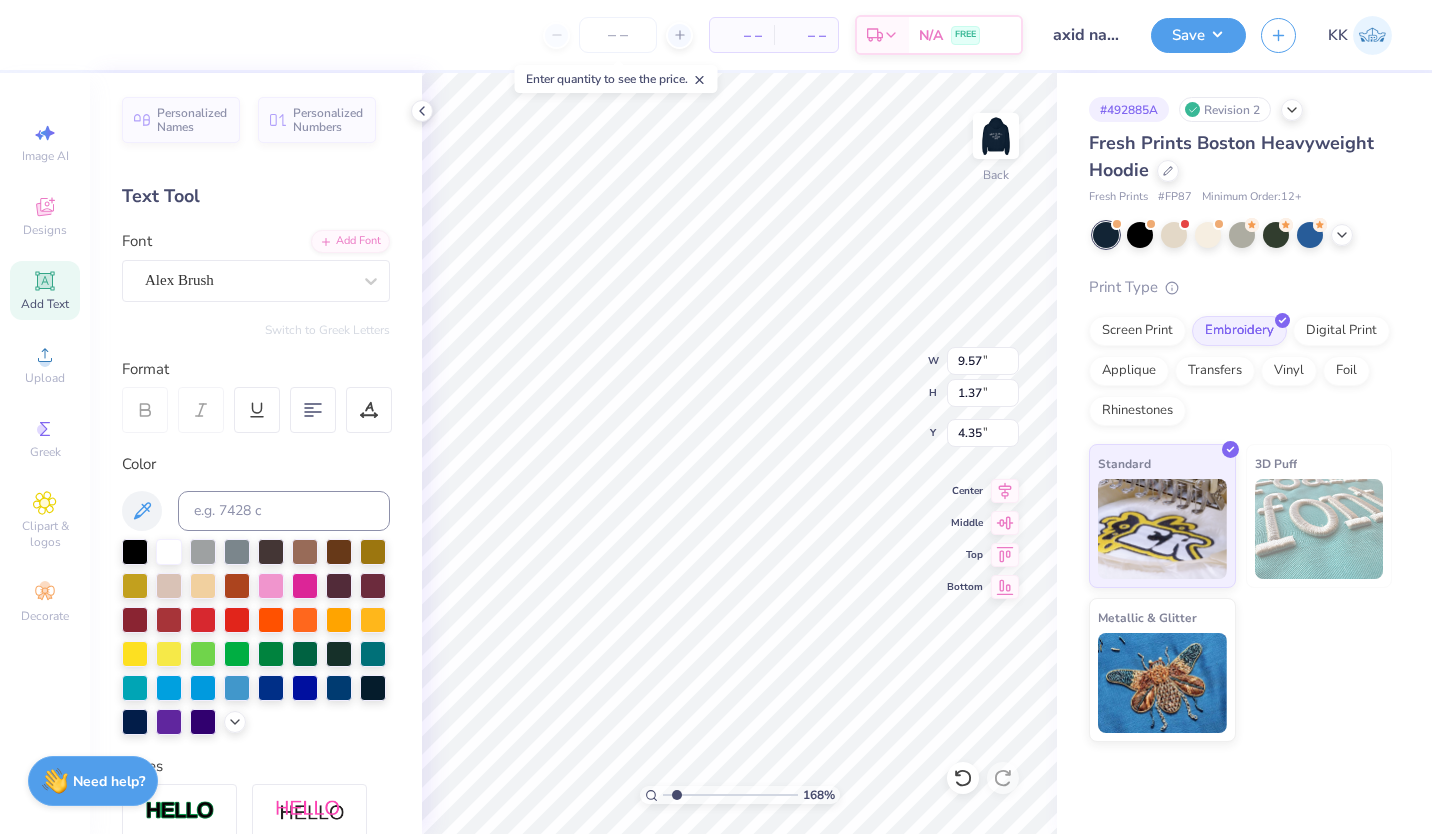 type on "1.68021215457581" 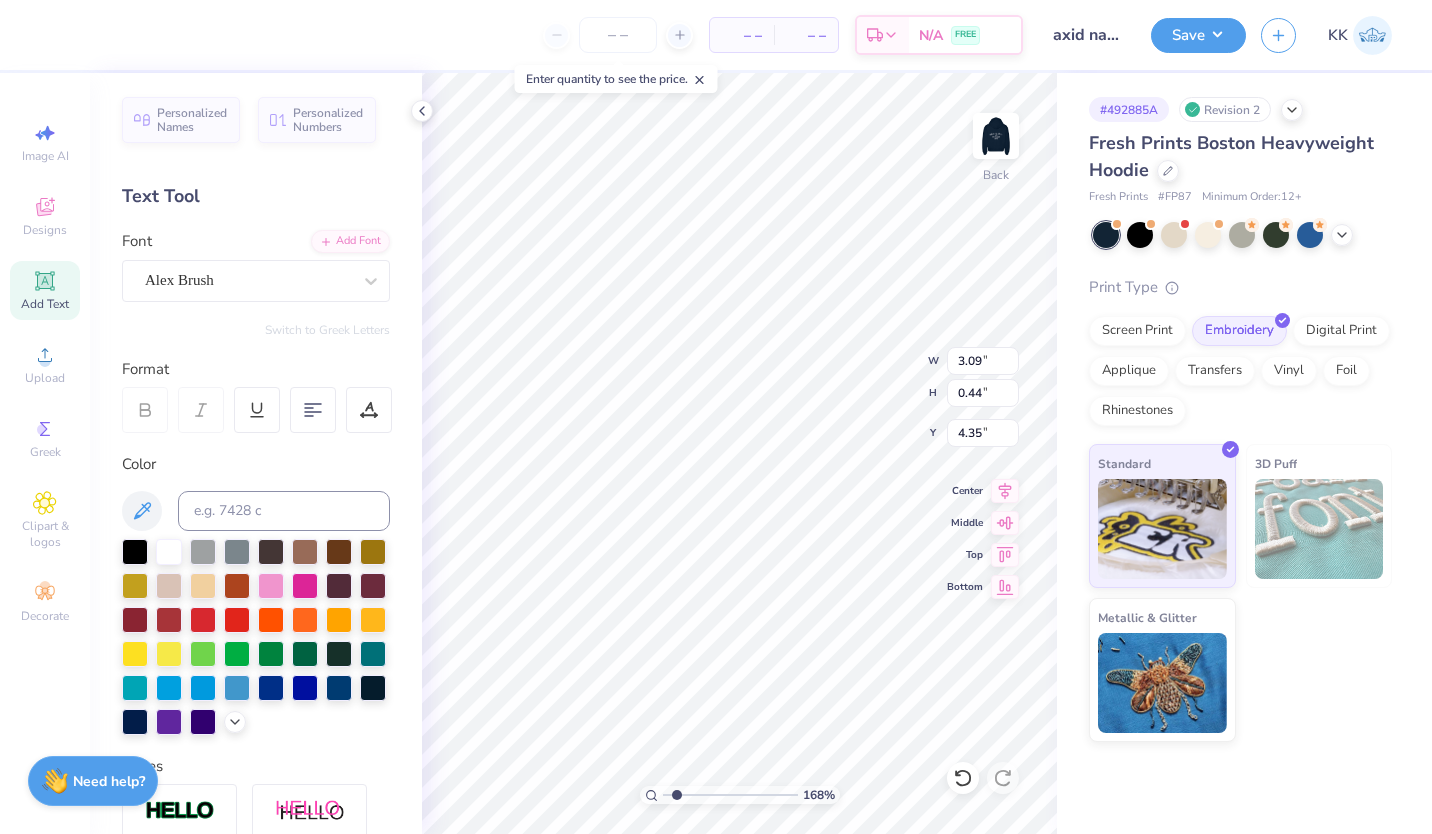 type on "1.68021215457581" 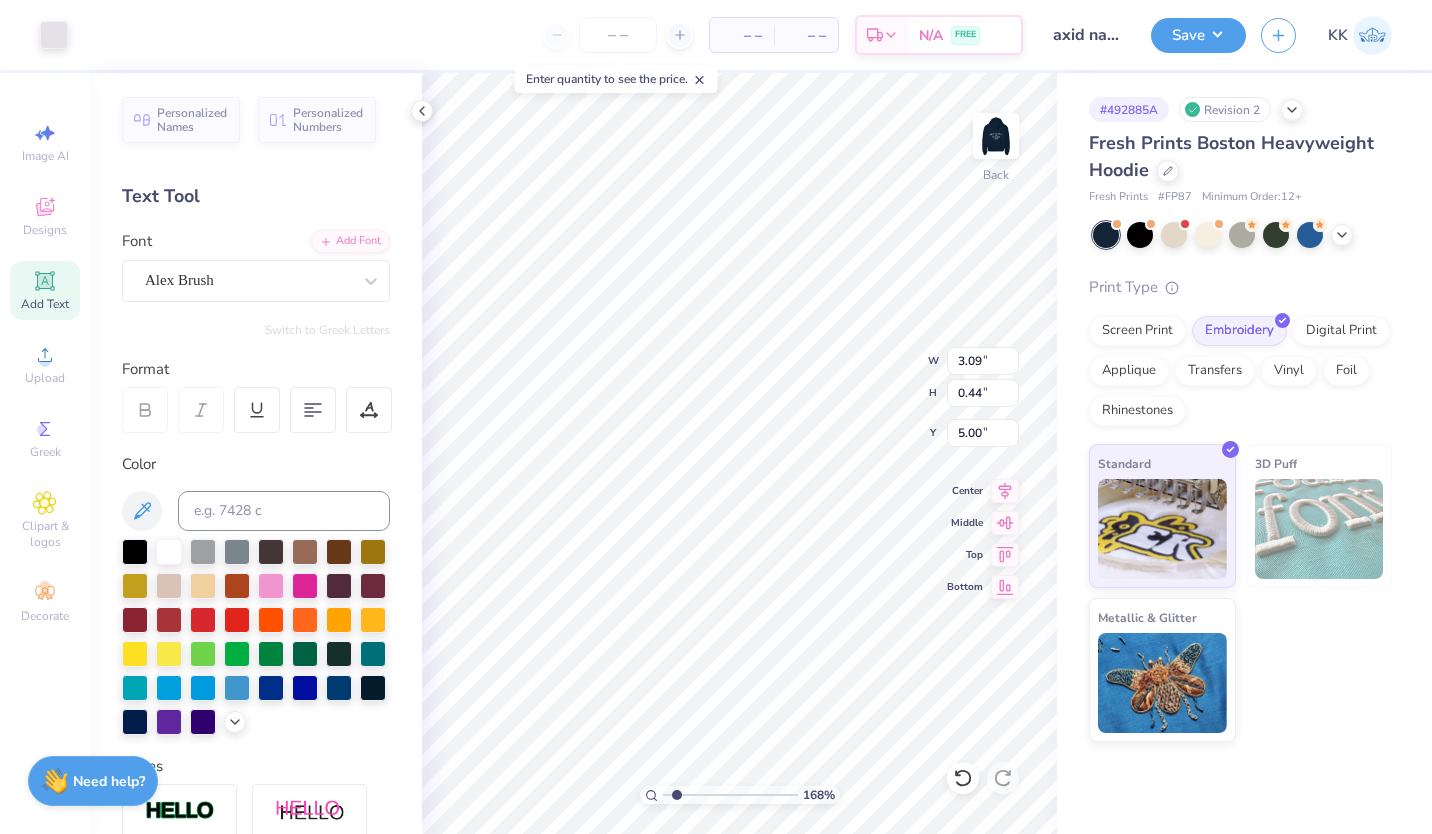 type on "1.68021215457581" 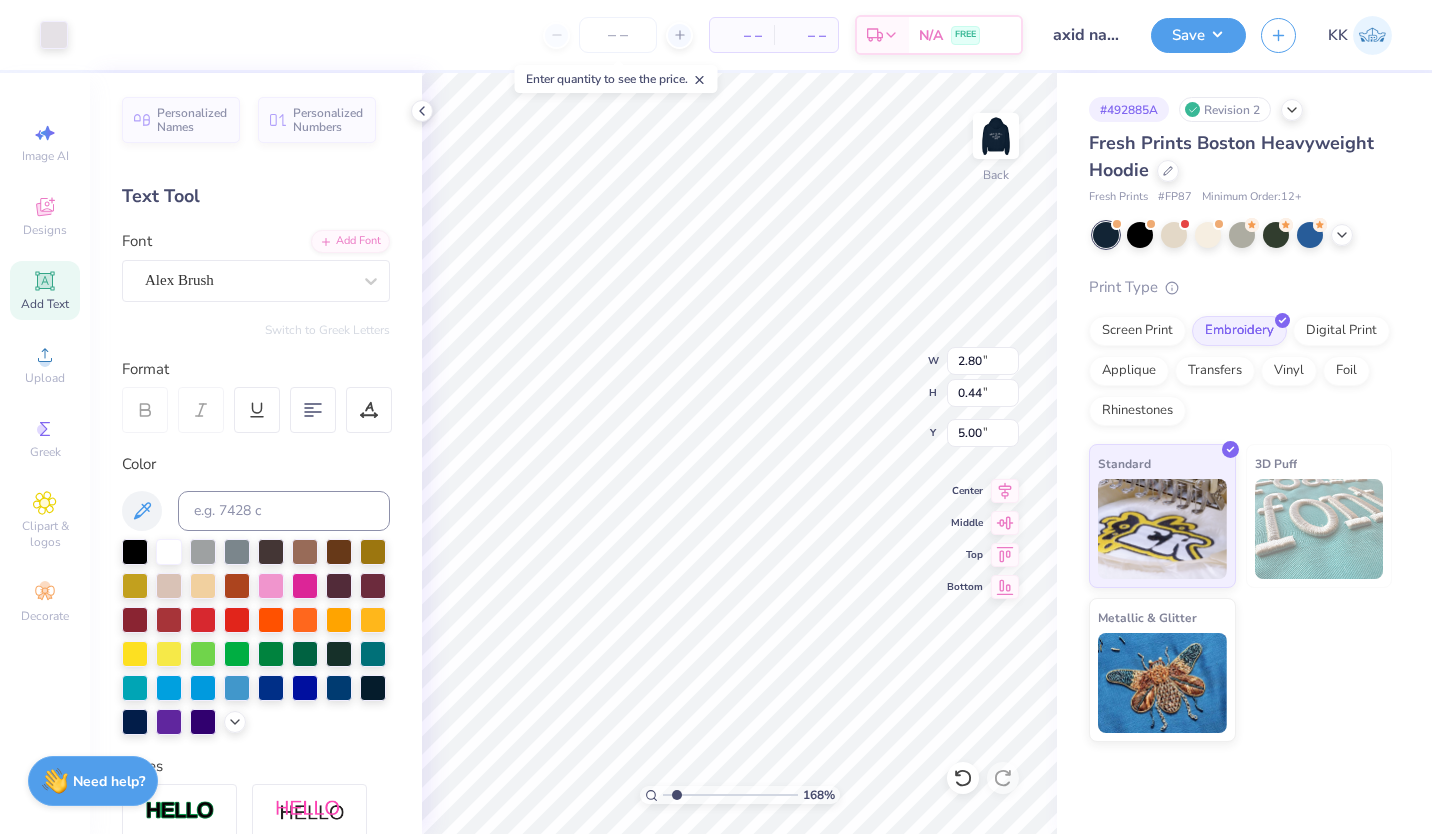 type on "1.01" 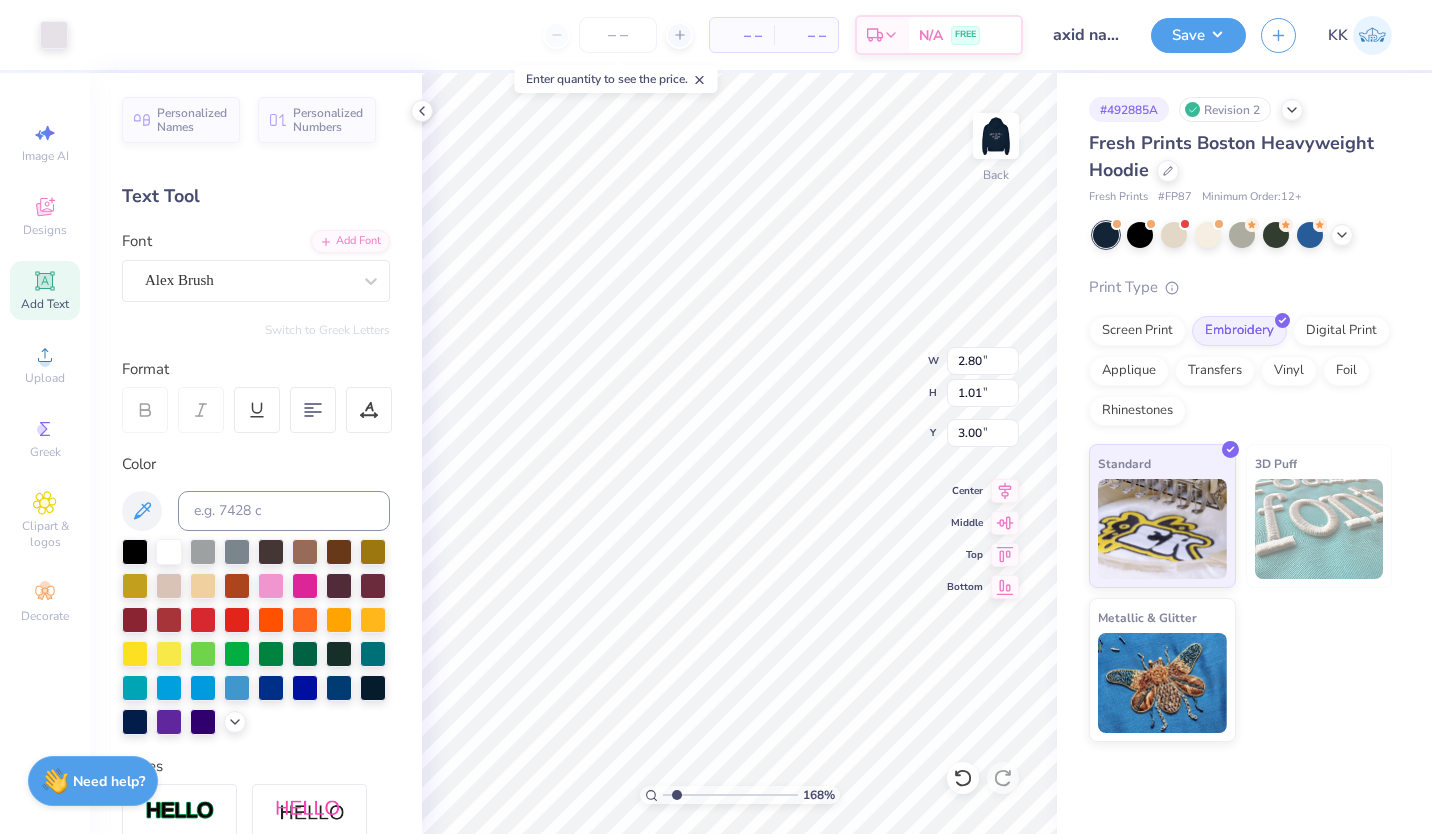 type on "1.68021215457581" 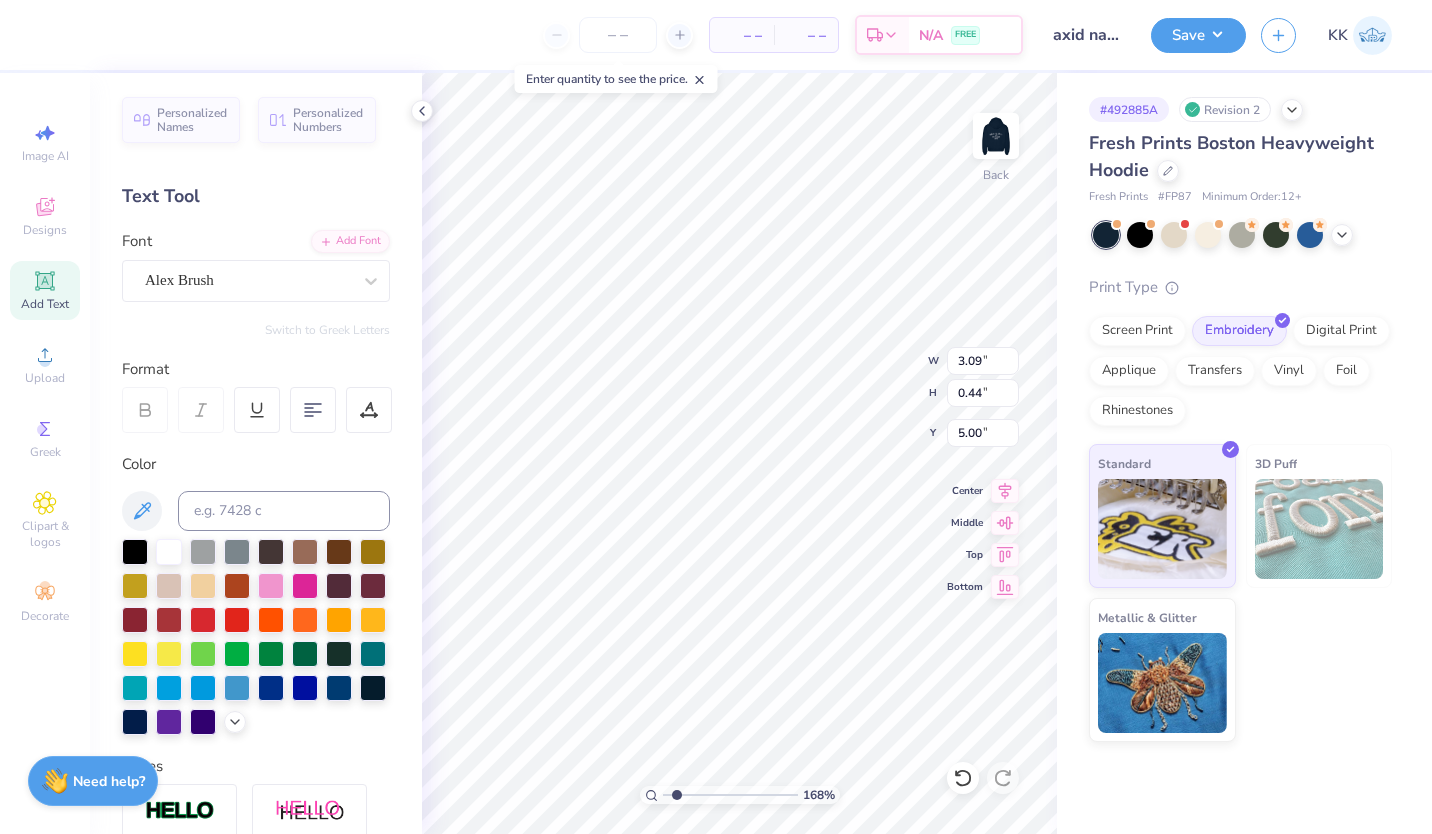 type on "1.68021215457581" 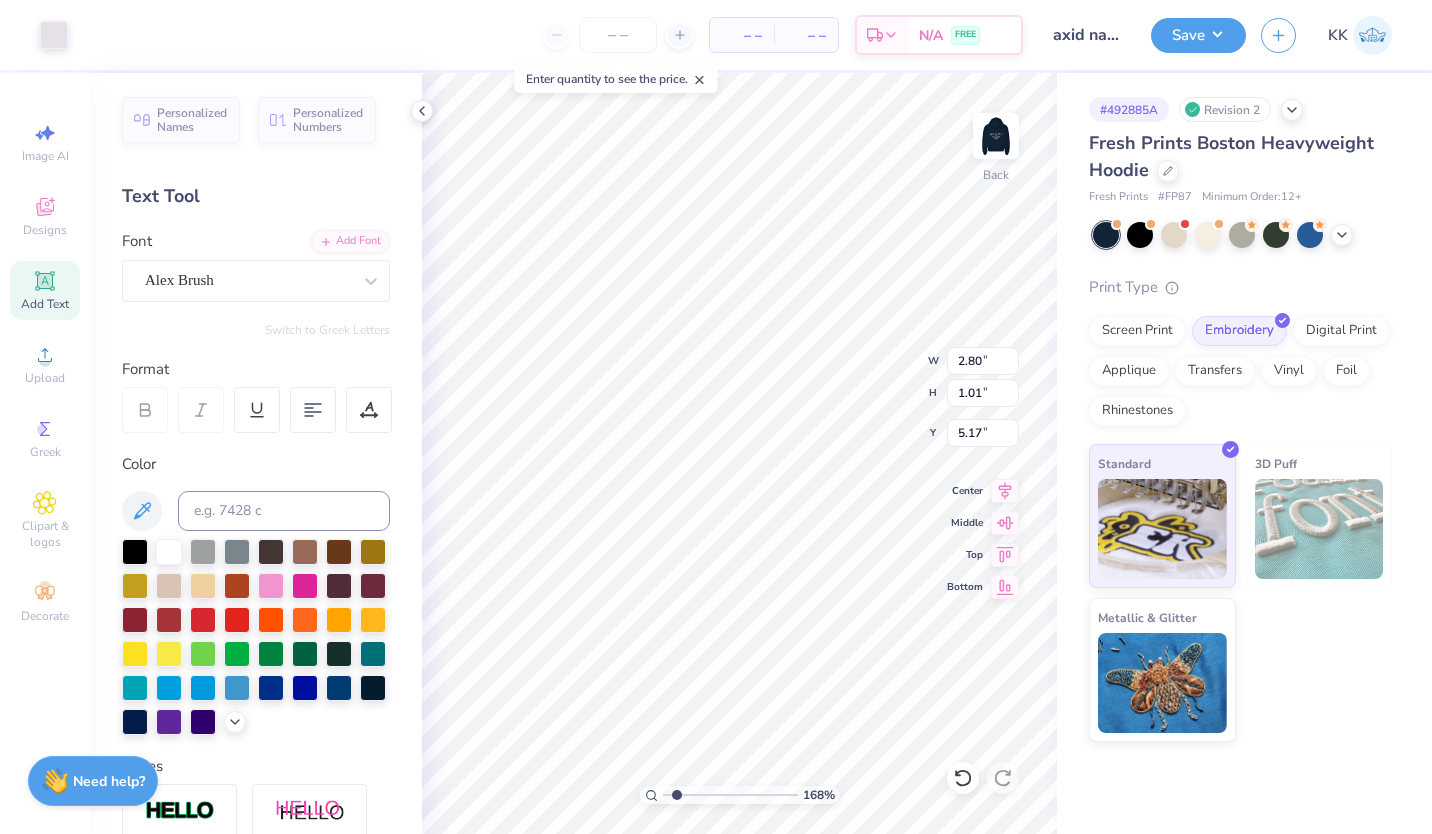 type on "1.68021215457581" 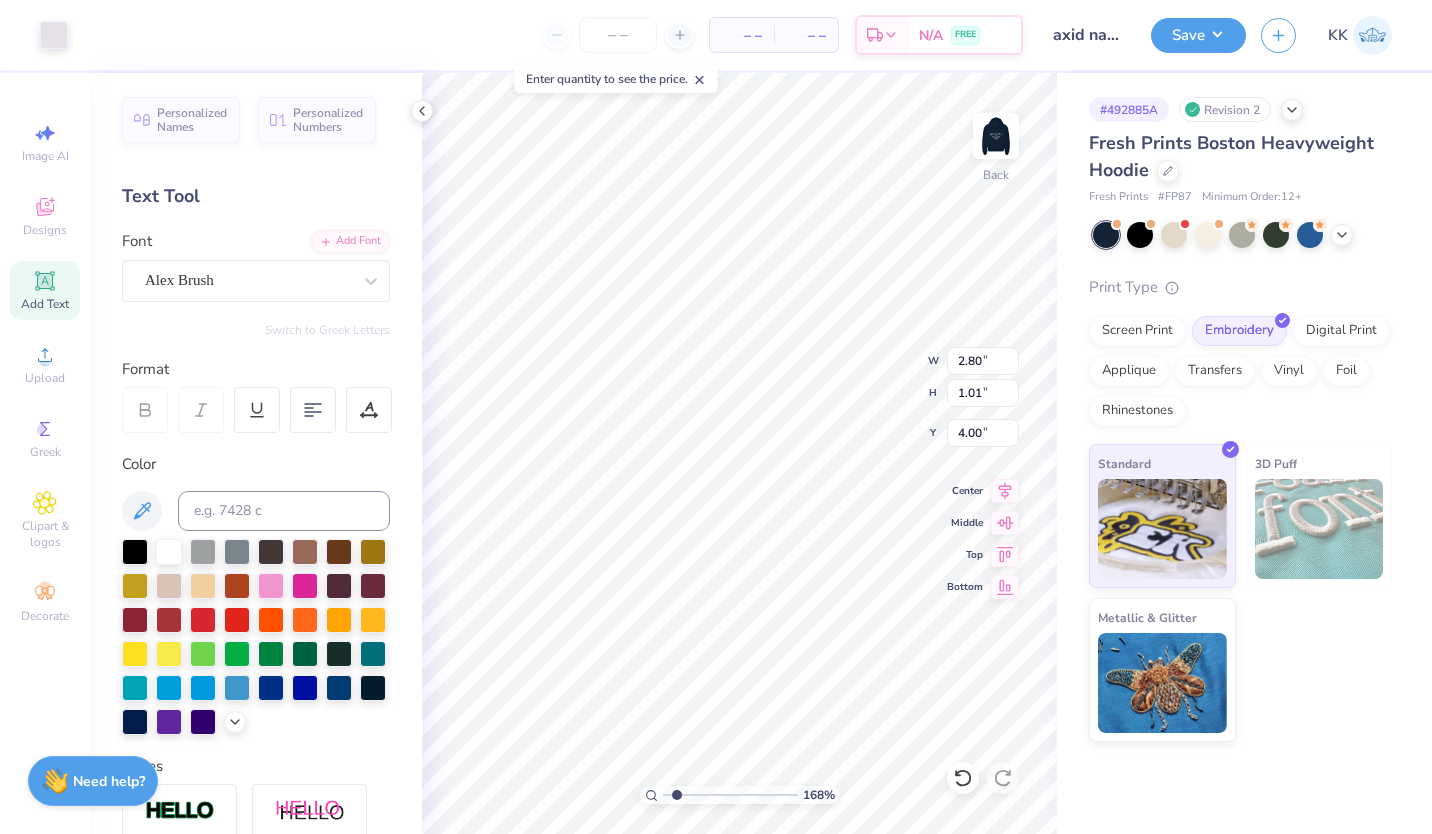 type on "1.68021215457581" 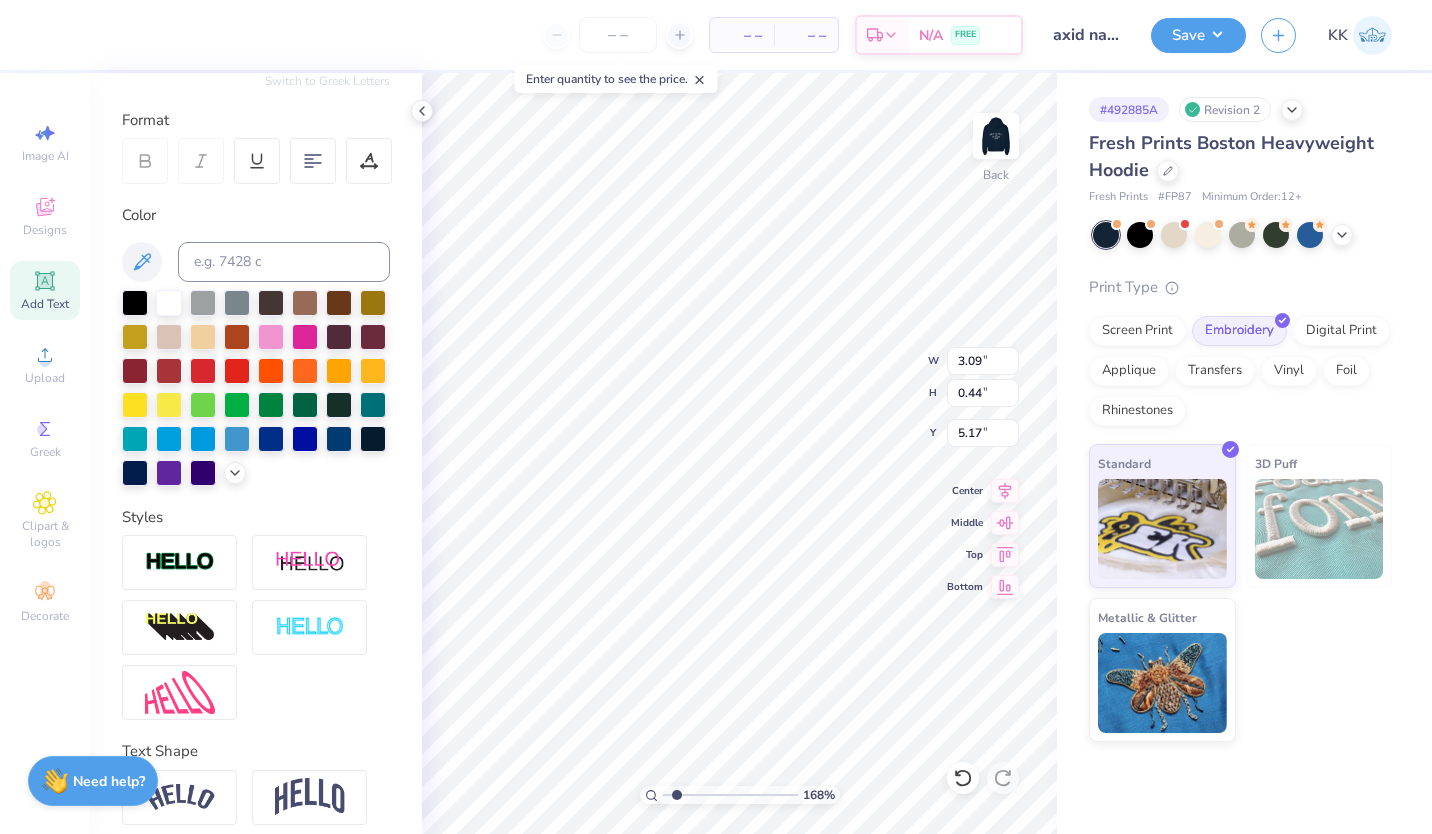 scroll, scrollTop: 265, scrollLeft: 0, axis: vertical 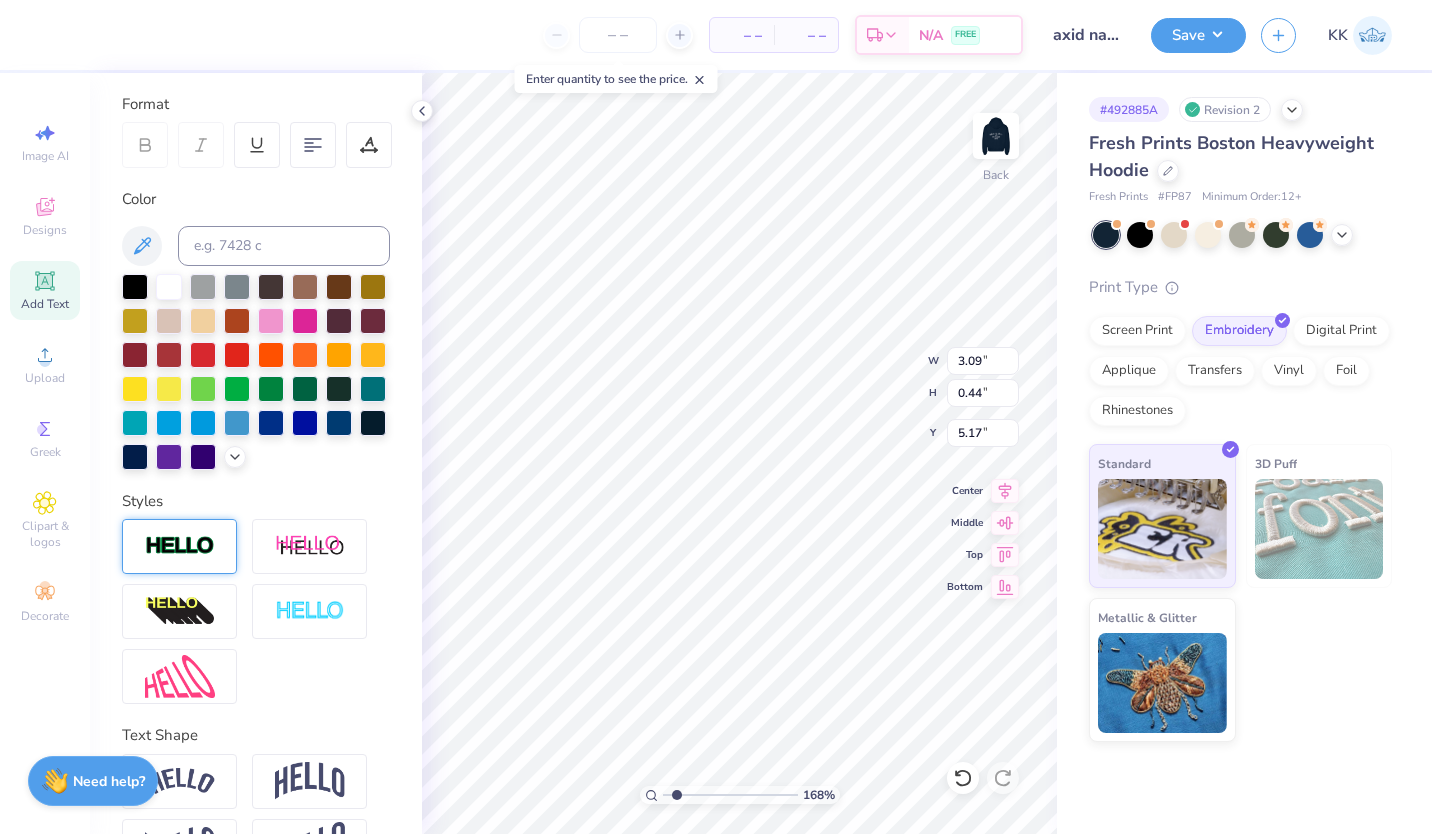click at bounding box center [180, 546] 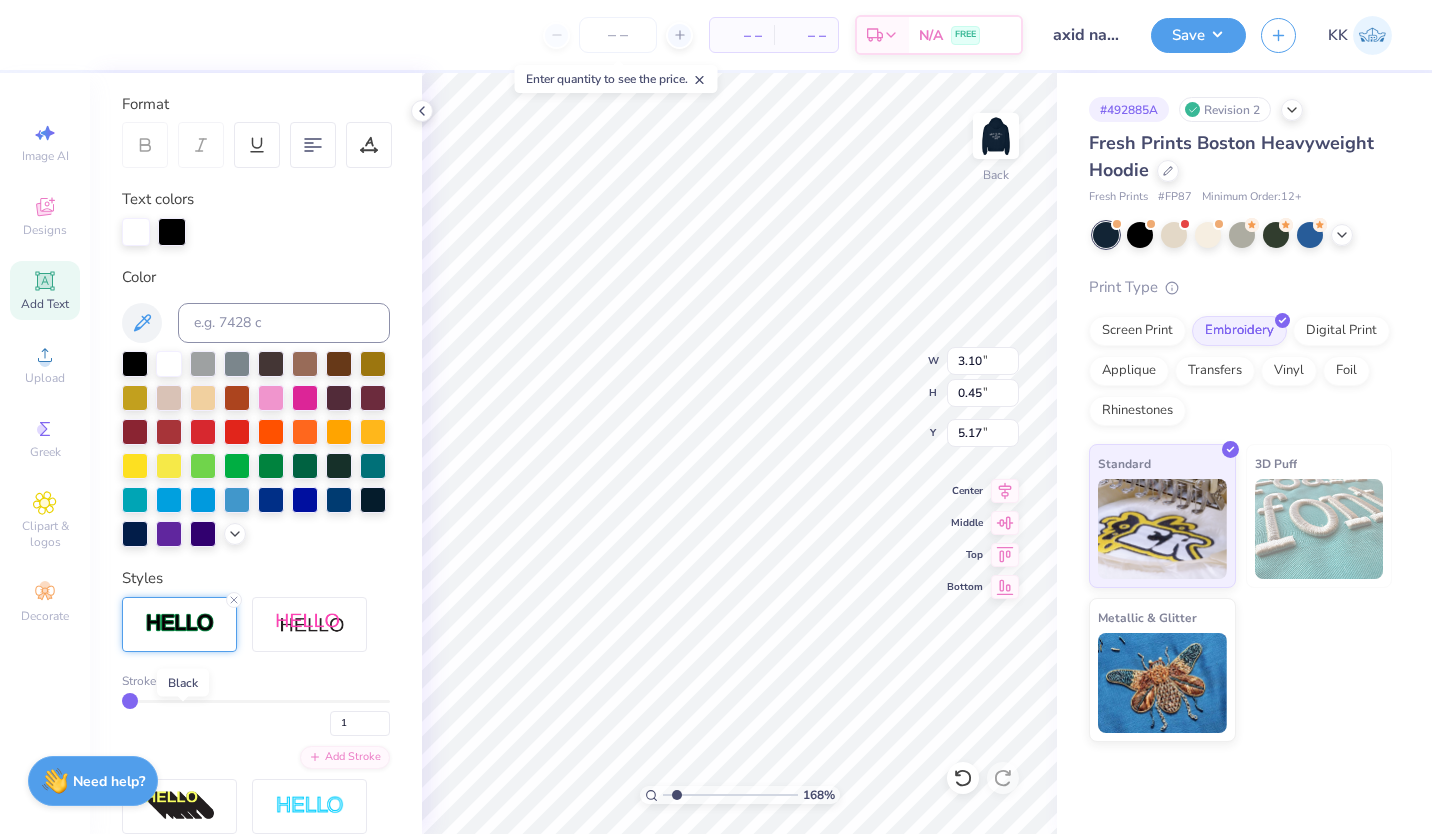 click at bounding box center (182, 681) 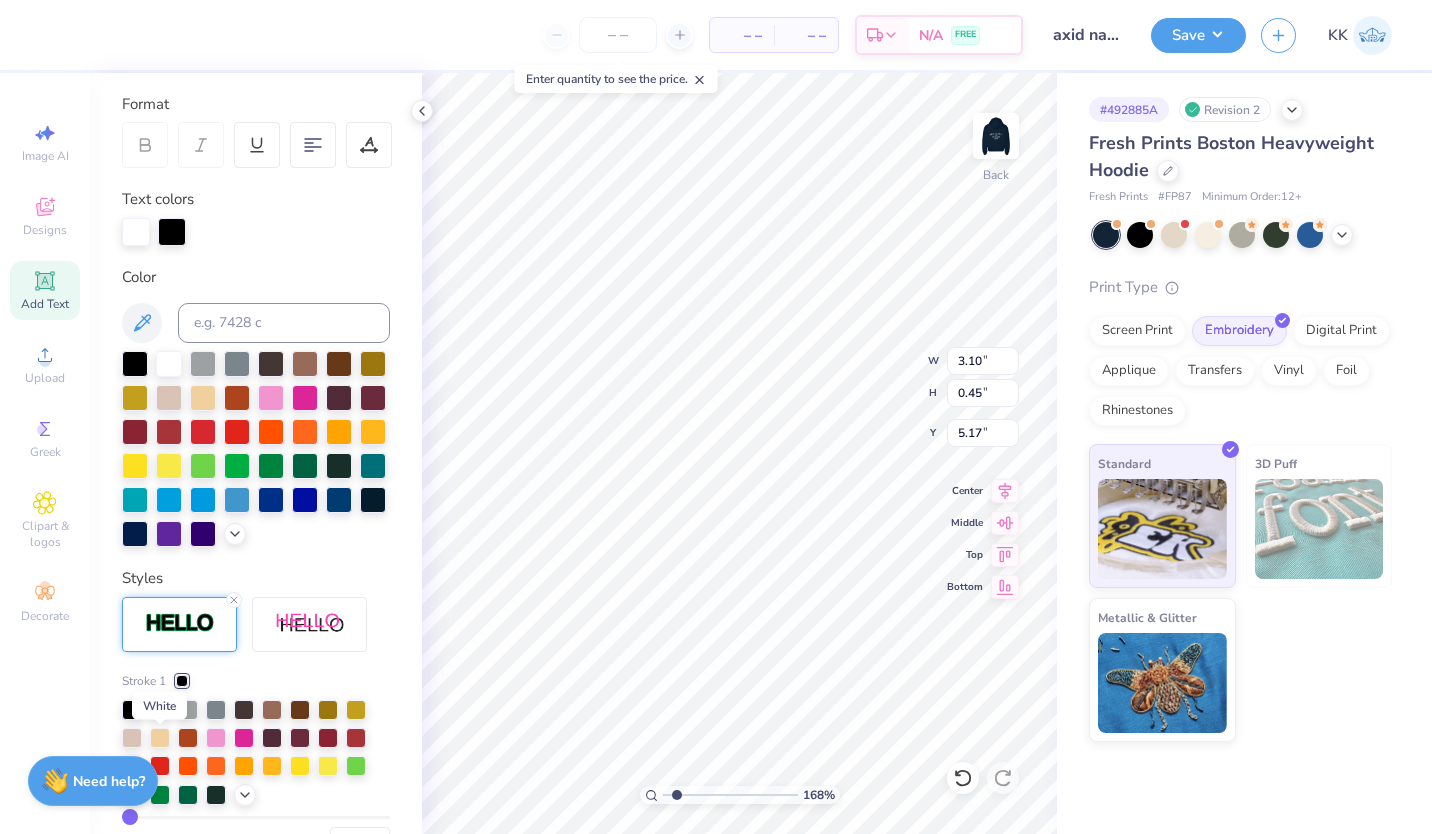 click at bounding box center (160, 708) 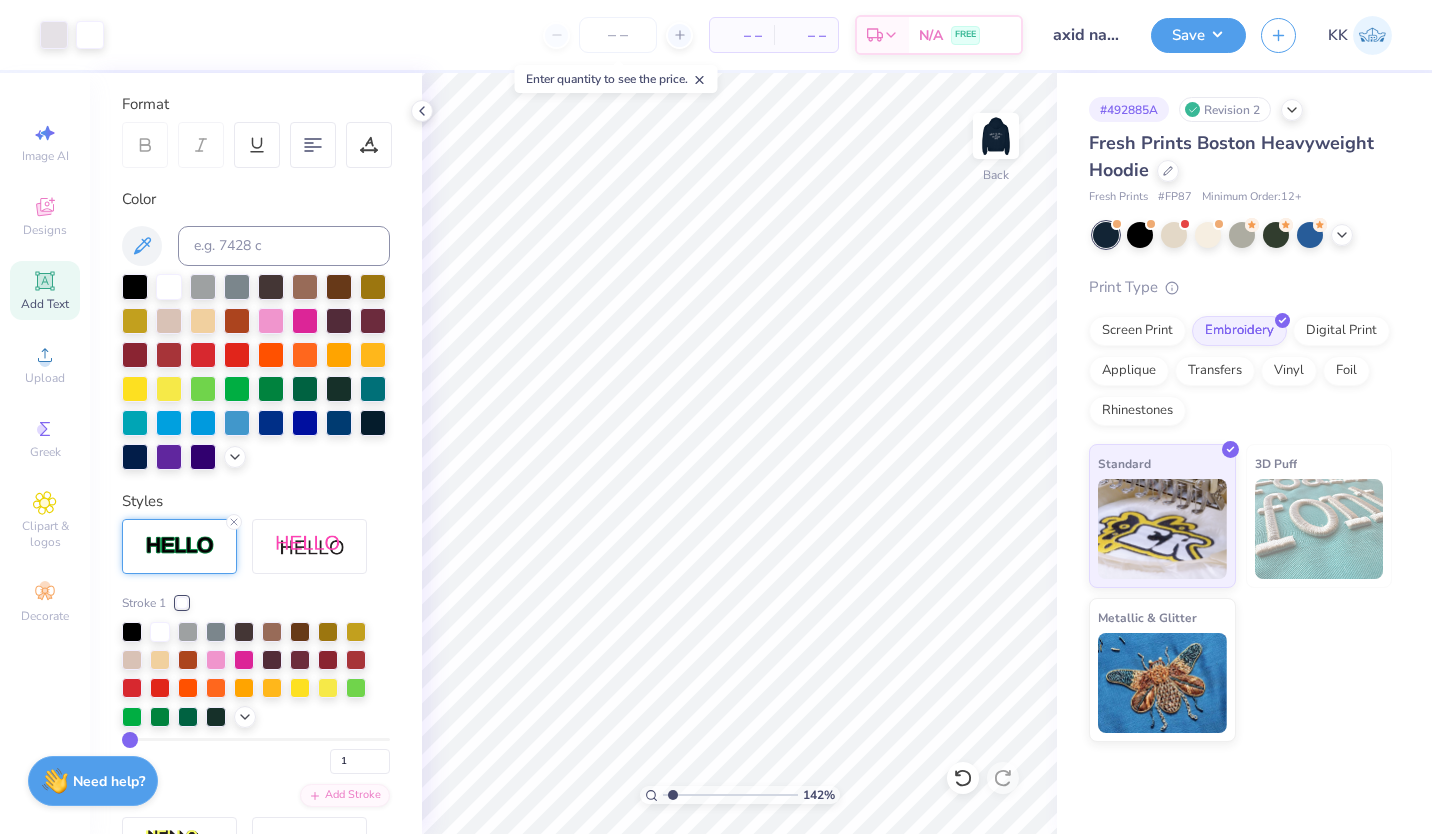 type on "1" 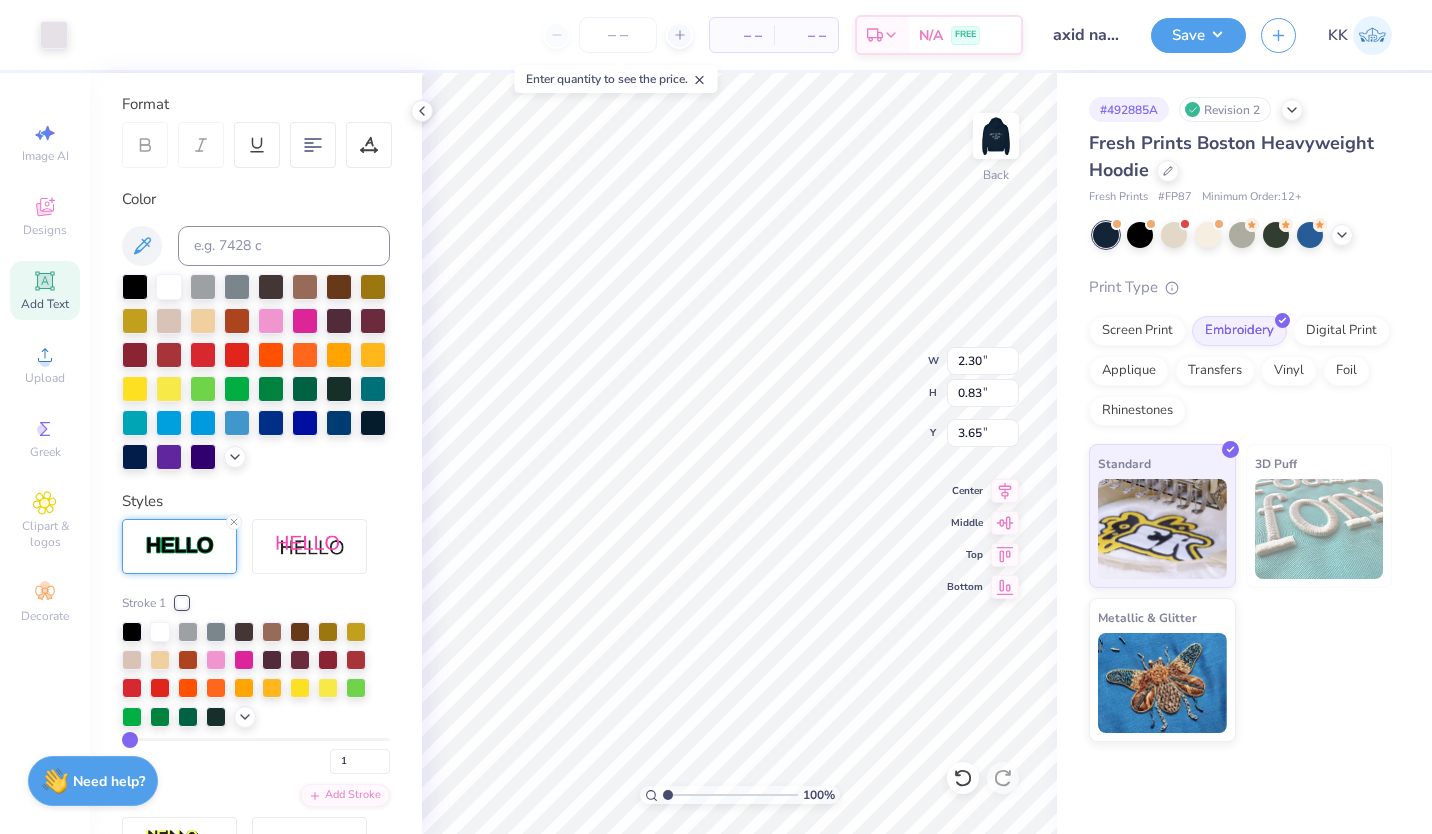 type on "3.65" 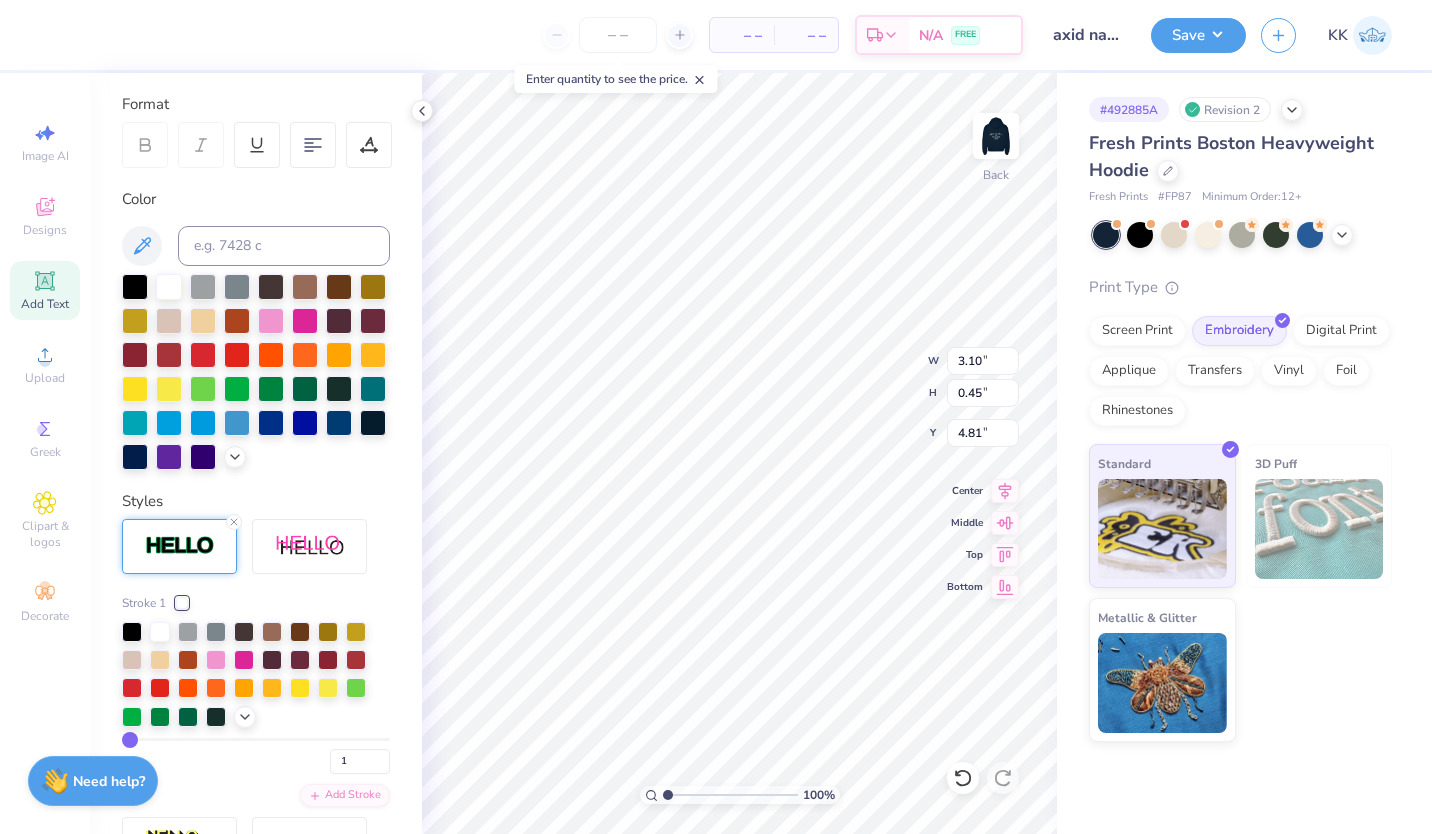 type on "4.81" 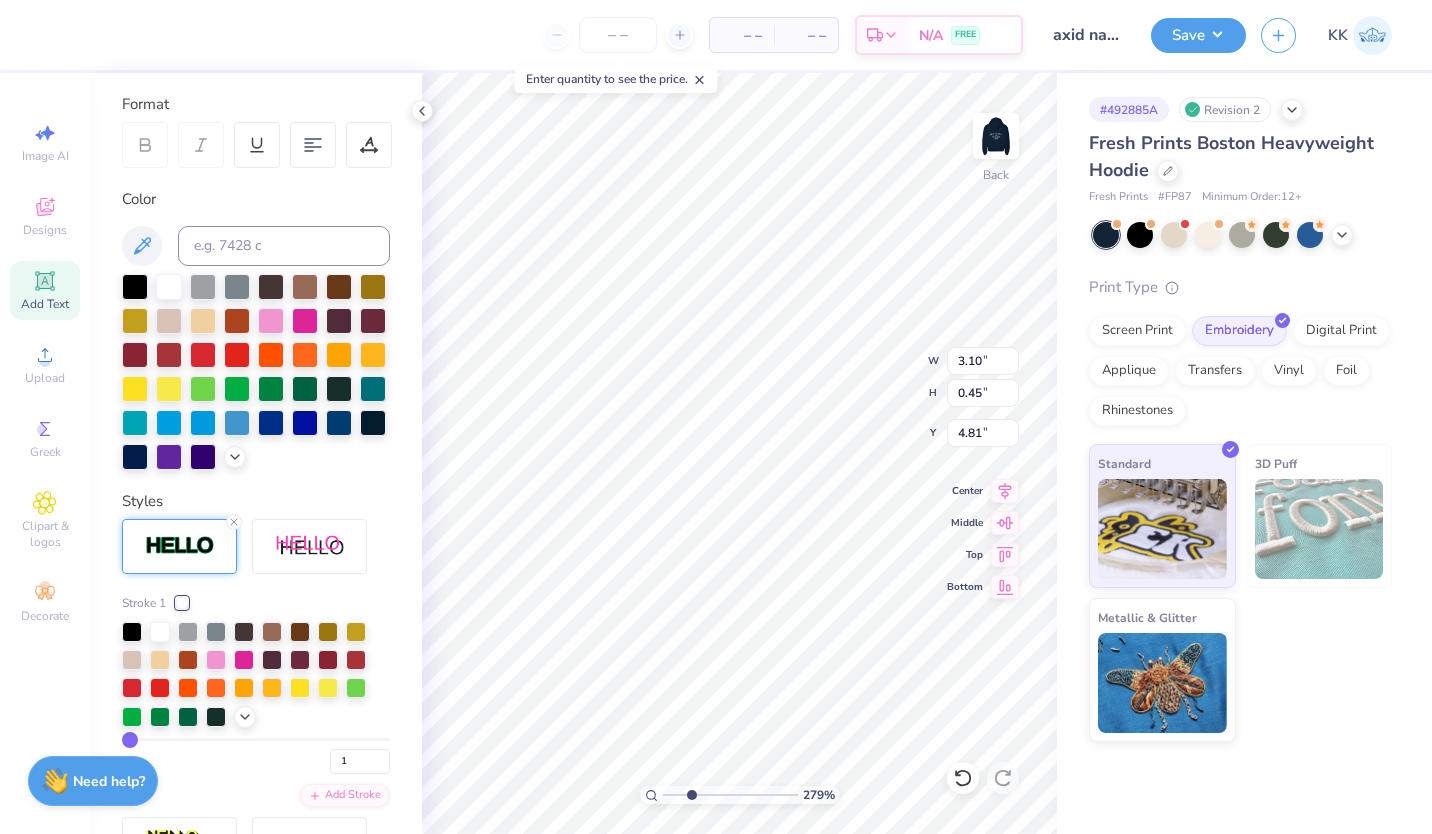 type on "2.78994365073447" 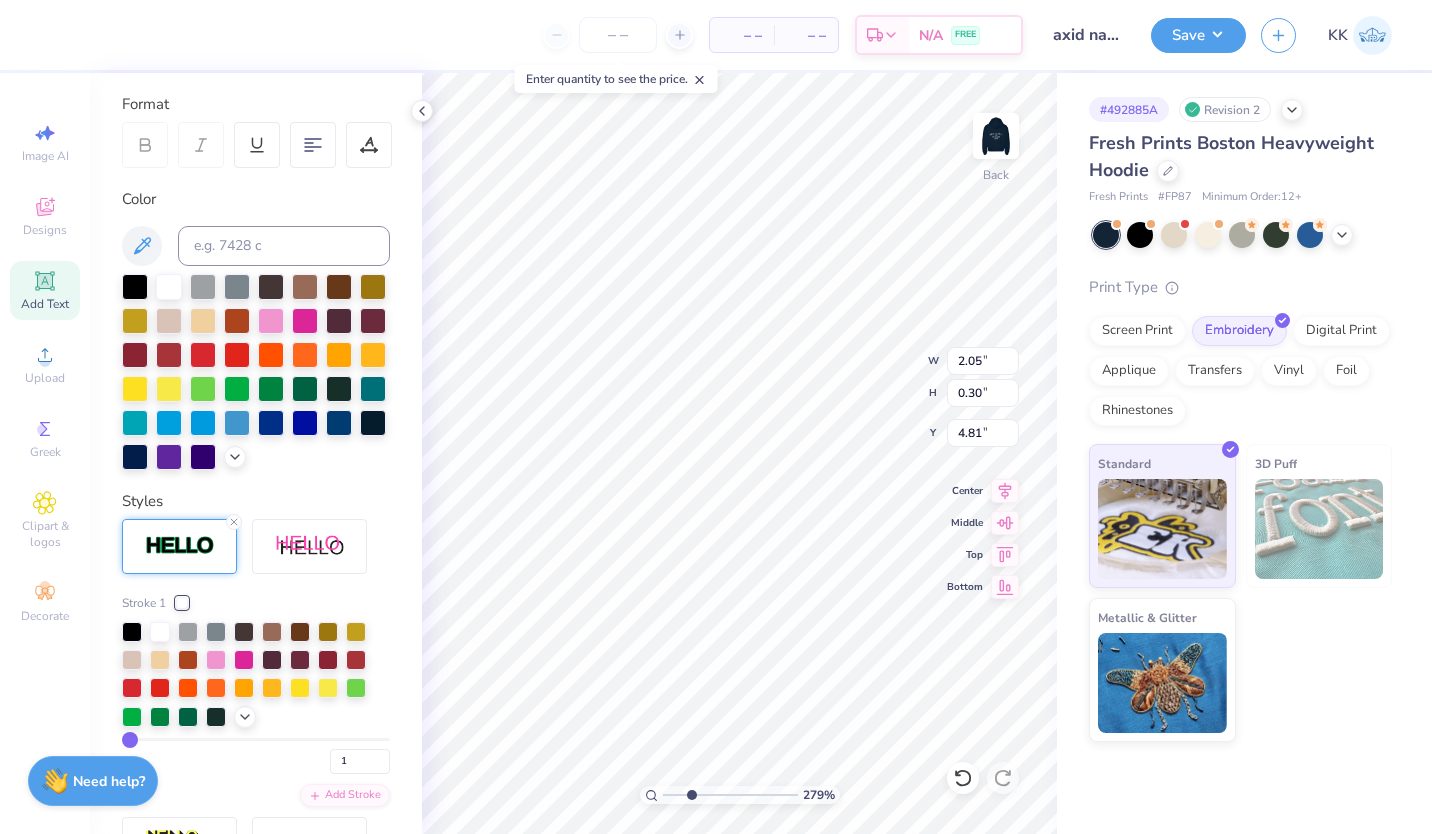 type on "2.78994365073447" 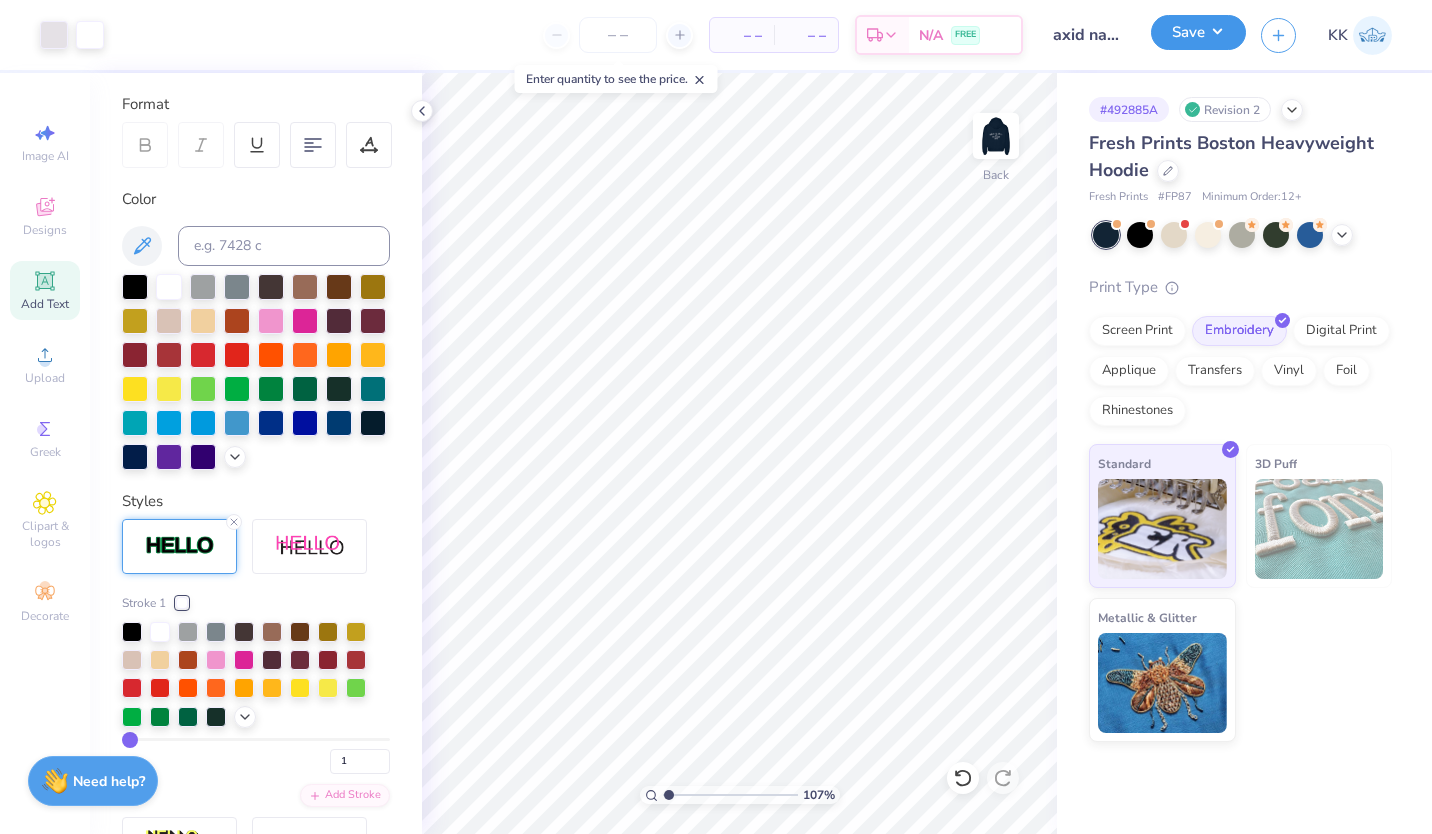 click on "Save" at bounding box center (1198, 32) 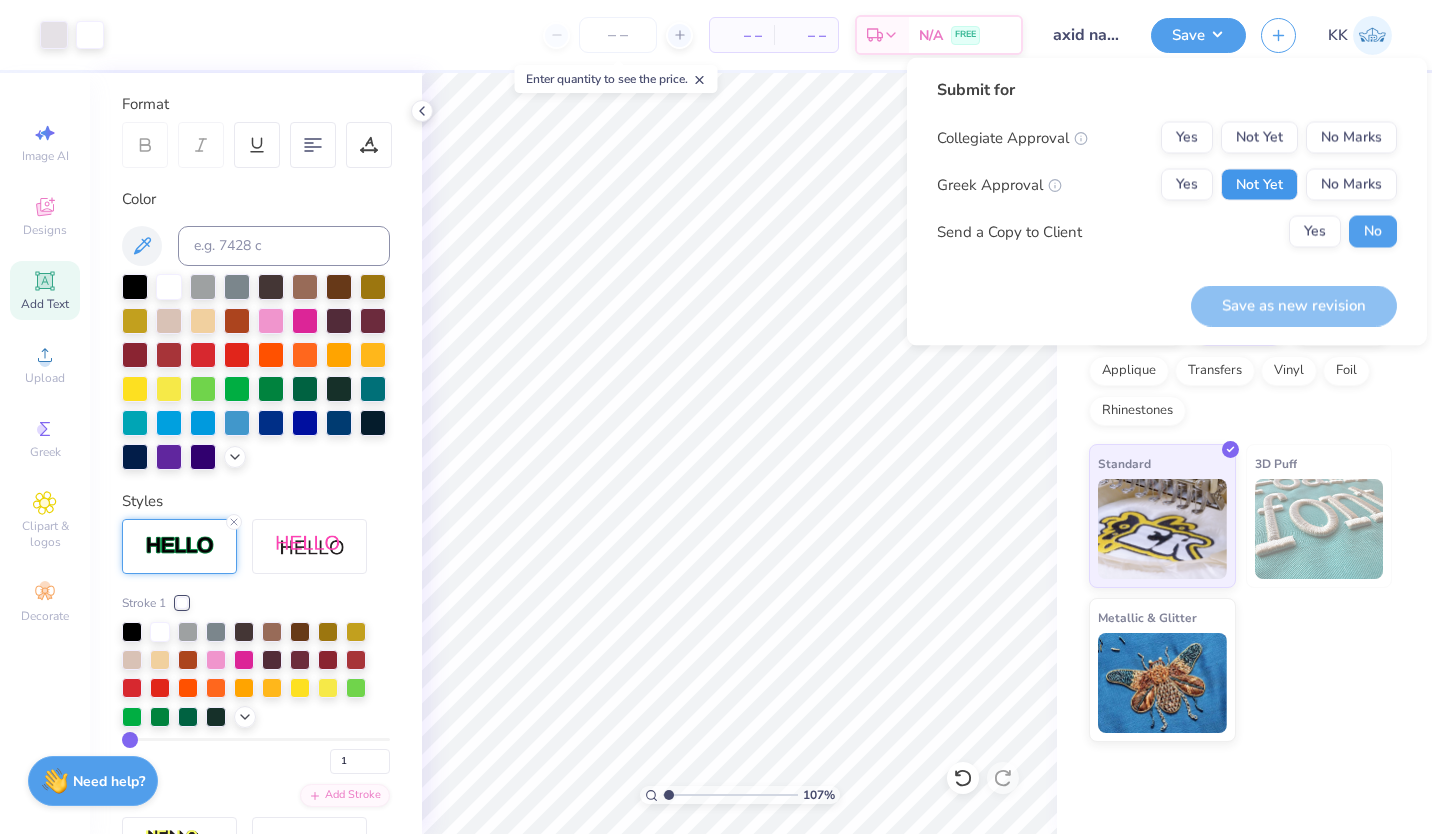 click on "Not Yet" at bounding box center [1259, 185] 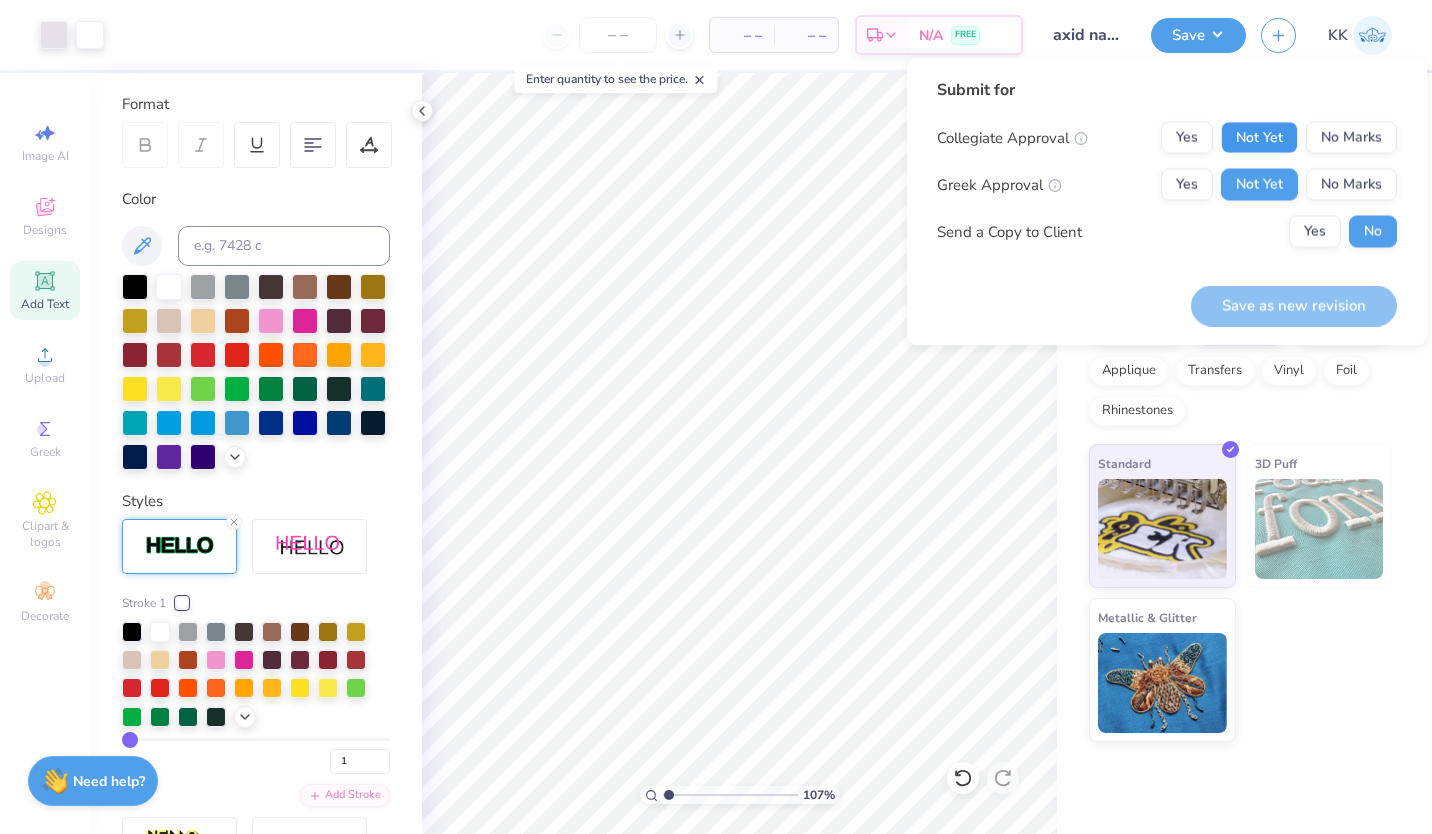click on "Not Yet" at bounding box center [1259, 138] 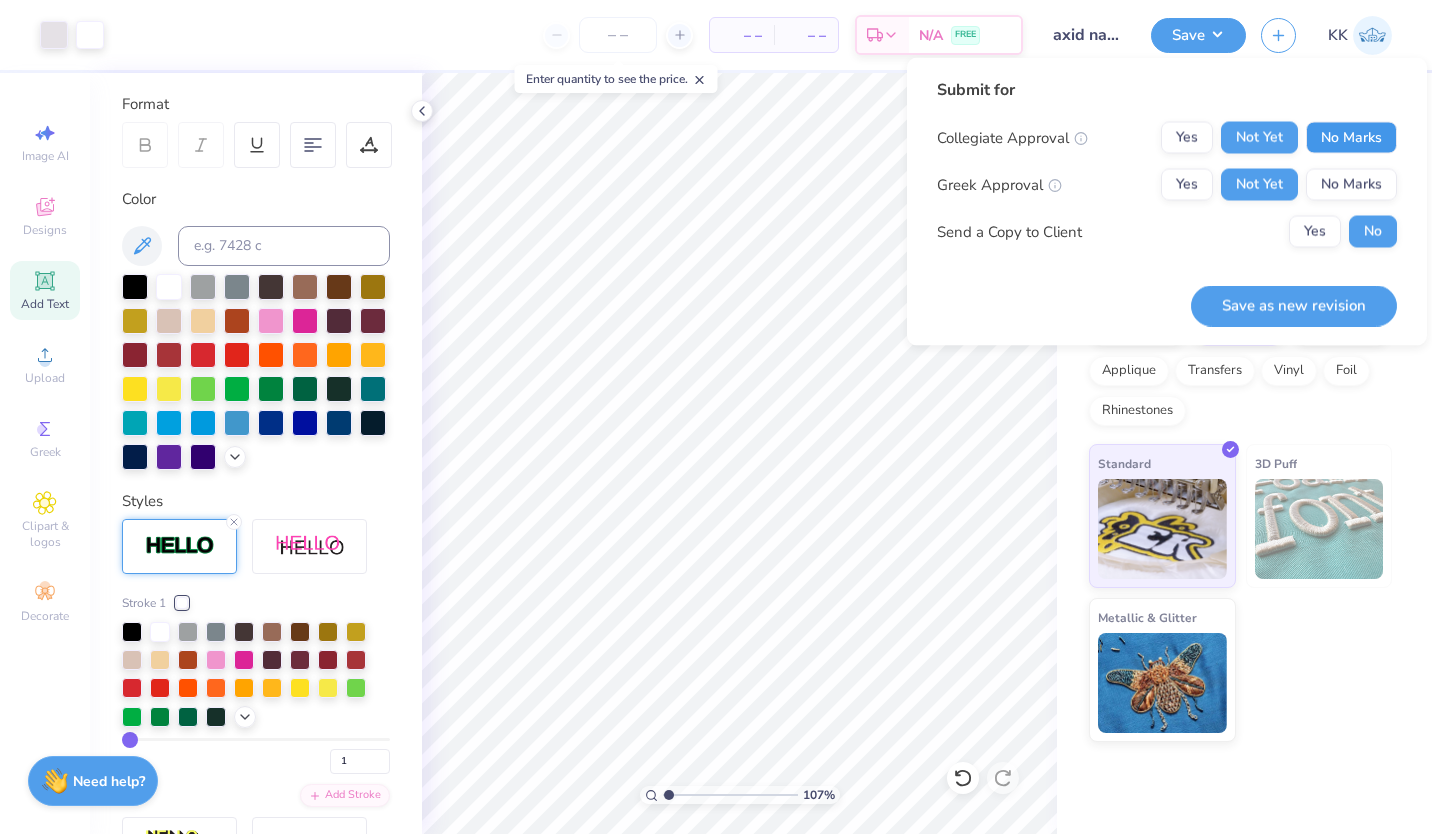 click on "No Marks" at bounding box center [1351, 138] 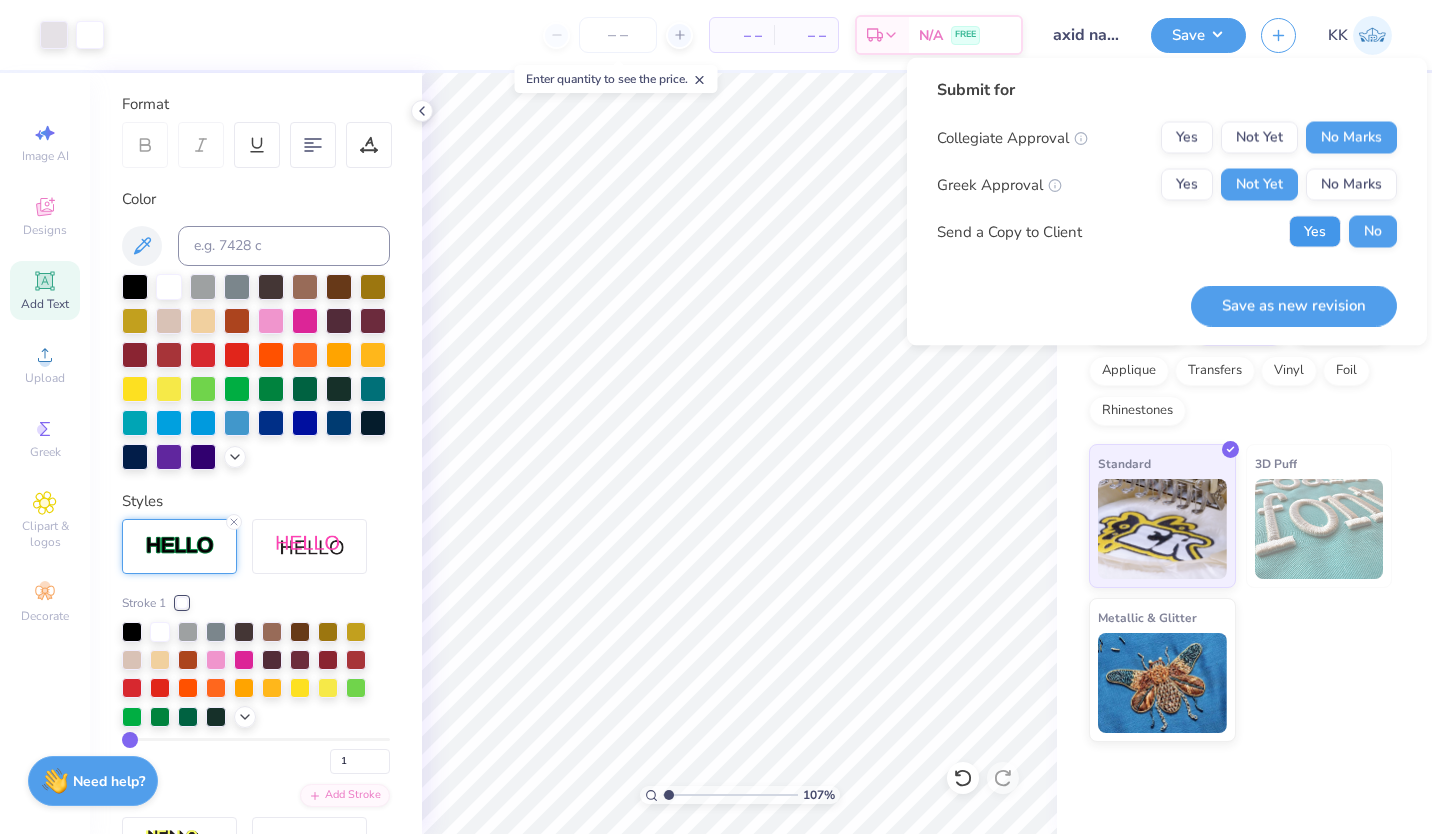 click on "Yes" at bounding box center (1315, 232) 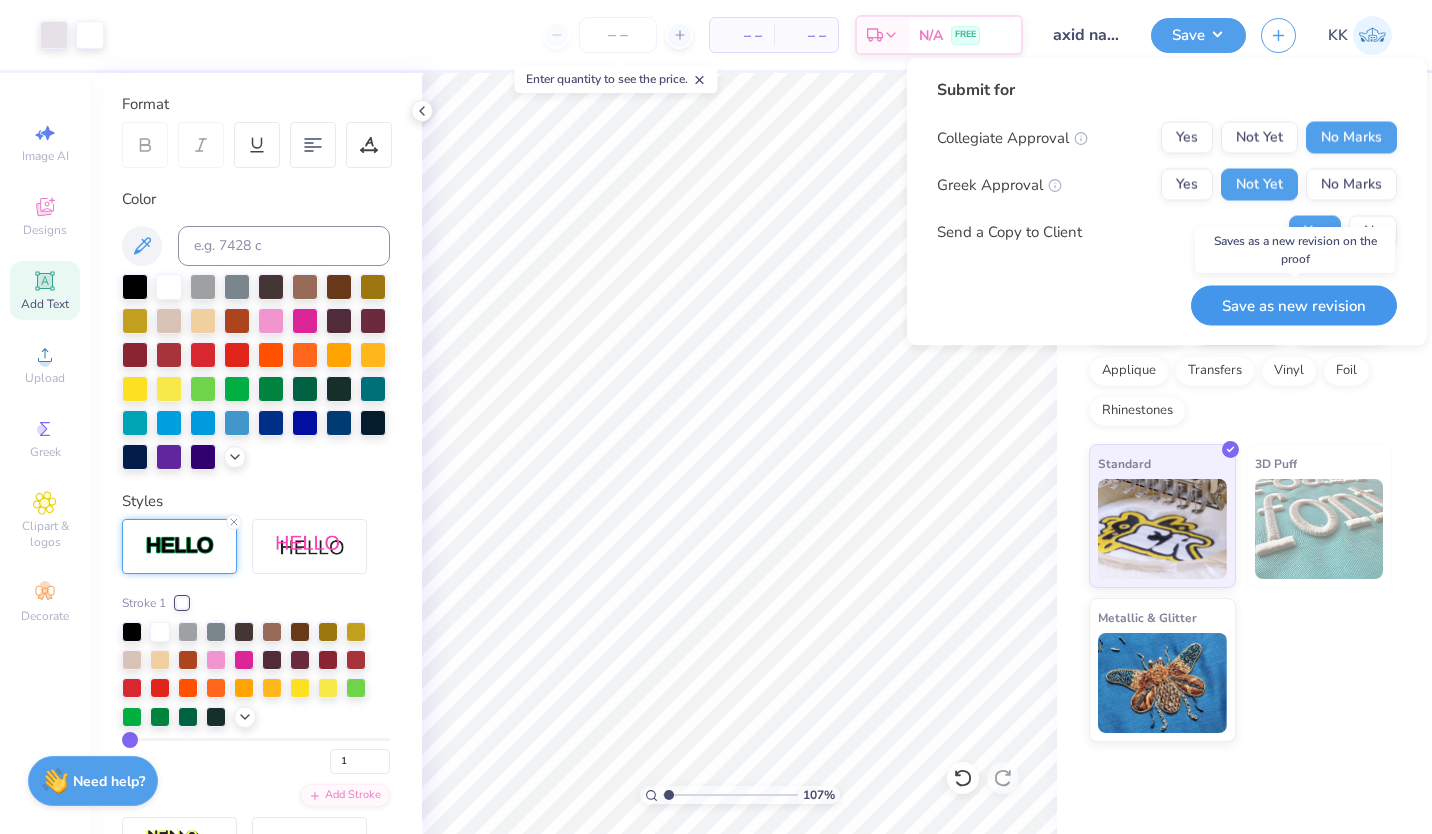click on "Save as new revision" at bounding box center (1294, 305) 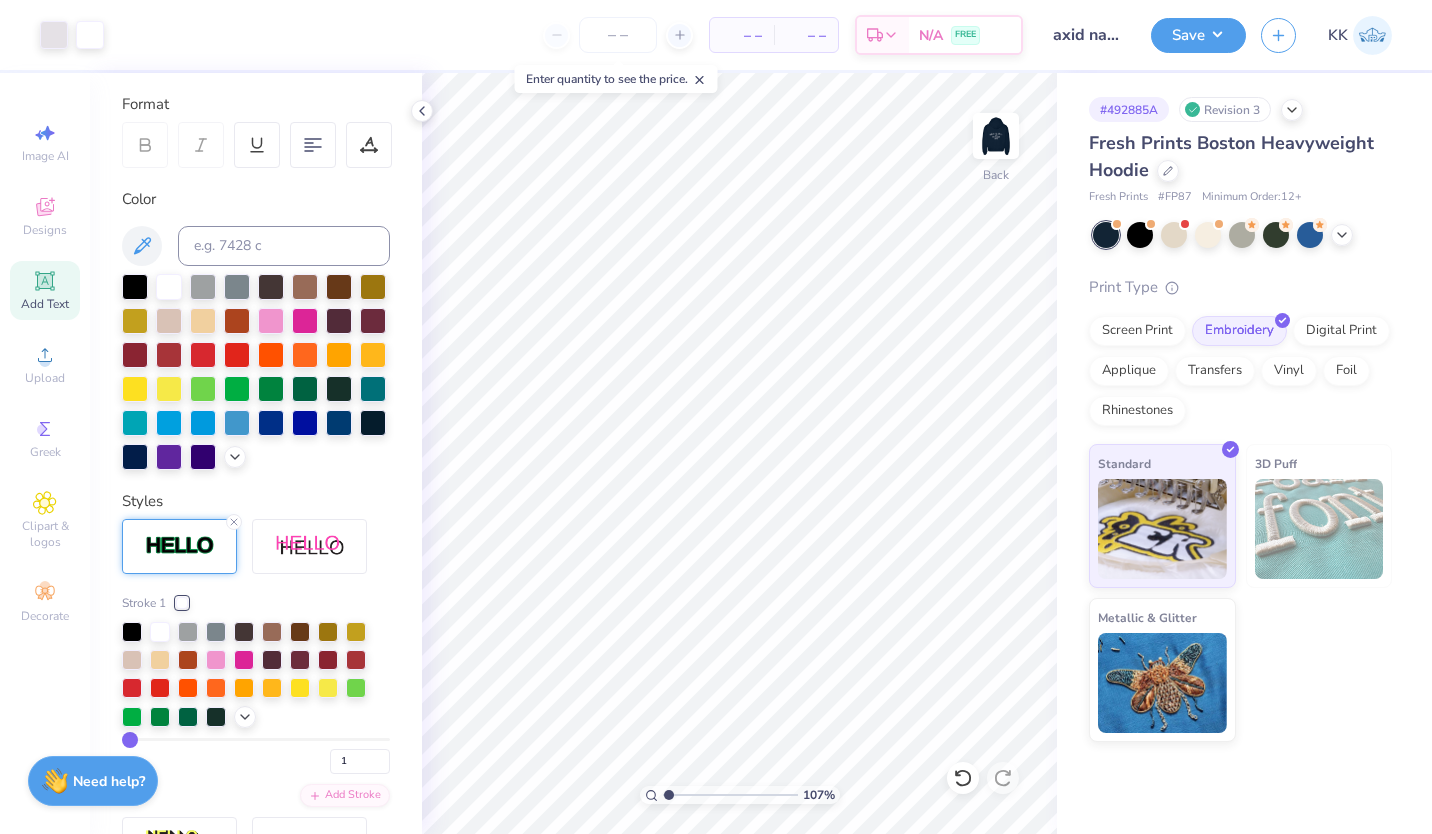 click on "Print Type Screen Print Embroidery Digital Print Applique Transfers Vinyl Foil Rhinestones Standard 3D Puff Metallic & Glitter" at bounding box center [1240, 509] 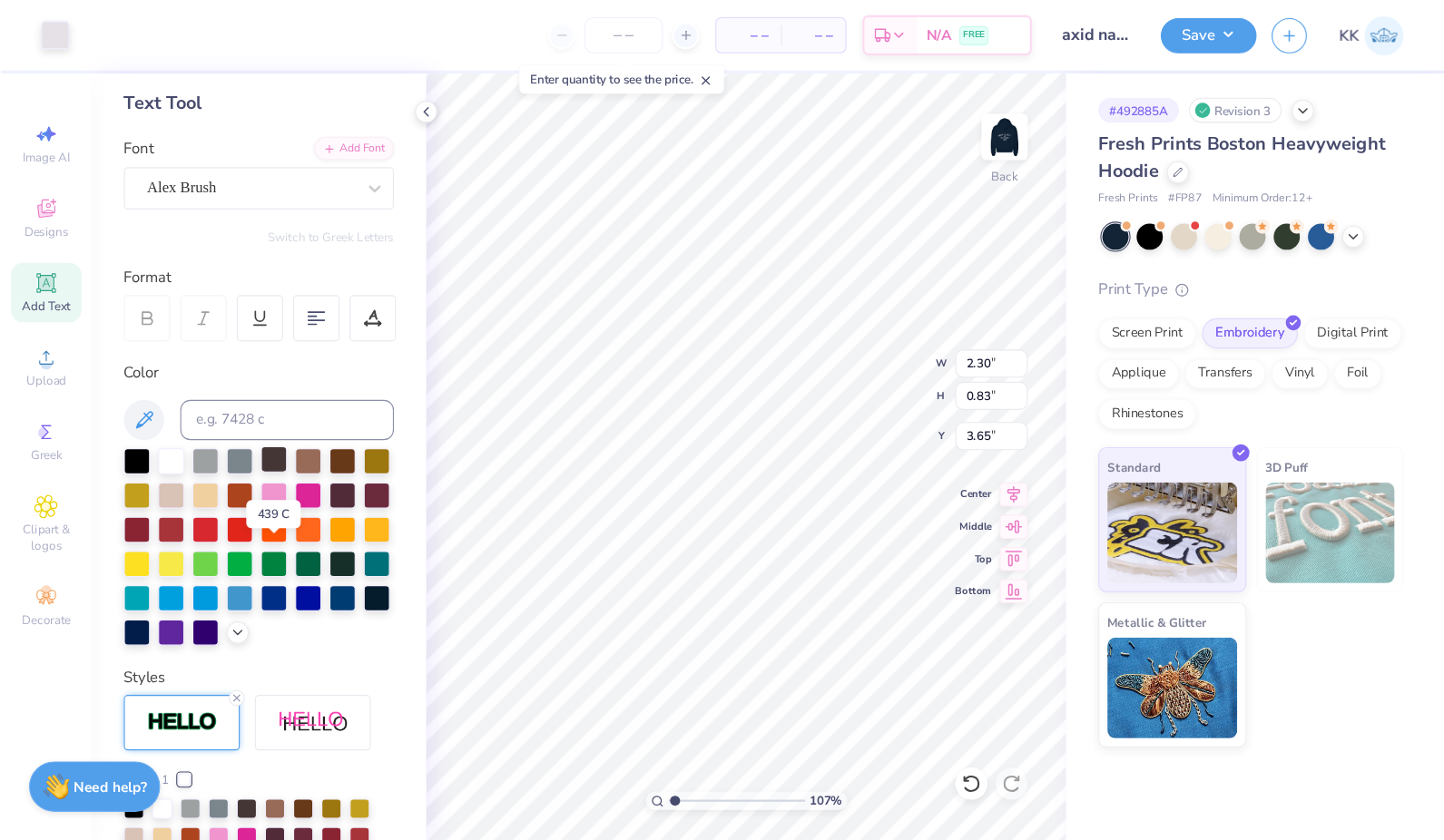 scroll, scrollTop: 0, scrollLeft: 0, axis: both 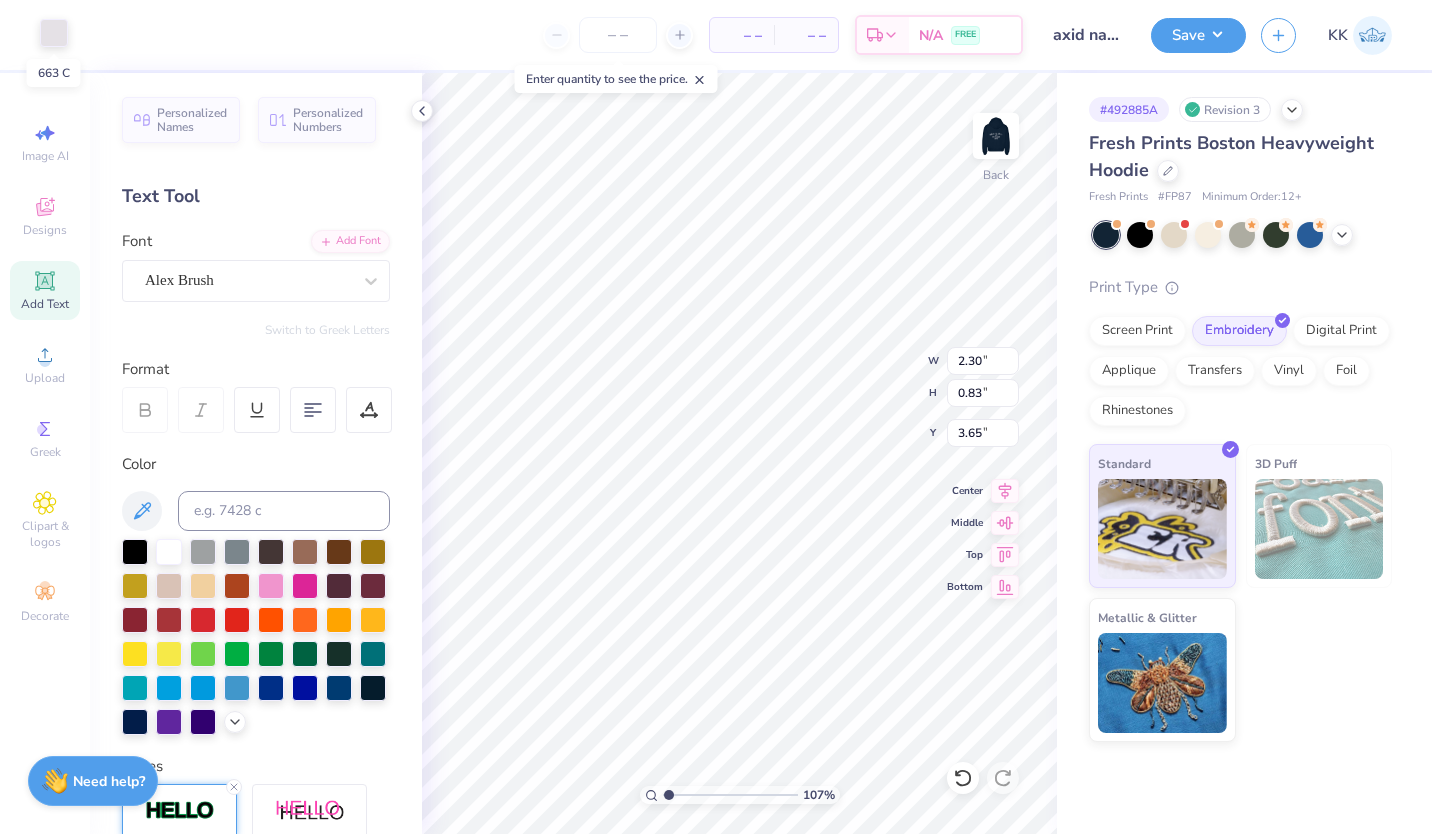 click at bounding box center (54, 33) 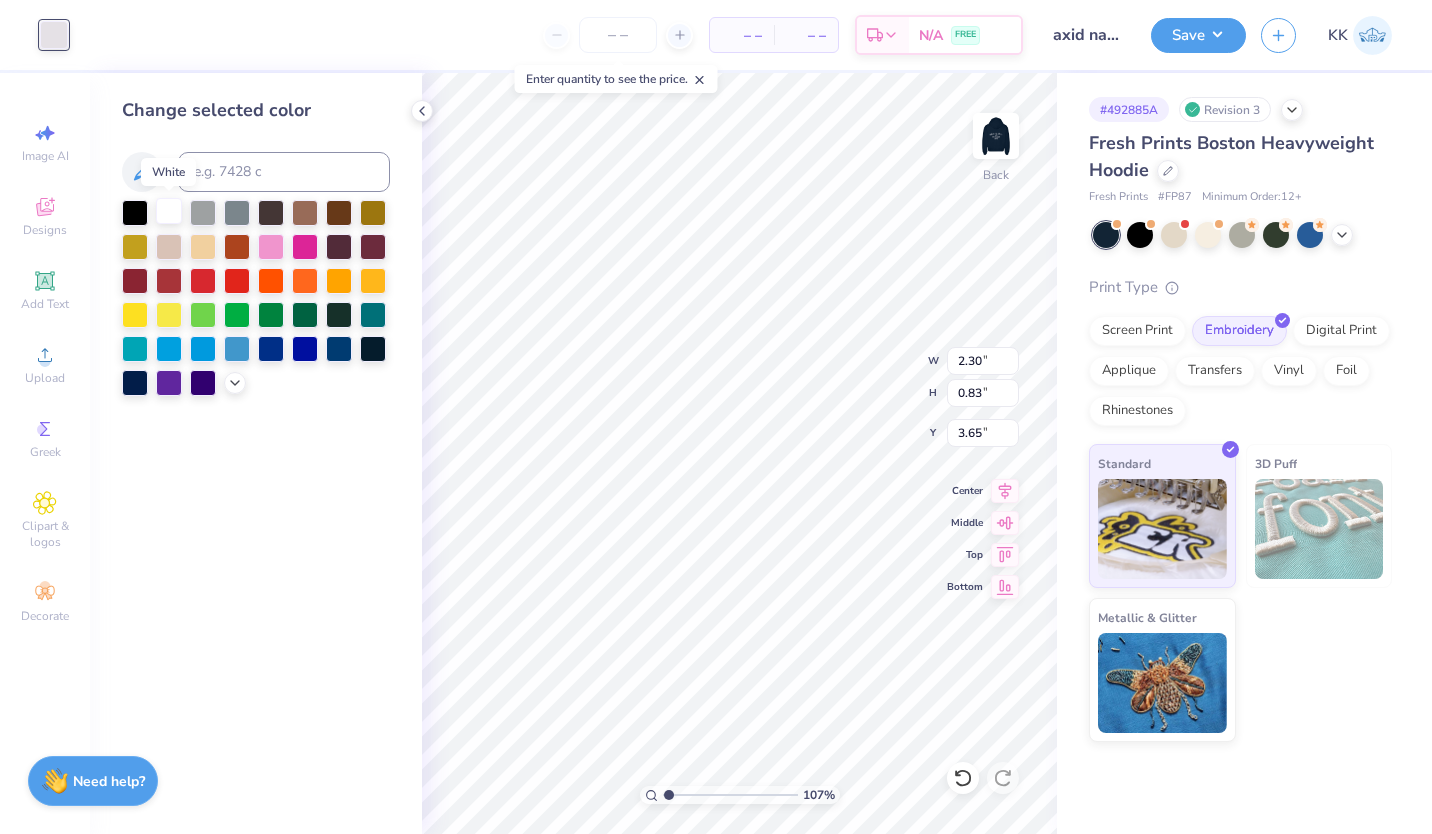 click at bounding box center (169, 211) 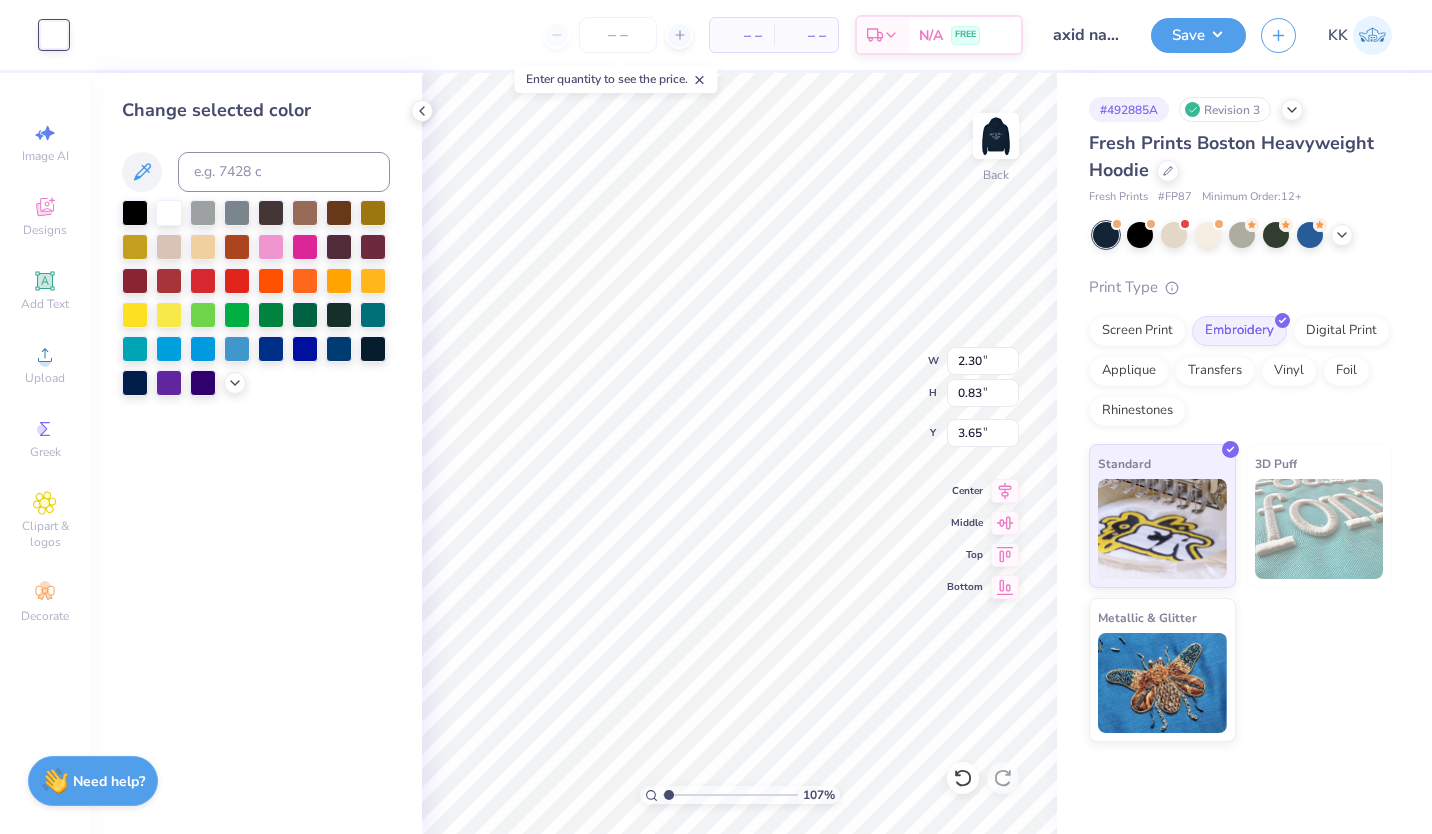 click on "Change selected color" at bounding box center [256, 453] 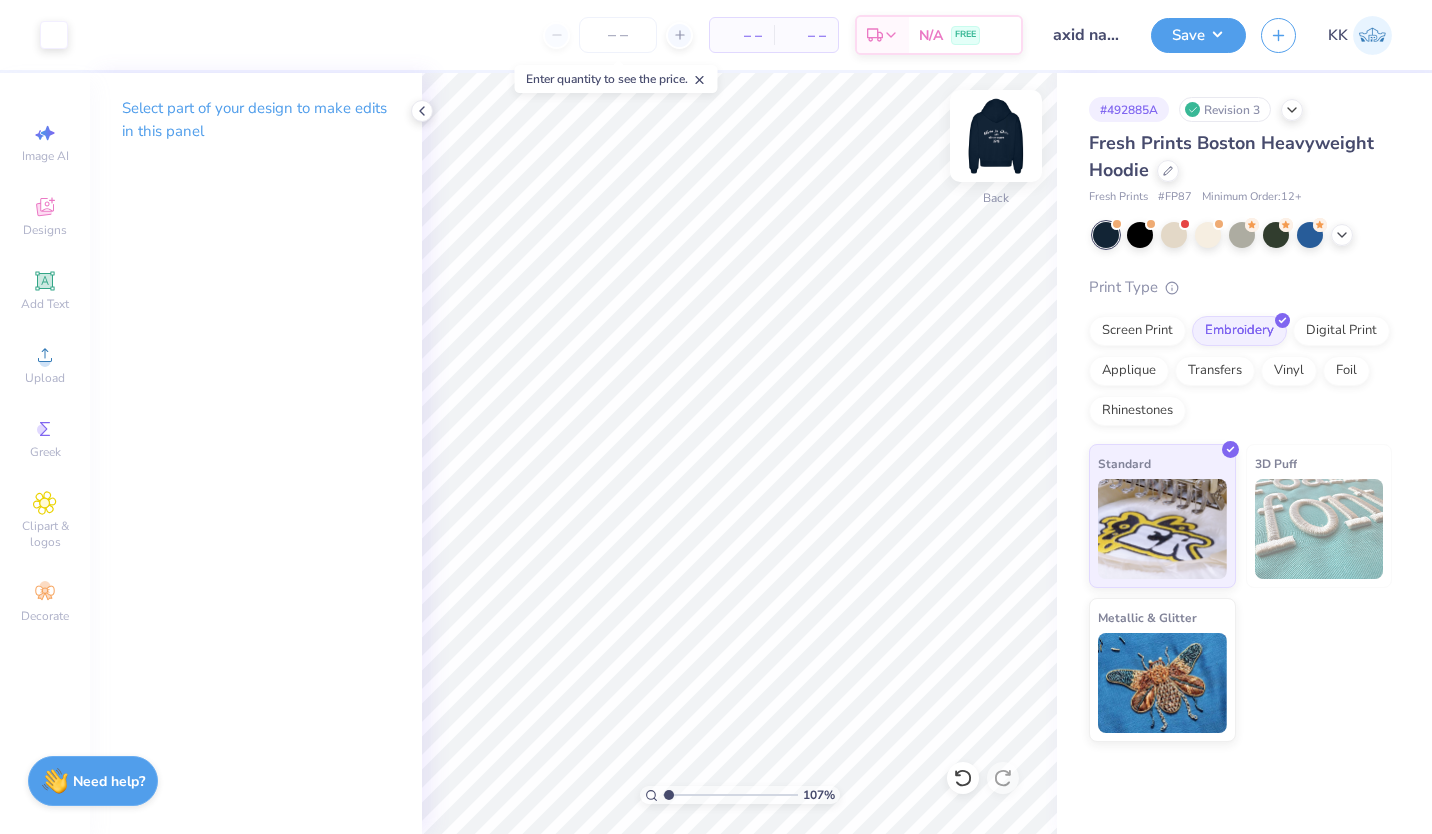 click at bounding box center (996, 136) 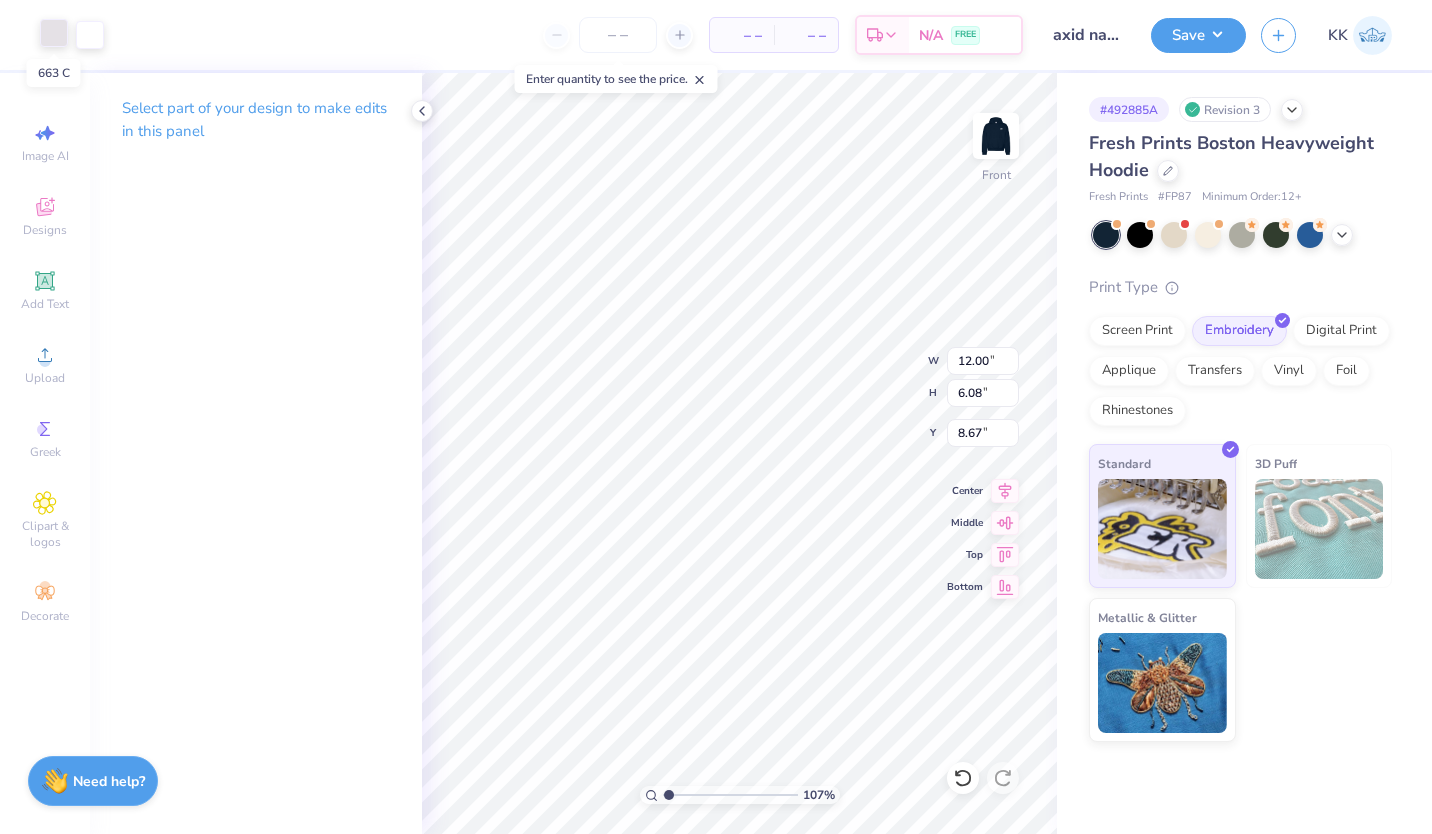 click at bounding box center (54, 33) 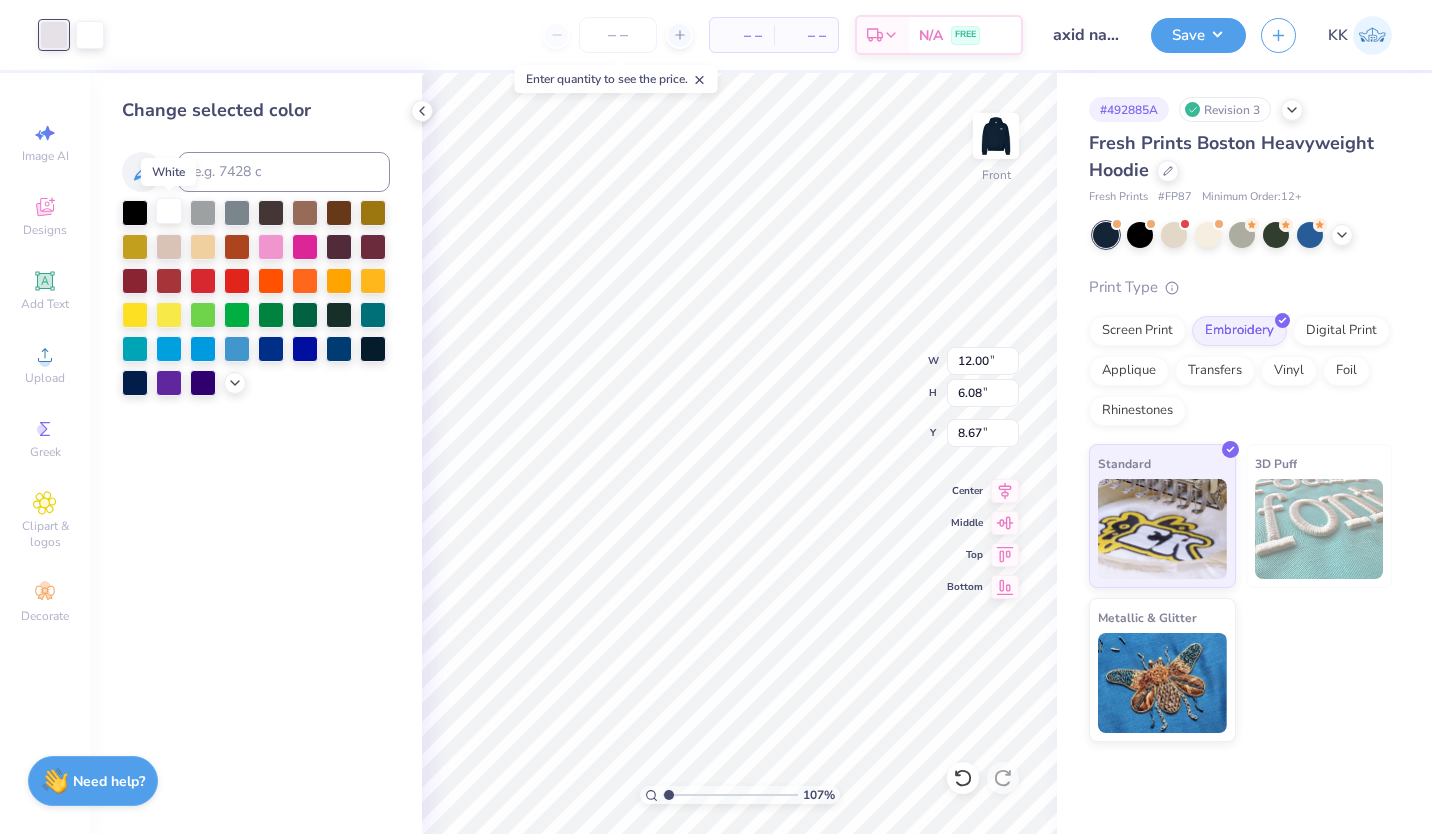 click at bounding box center (169, 211) 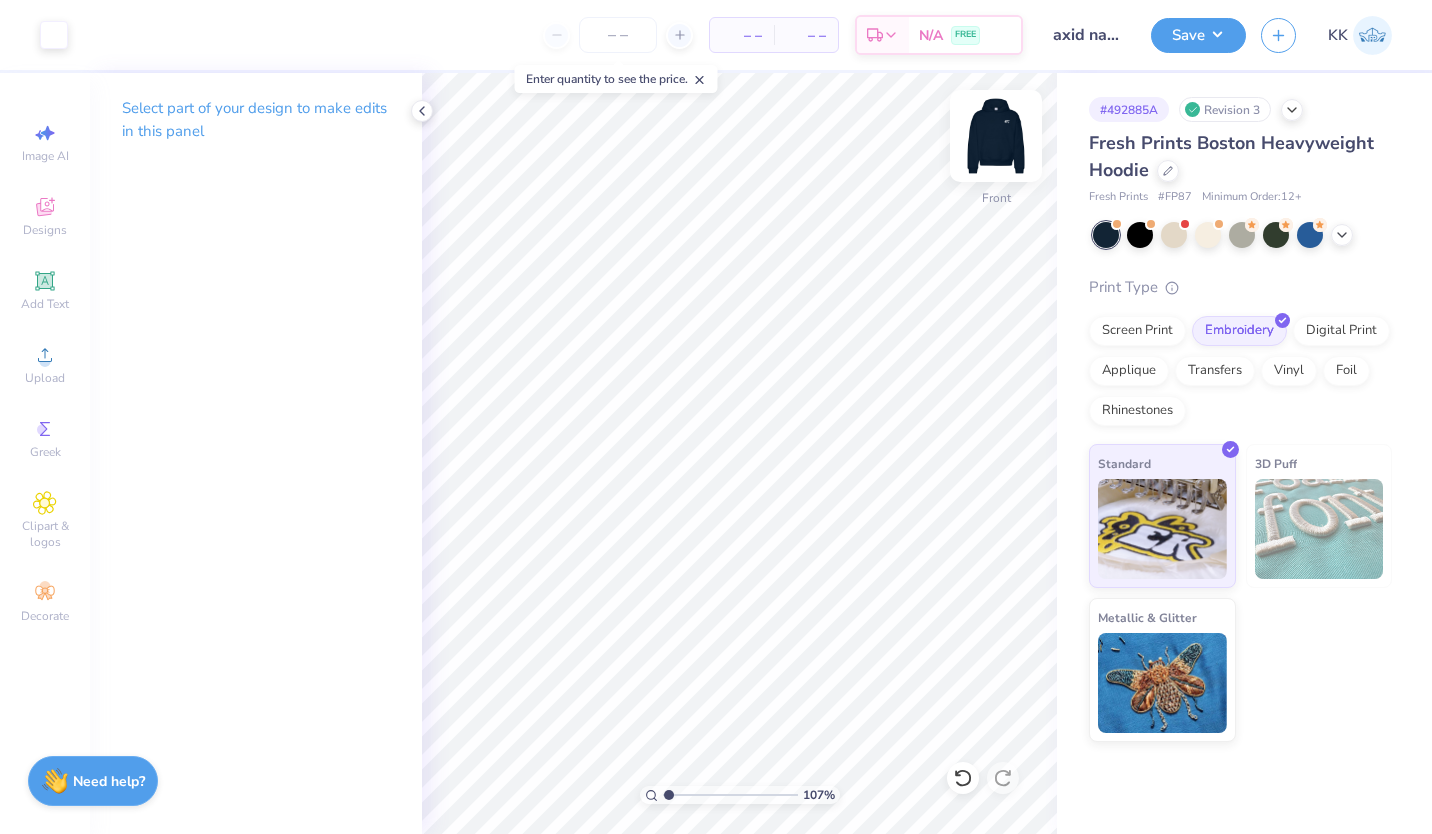 click at bounding box center [996, 136] 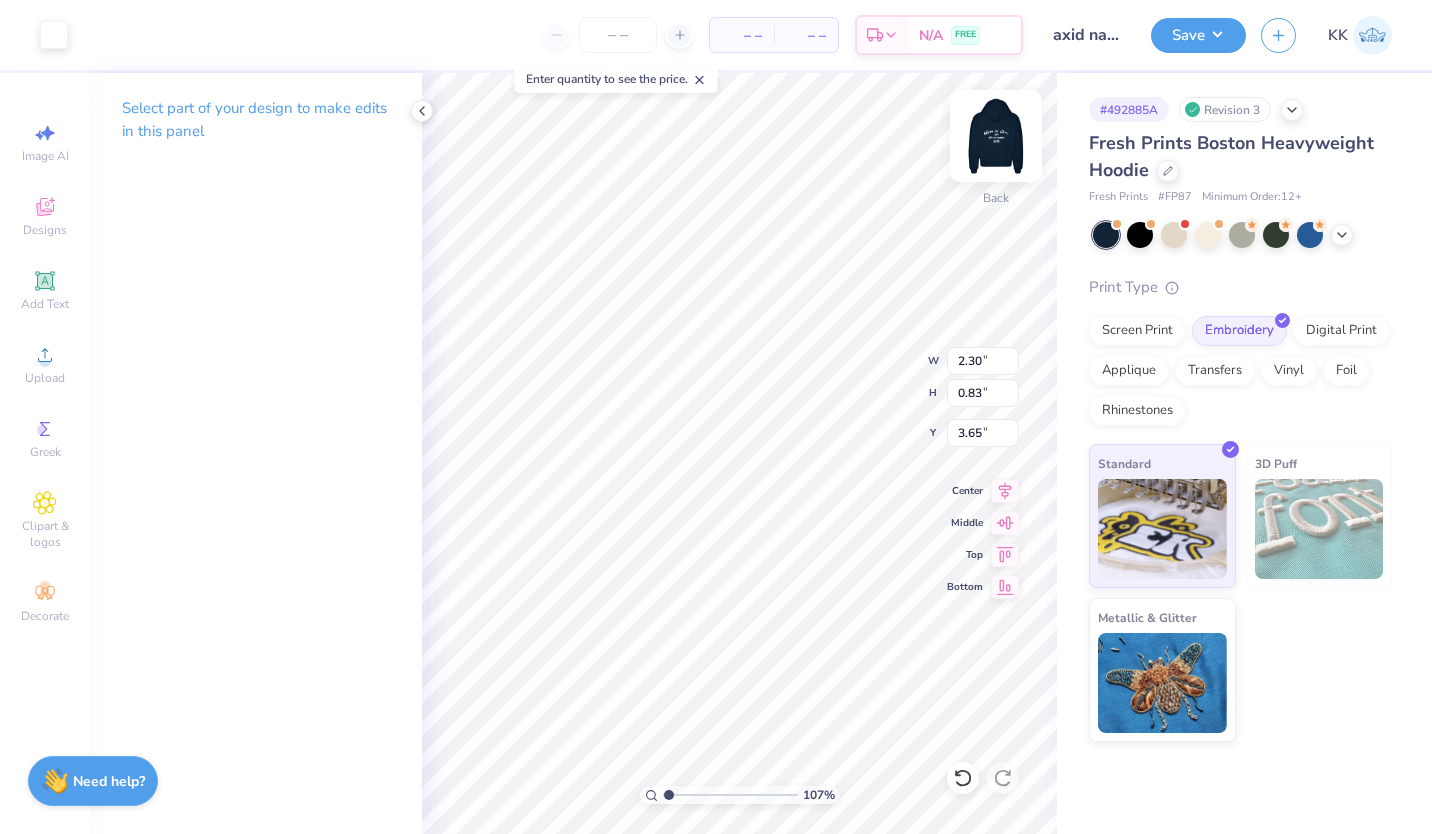 type on "1.07309805446346" 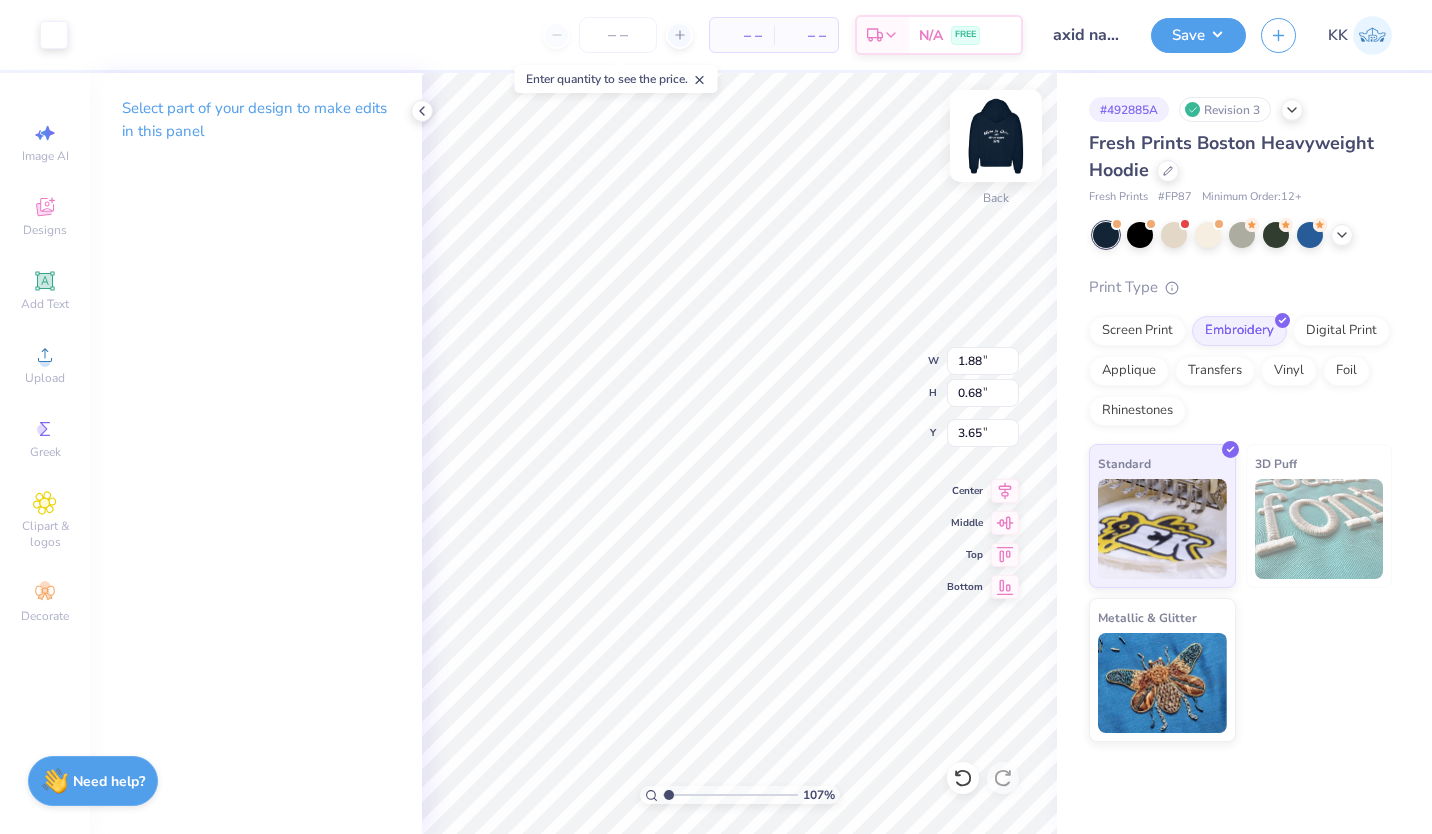 type on "1.07309805446346" 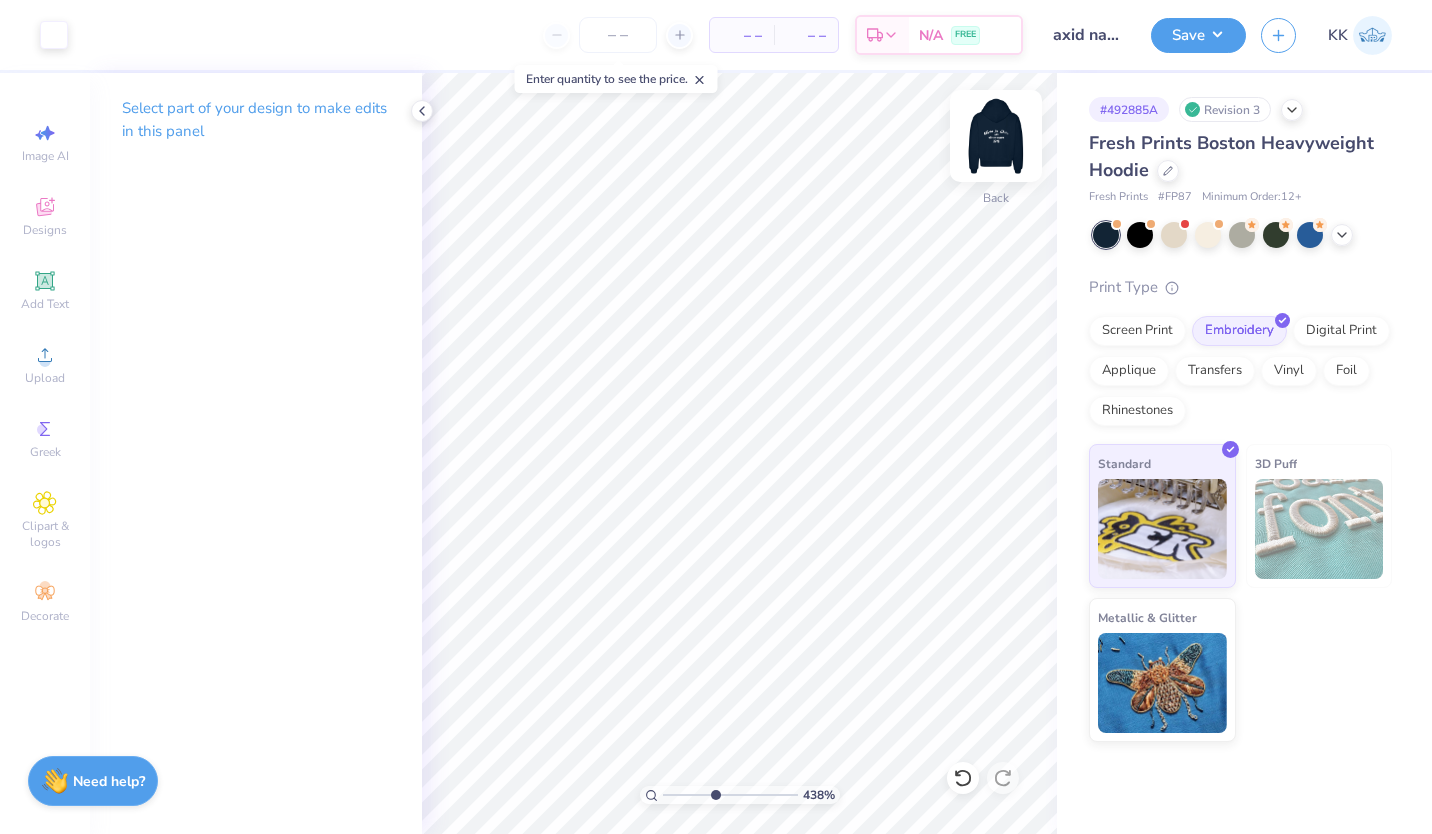 type on "4.45009897702277" 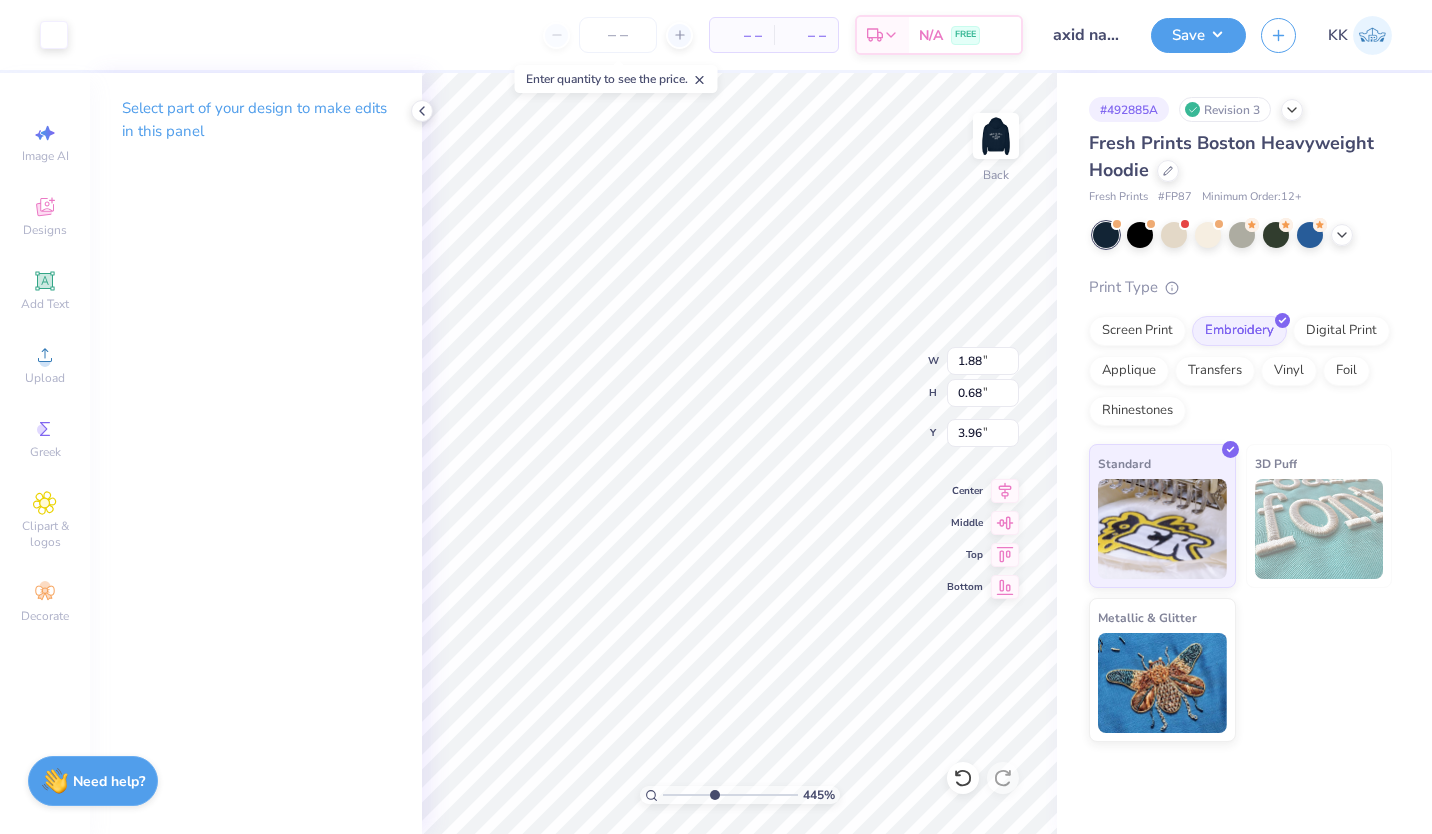 type on "3.85" 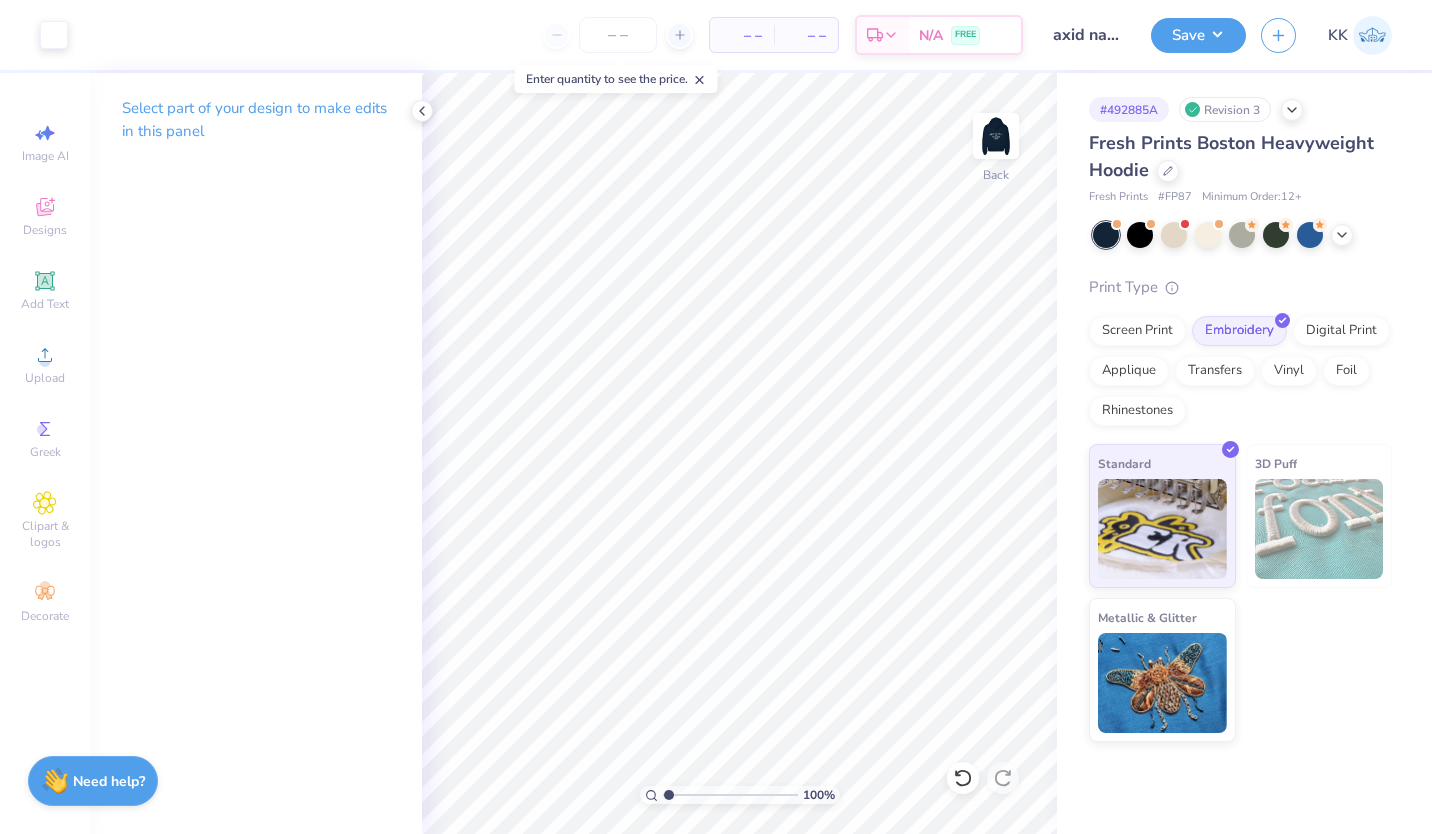 type on "1" 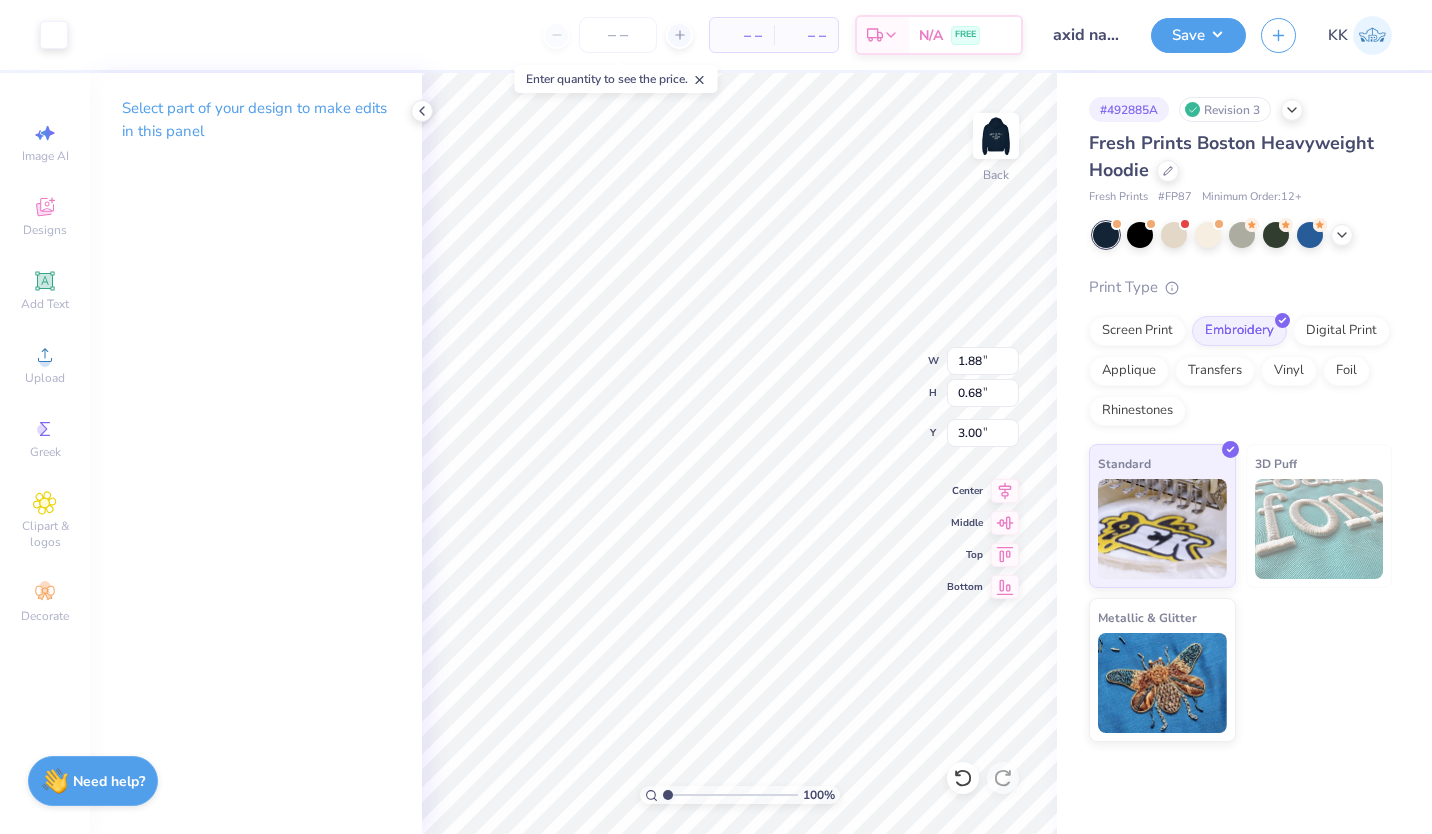 type on "3.00" 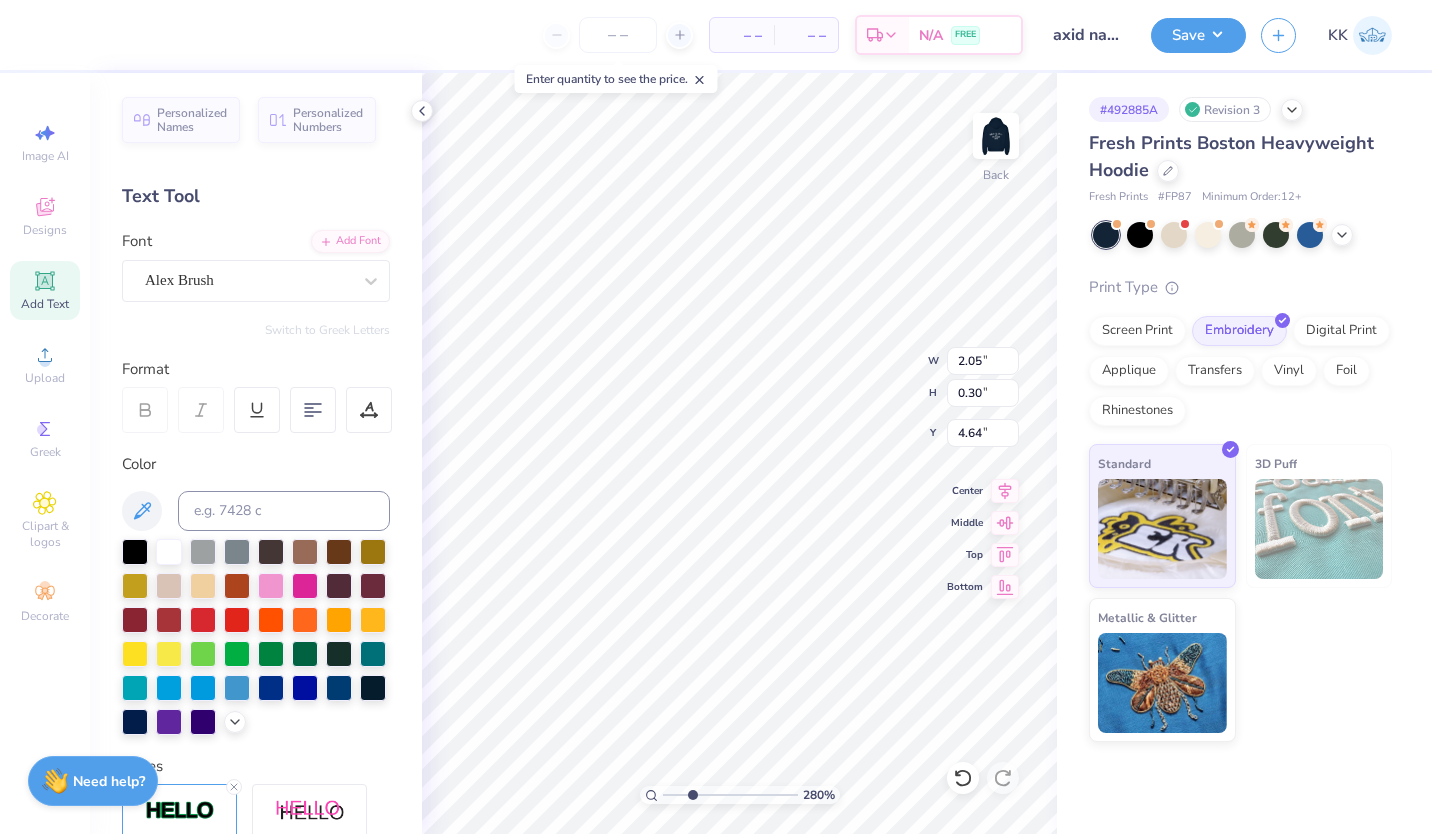 type on "2.80442973361429" 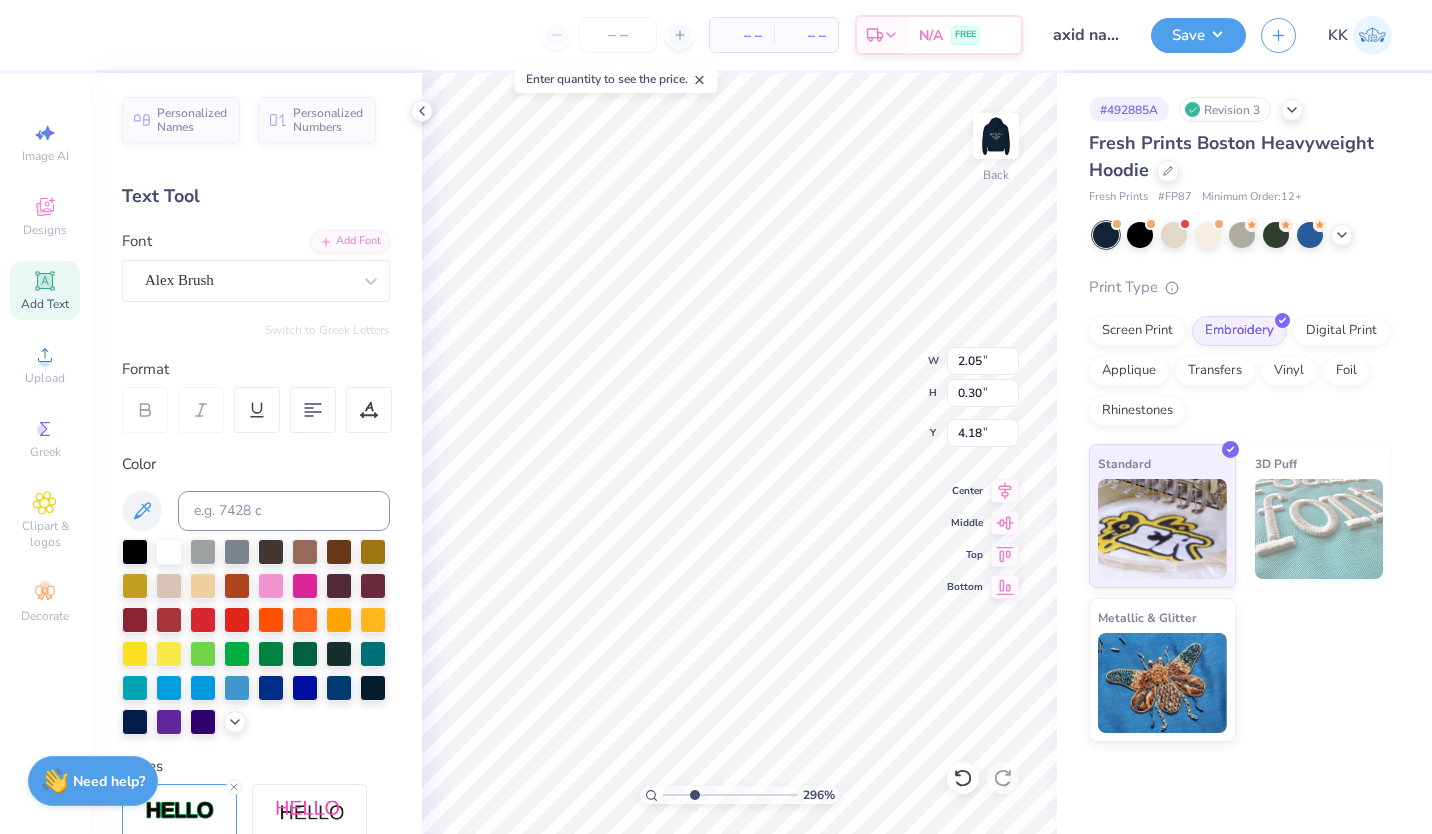 type on "2.96134373128366" 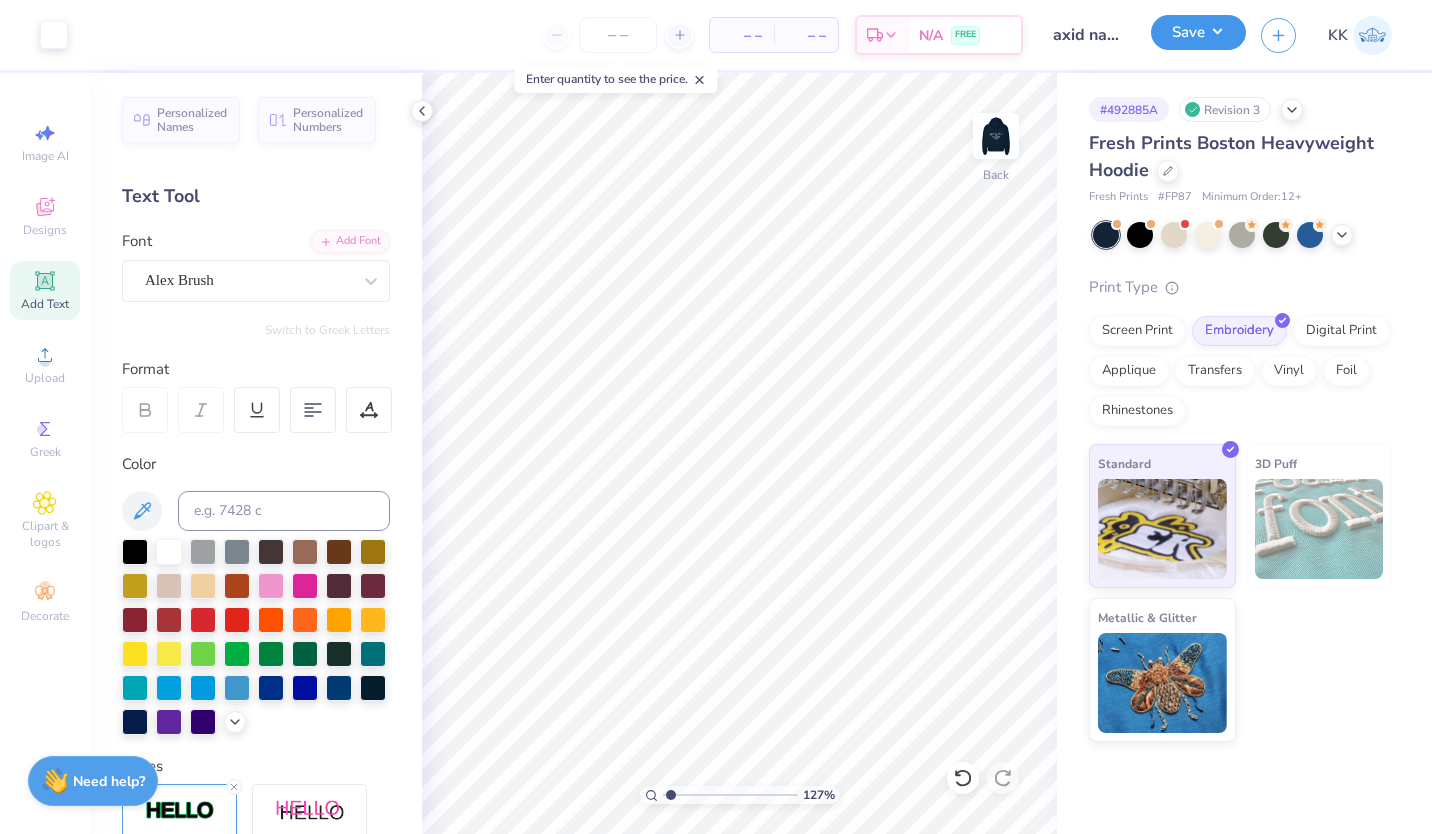 click on "Save" at bounding box center [1198, 32] 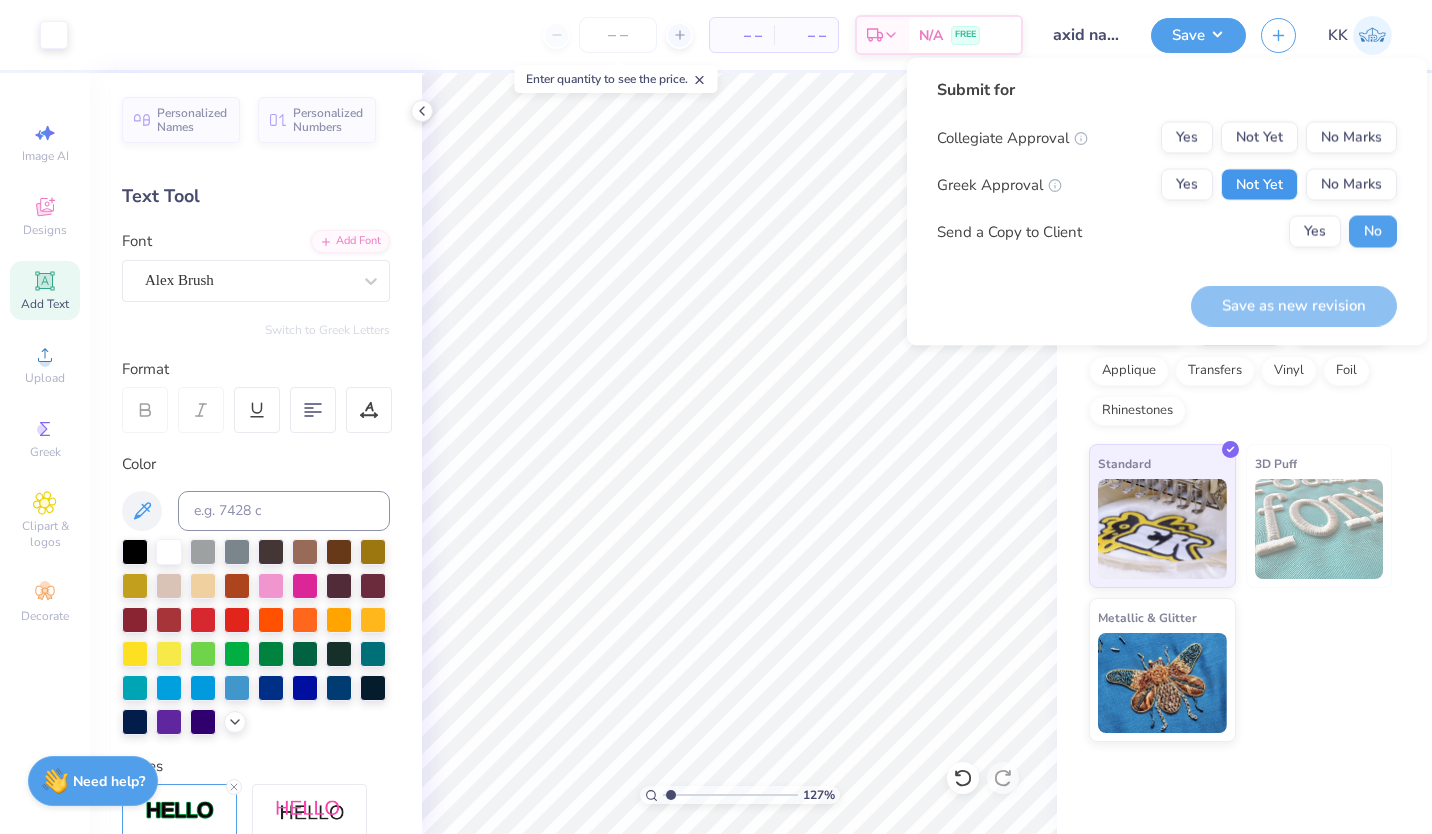 click on "Not Yet" at bounding box center [1259, 185] 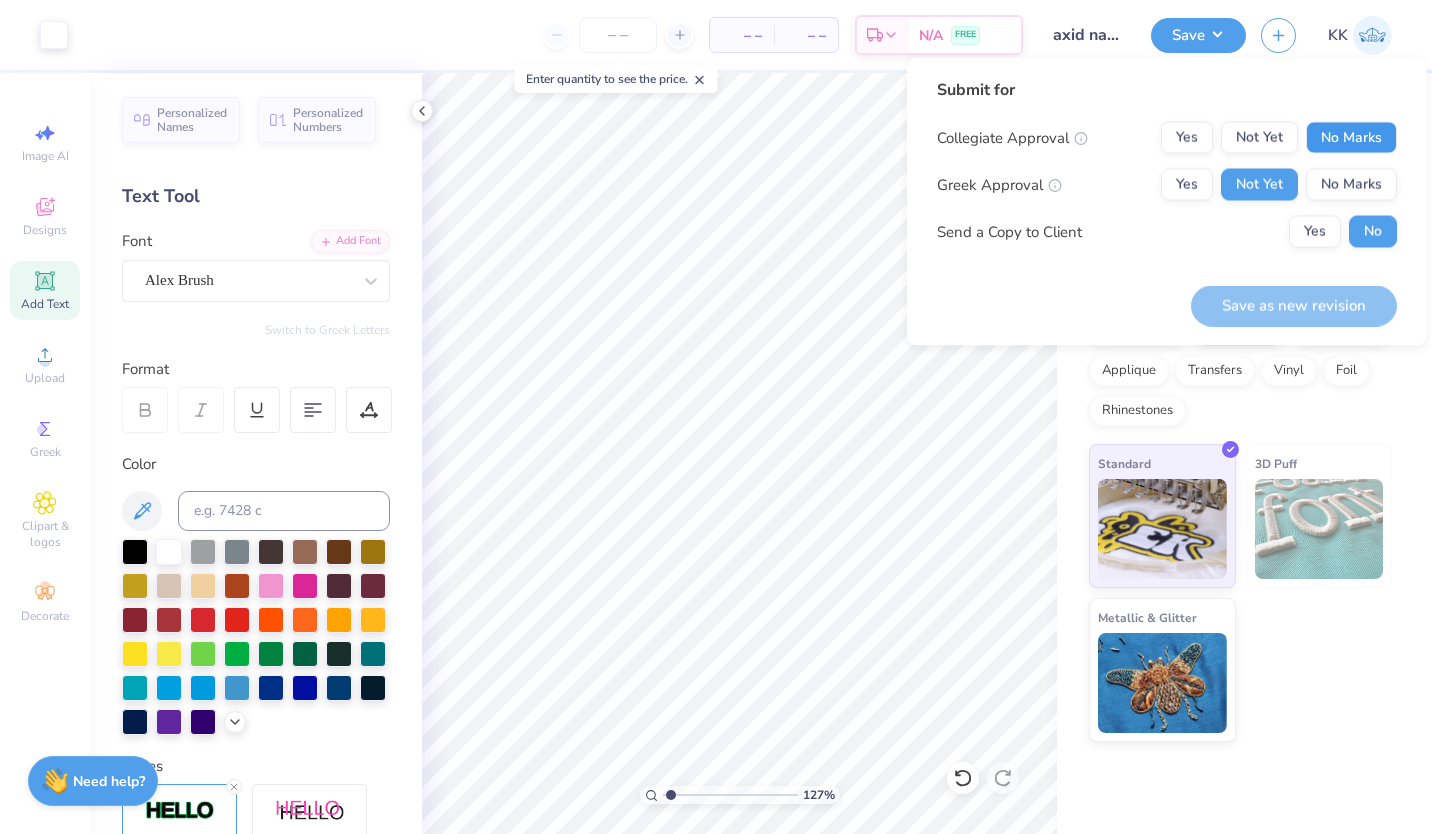 click on "No Marks" at bounding box center [1351, 138] 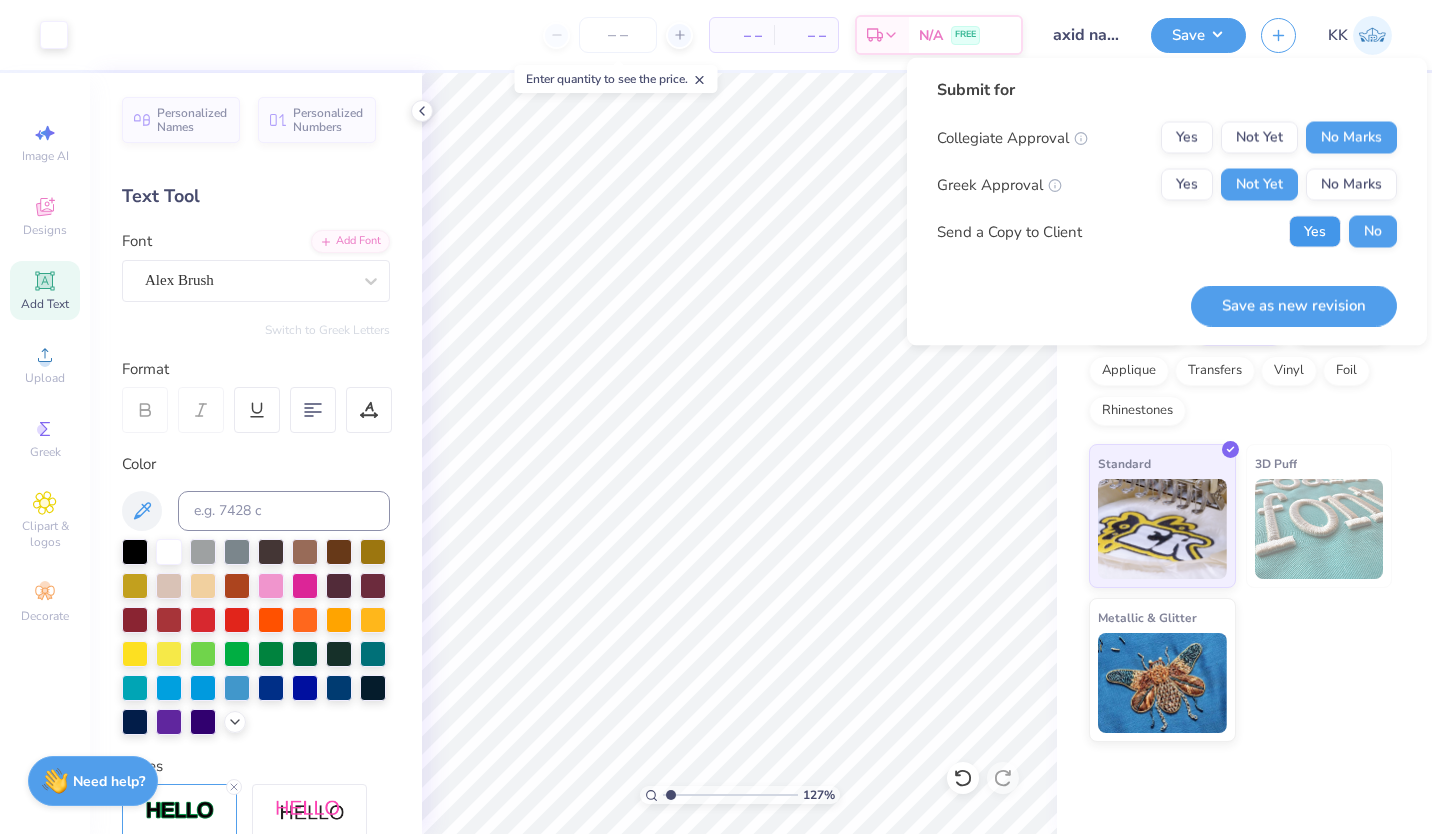 click on "Yes" at bounding box center [1315, 232] 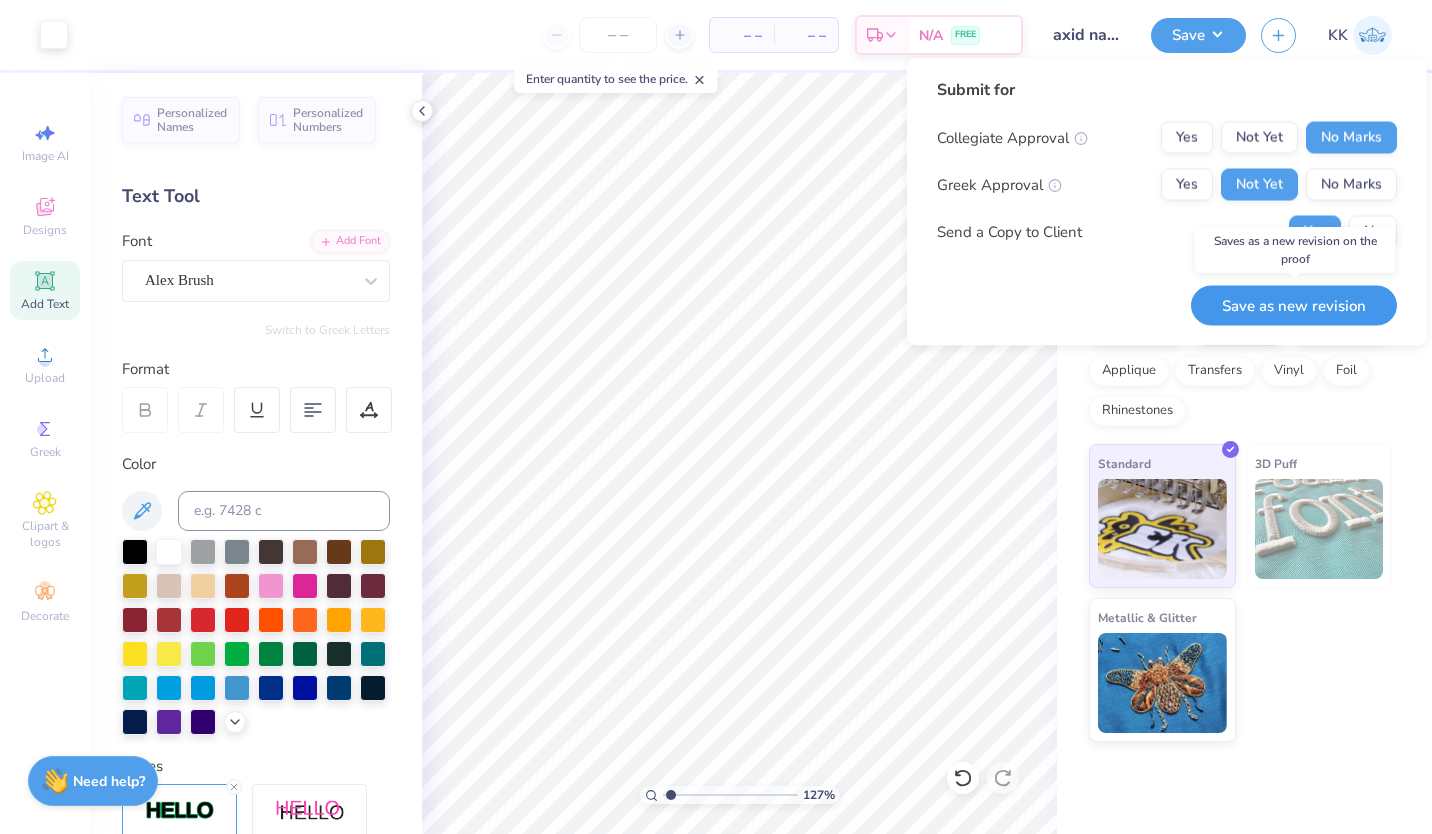 click on "Save as new revision" at bounding box center [1294, 305] 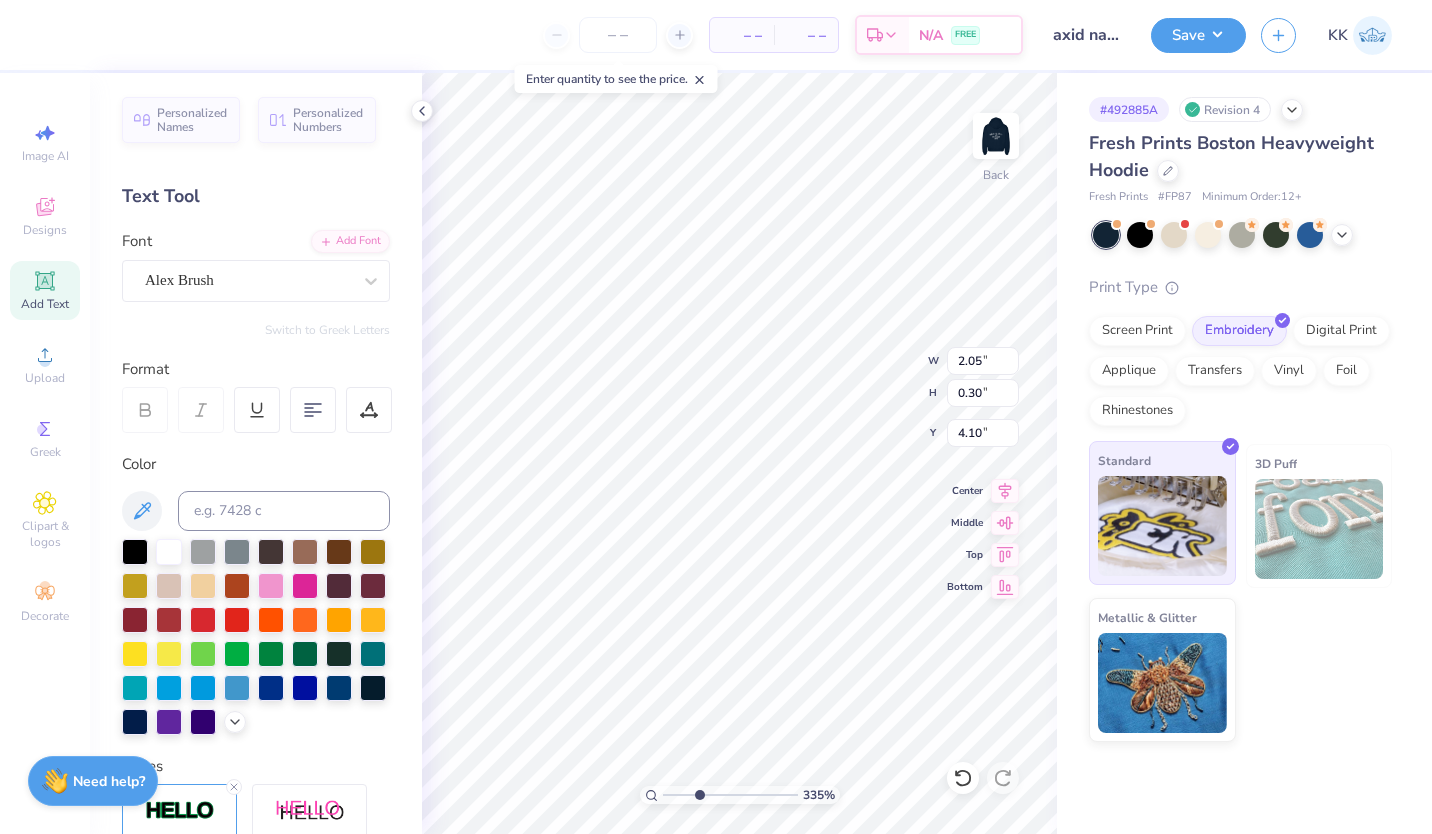 type on "3.35123637874302" 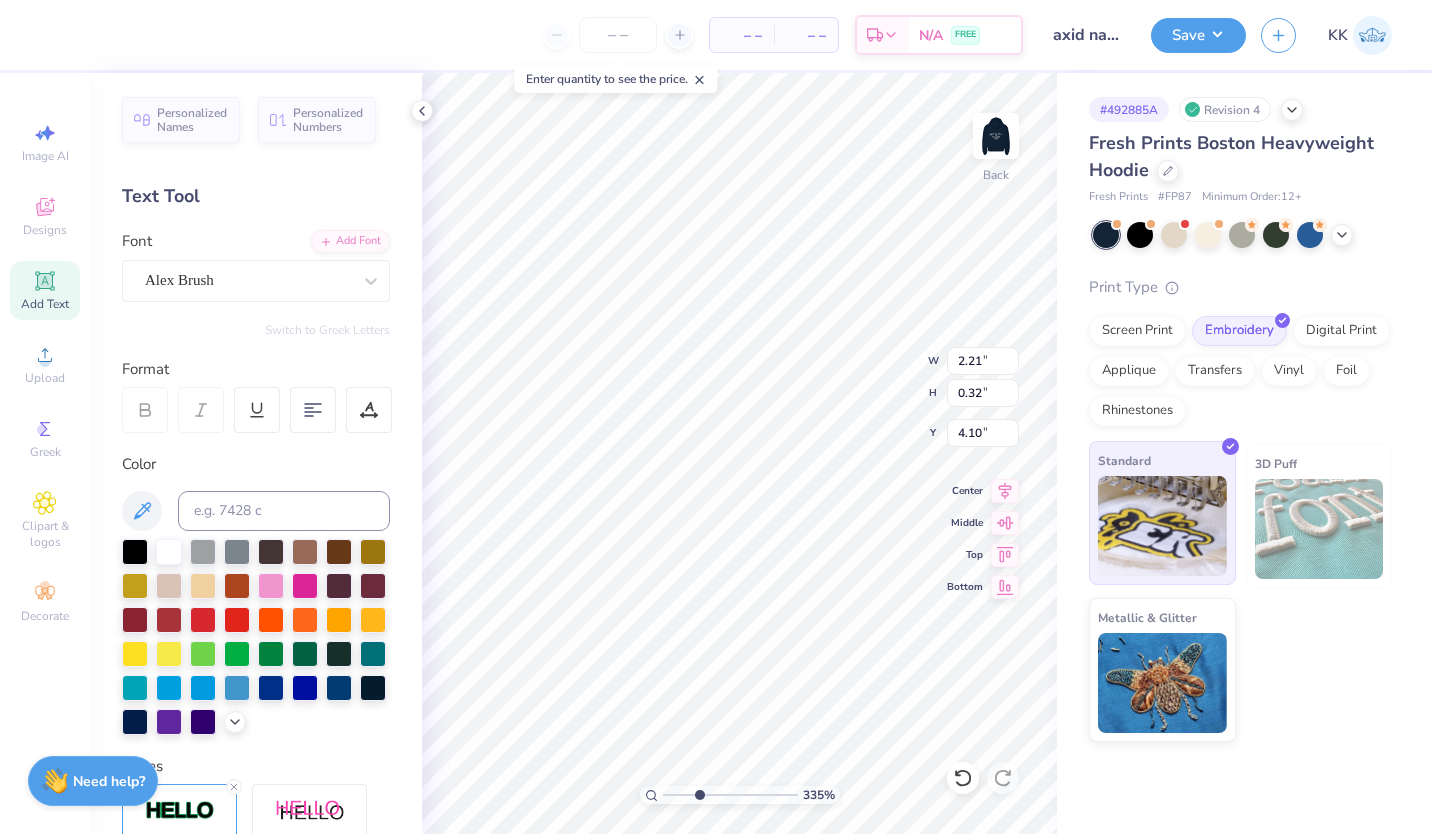 type on "3.35123637874302" 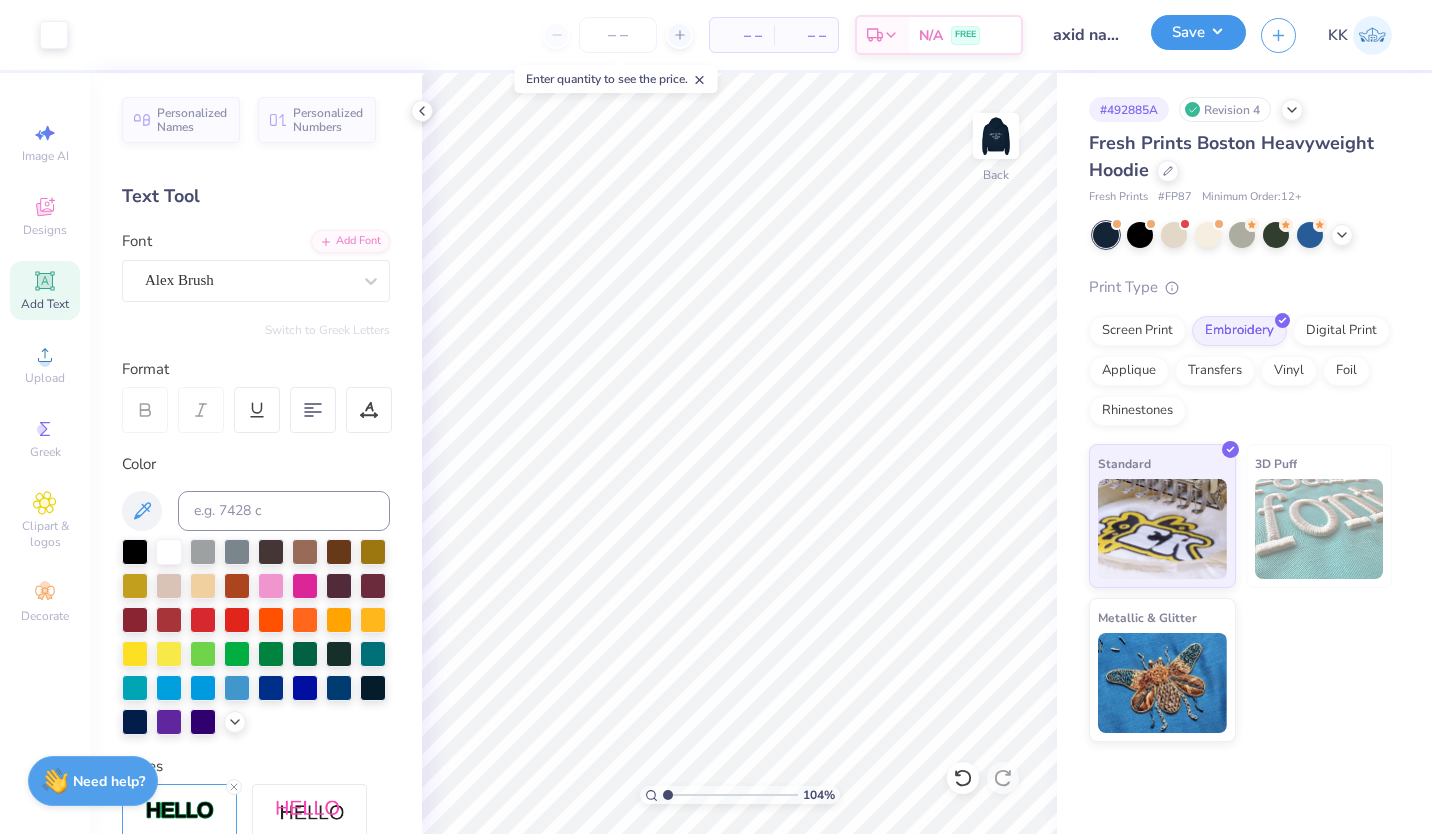 click on "Save" at bounding box center (1198, 32) 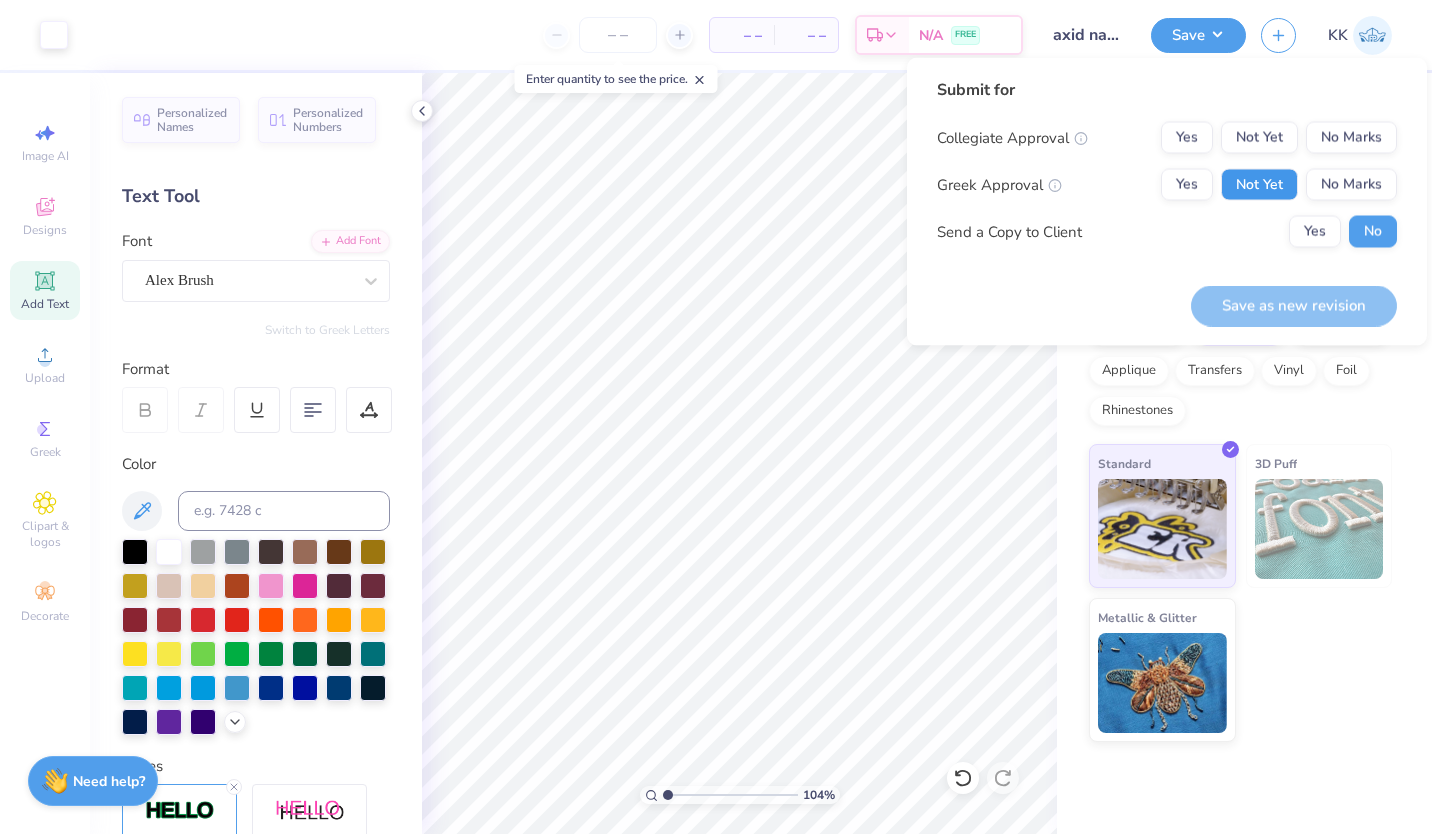 click on "Not Yet" at bounding box center (1259, 185) 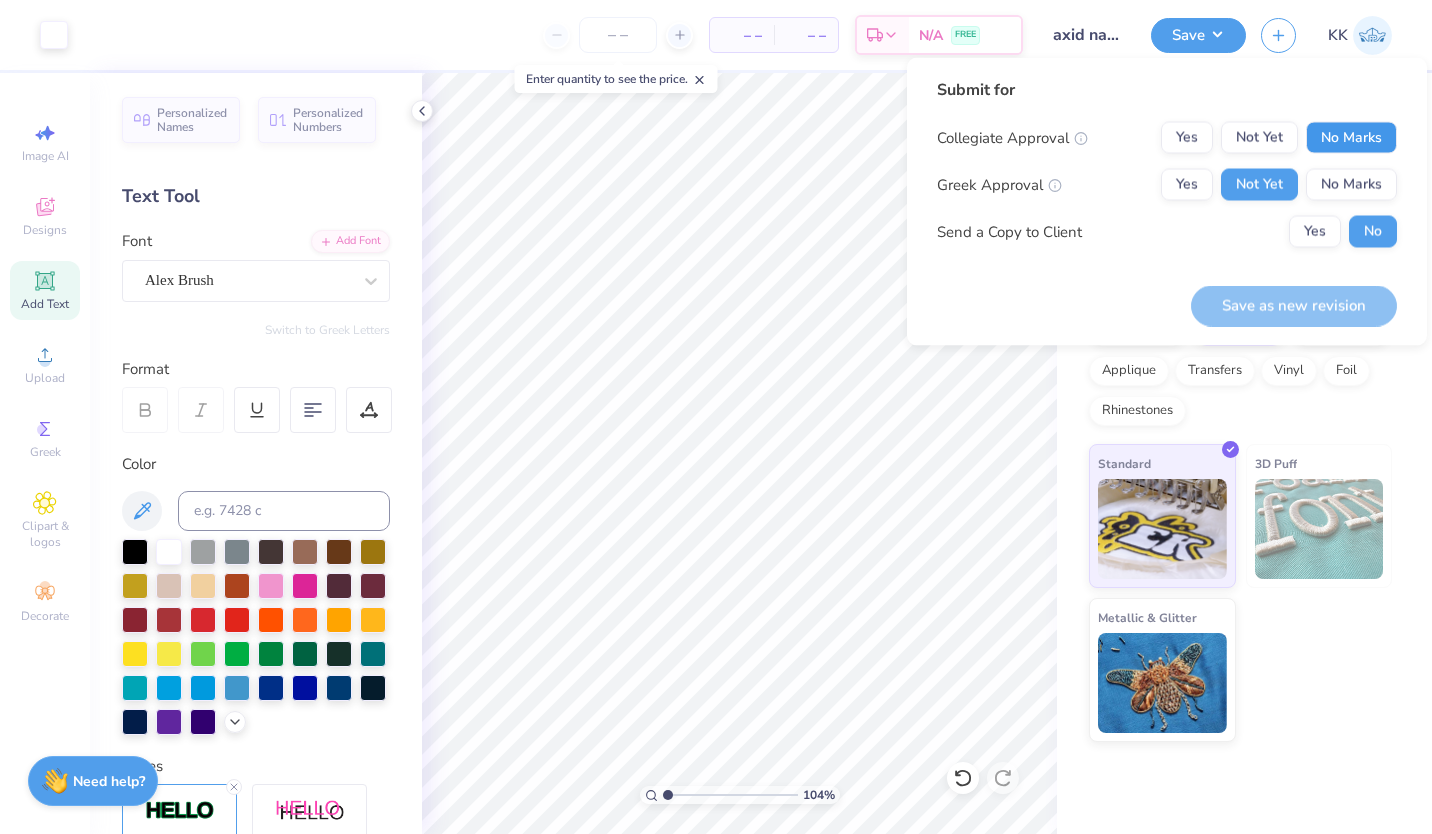 click on "No Marks" at bounding box center [1351, 138] 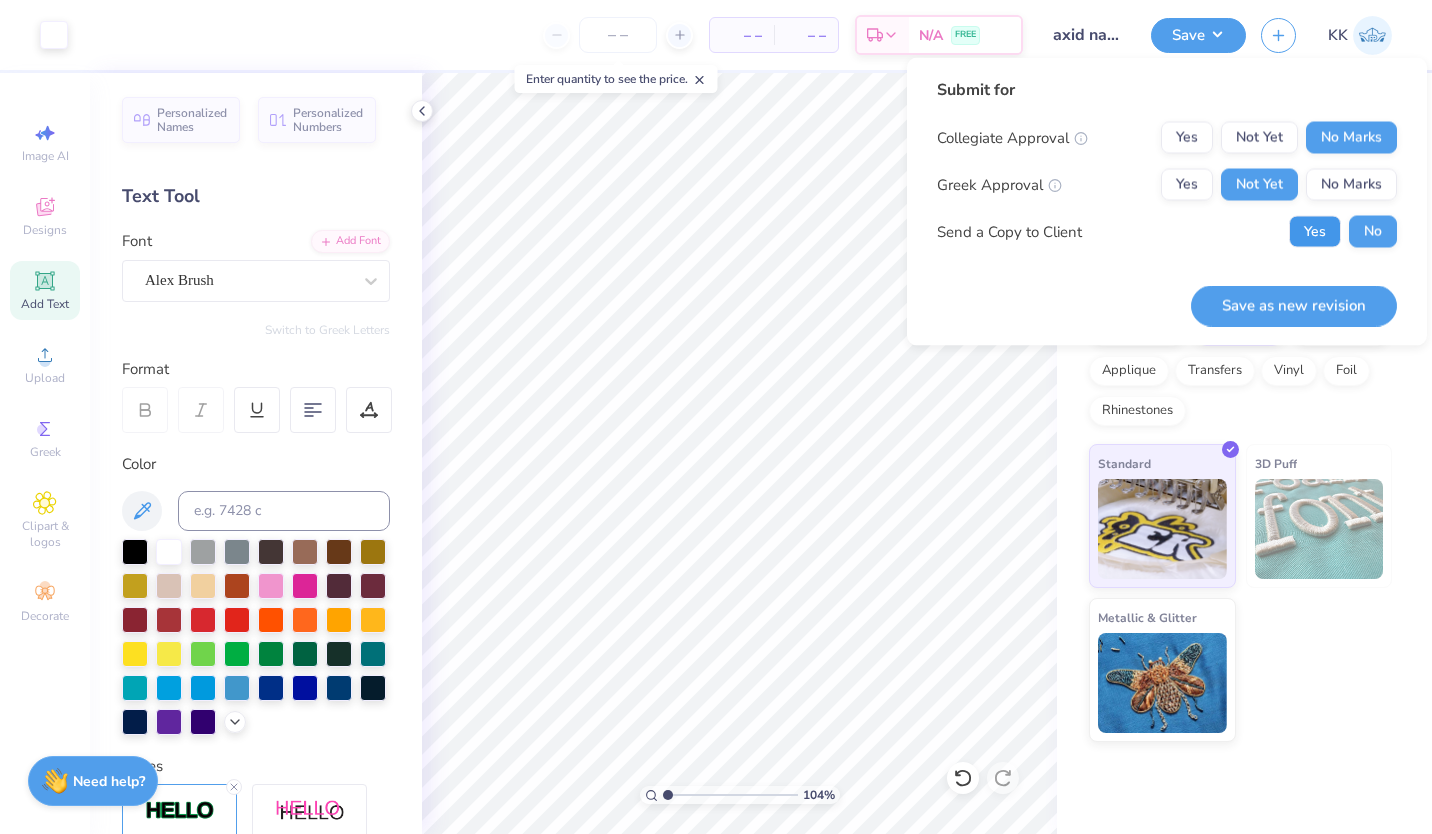click on "Yes" at bounding box center (1315, 232) 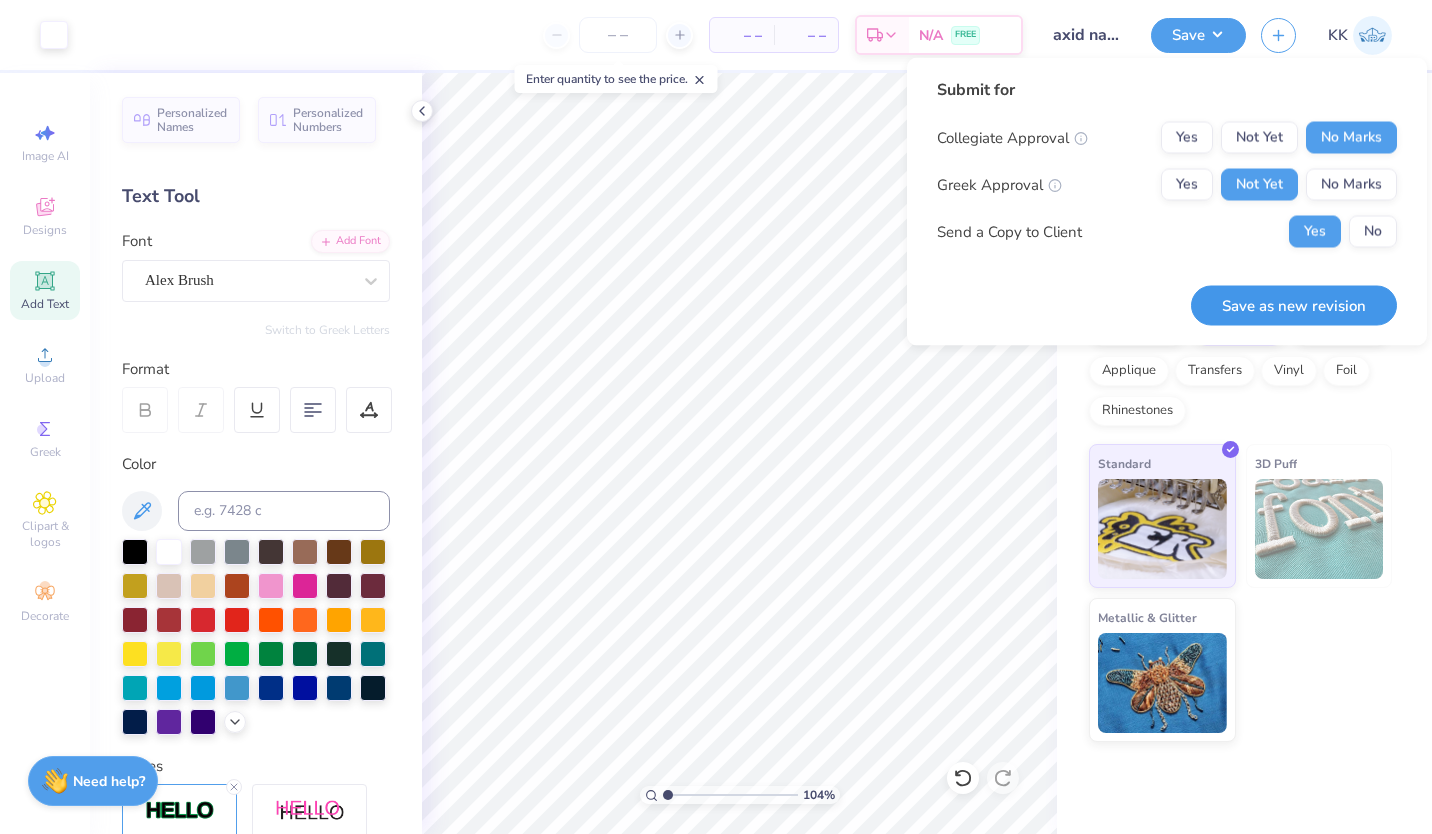 click on "Save as new revision" at bounding box center (1294, 305) 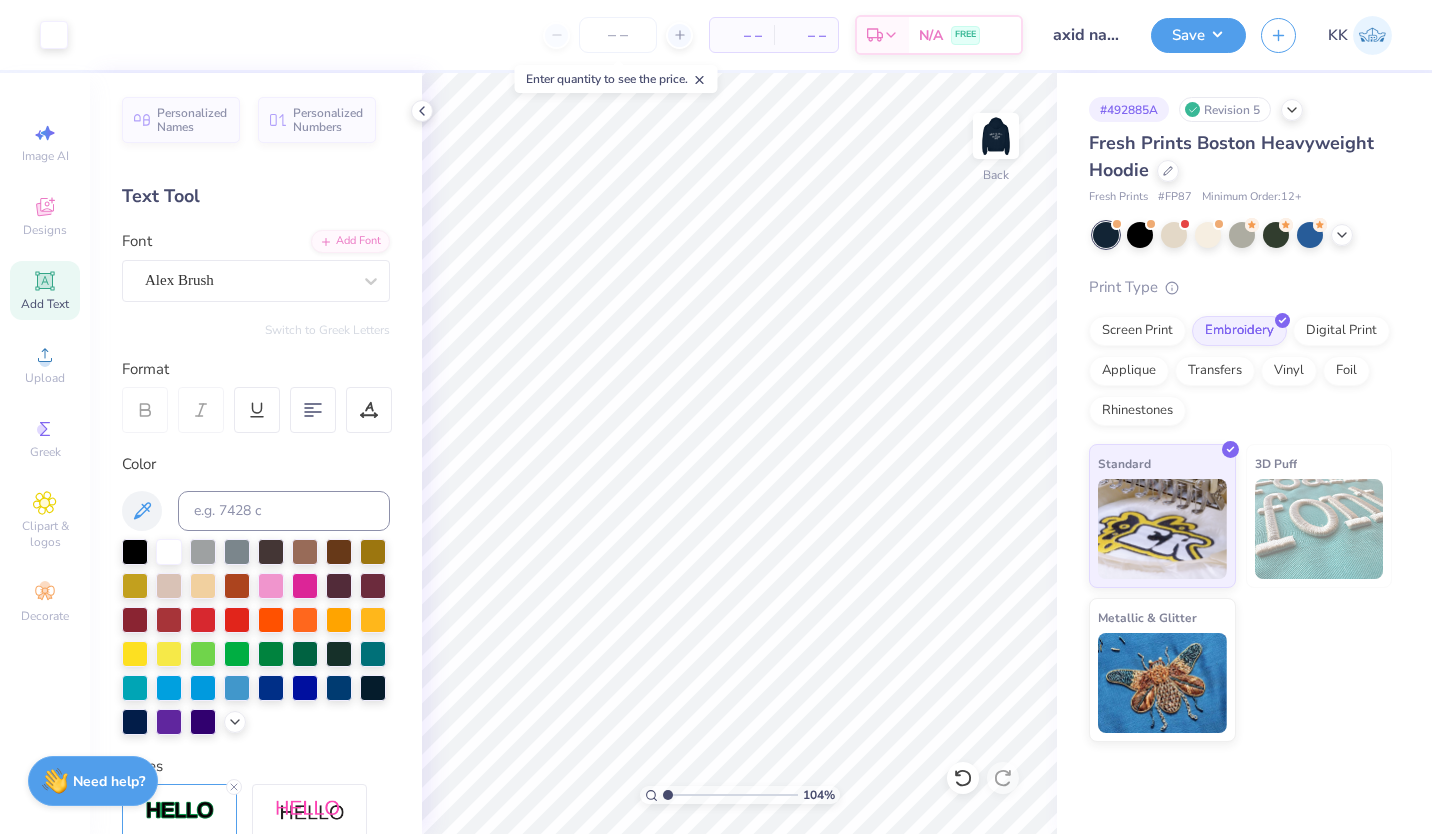 click on "Print Type Screen Print Embroidery Digital Print Applique Transfers Vinyl Foil Rhinestones Standard 3D Puff Metallic & Glitter" at bounding box center (1240, 509) 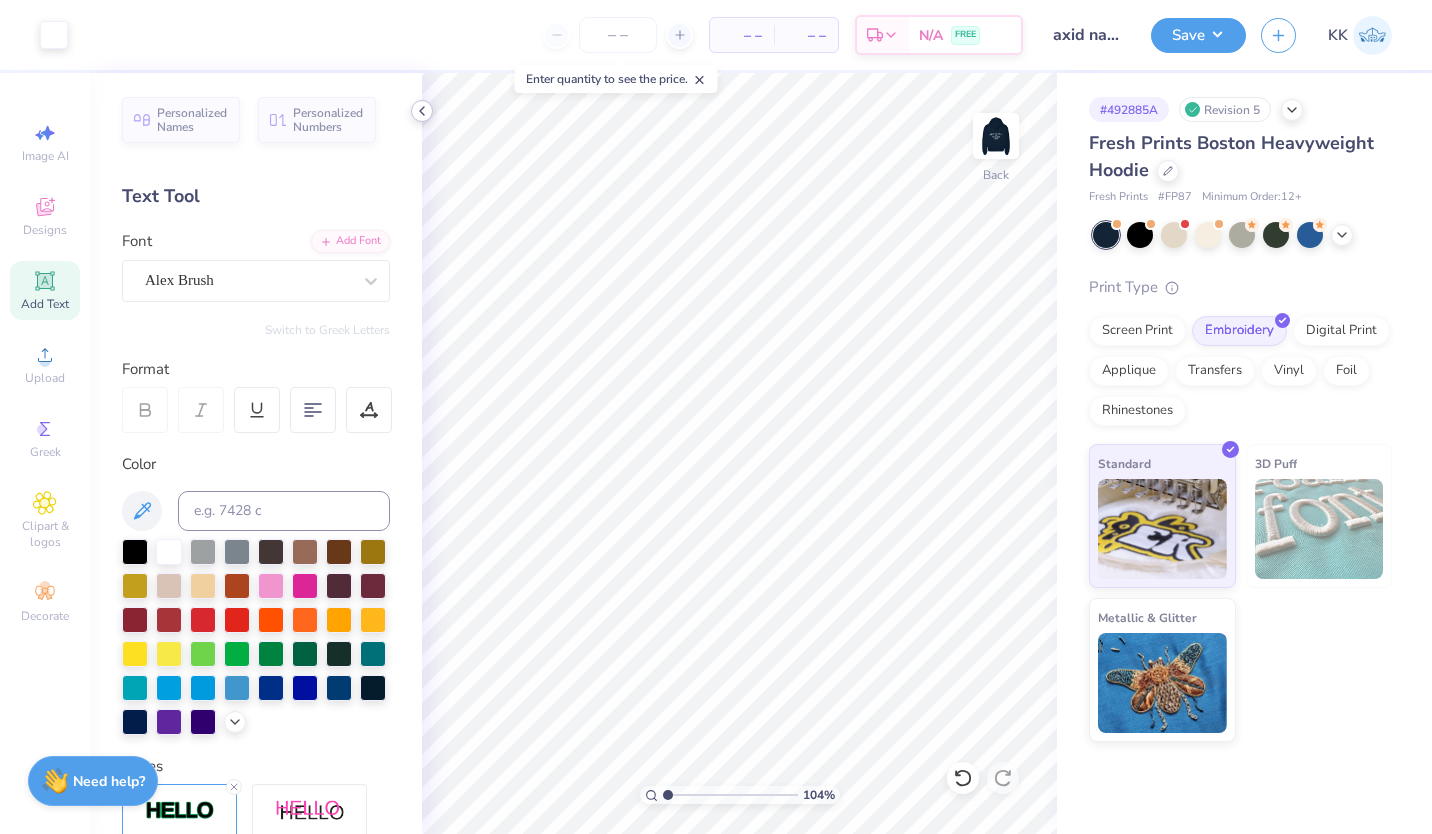 click 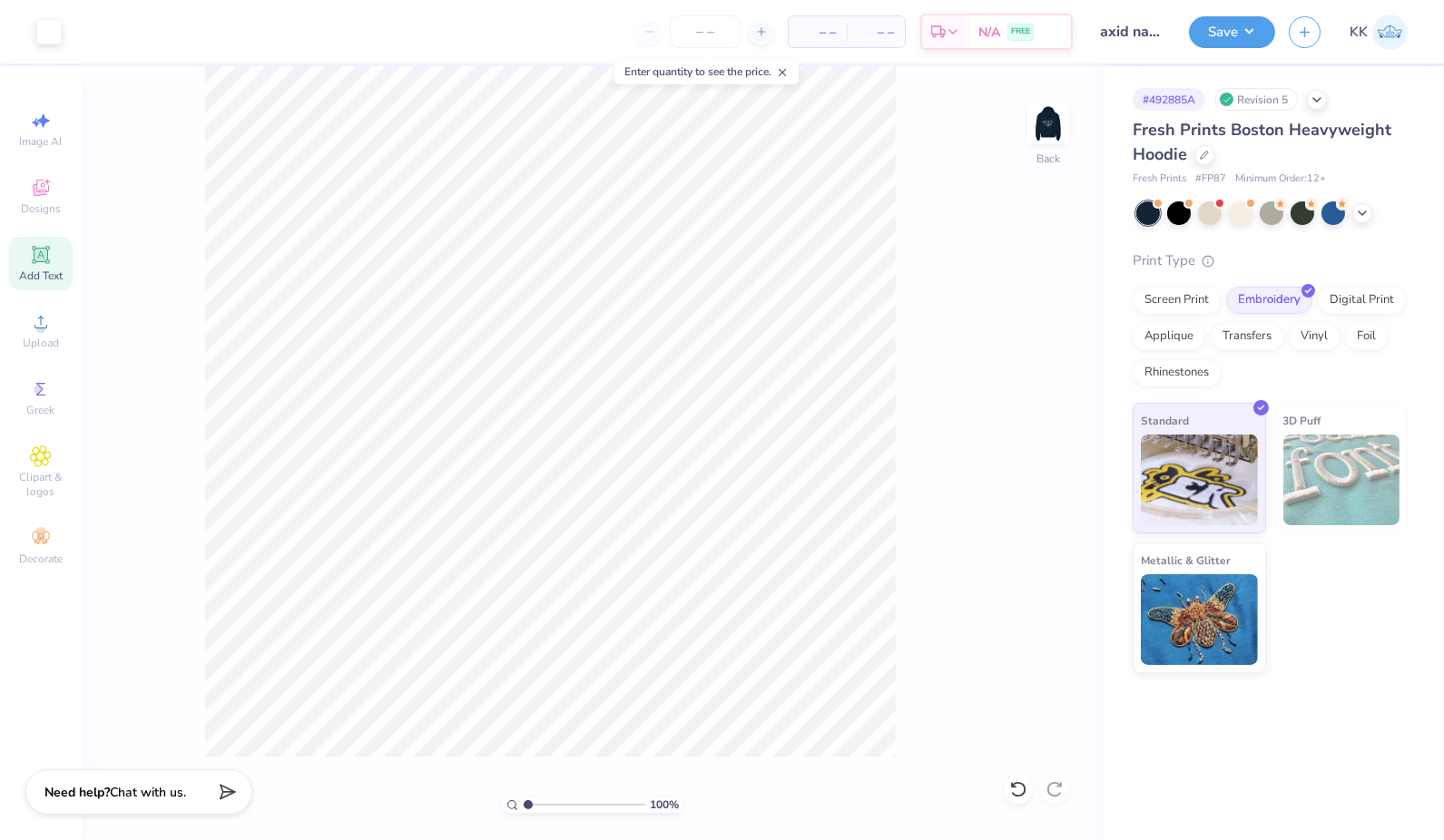 type on "1" 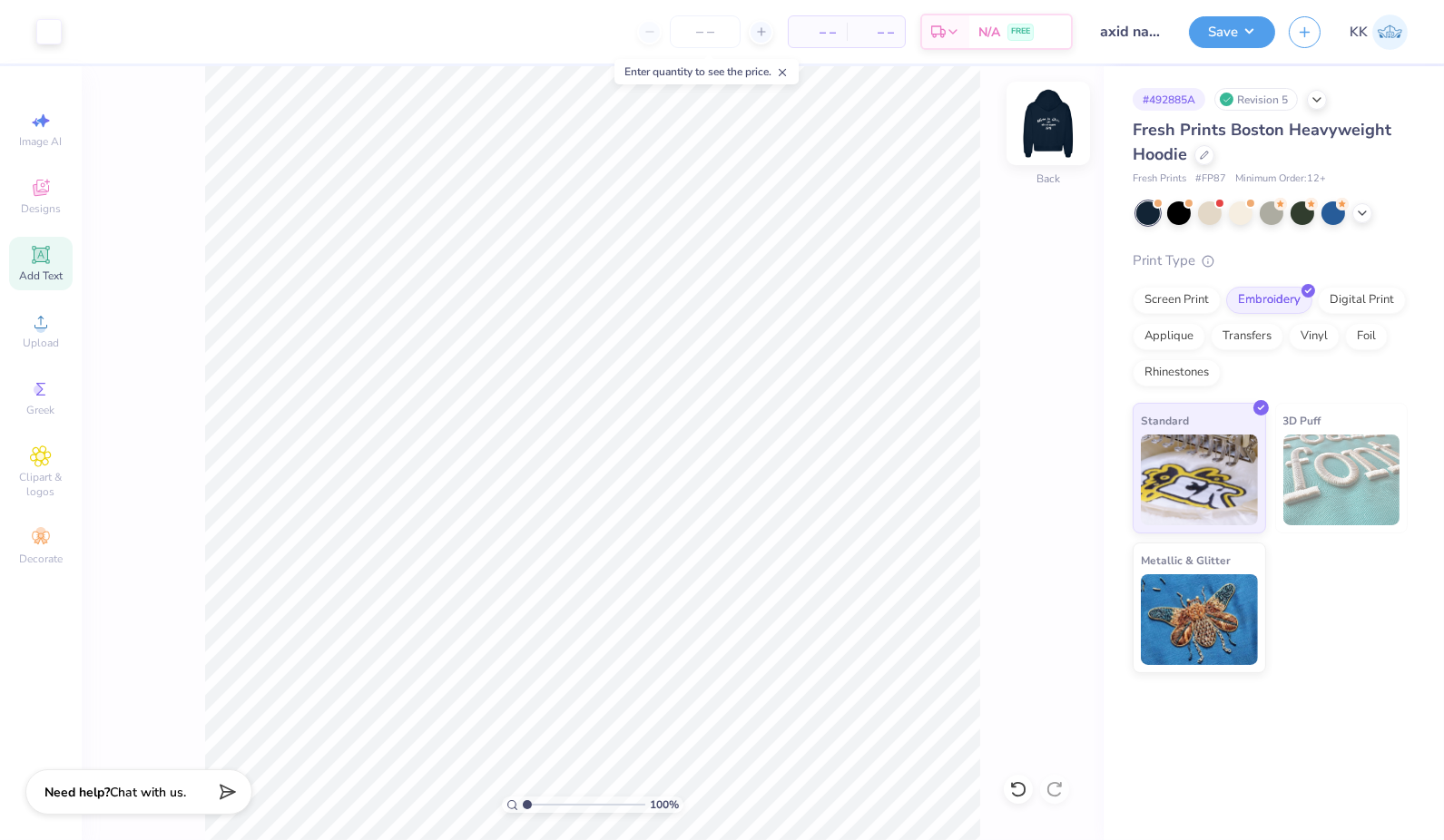 click at bounding box center [1048, 123] 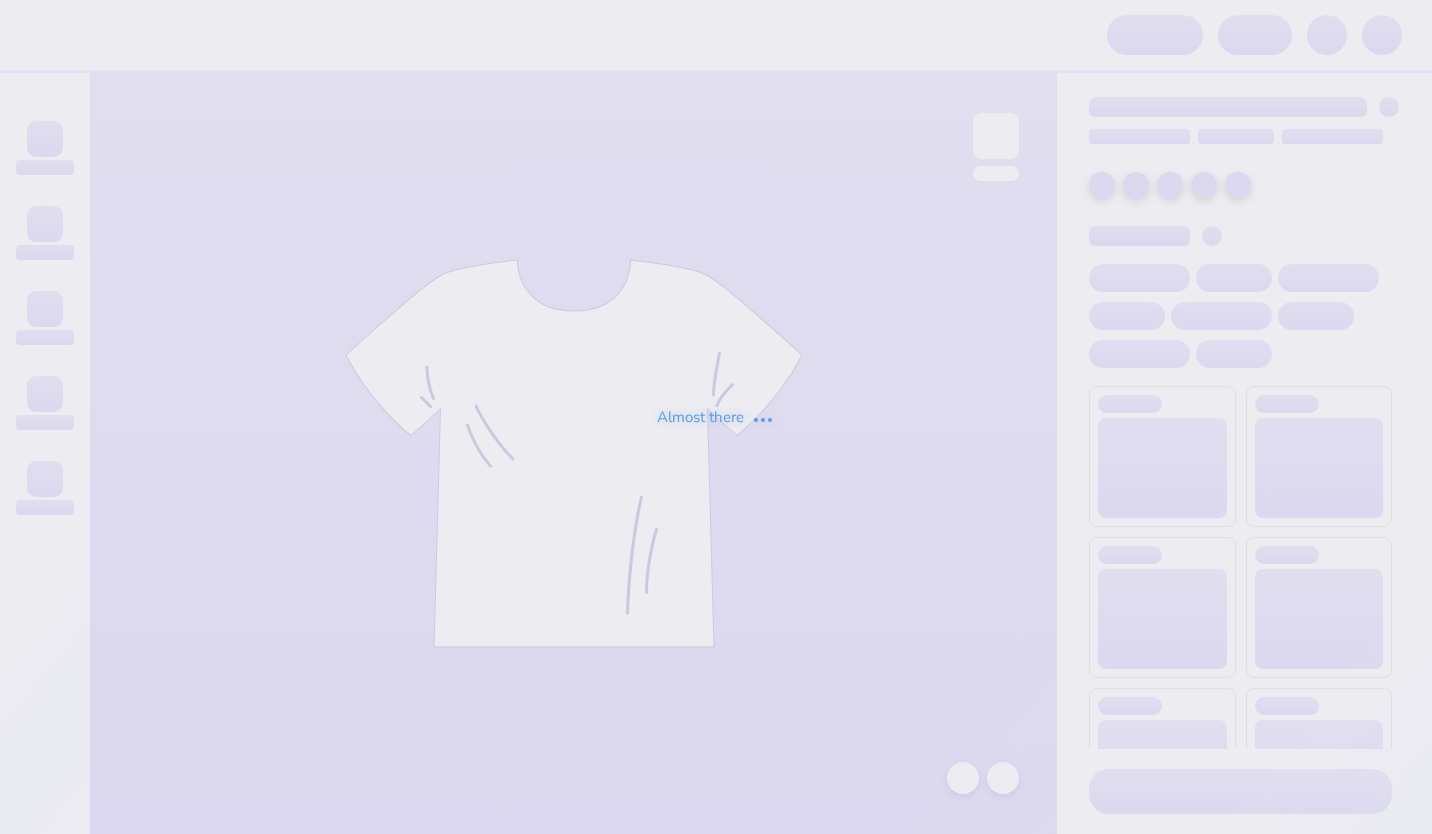 scroll, scrollTop: 0, scrollLeft: 0, axis: both 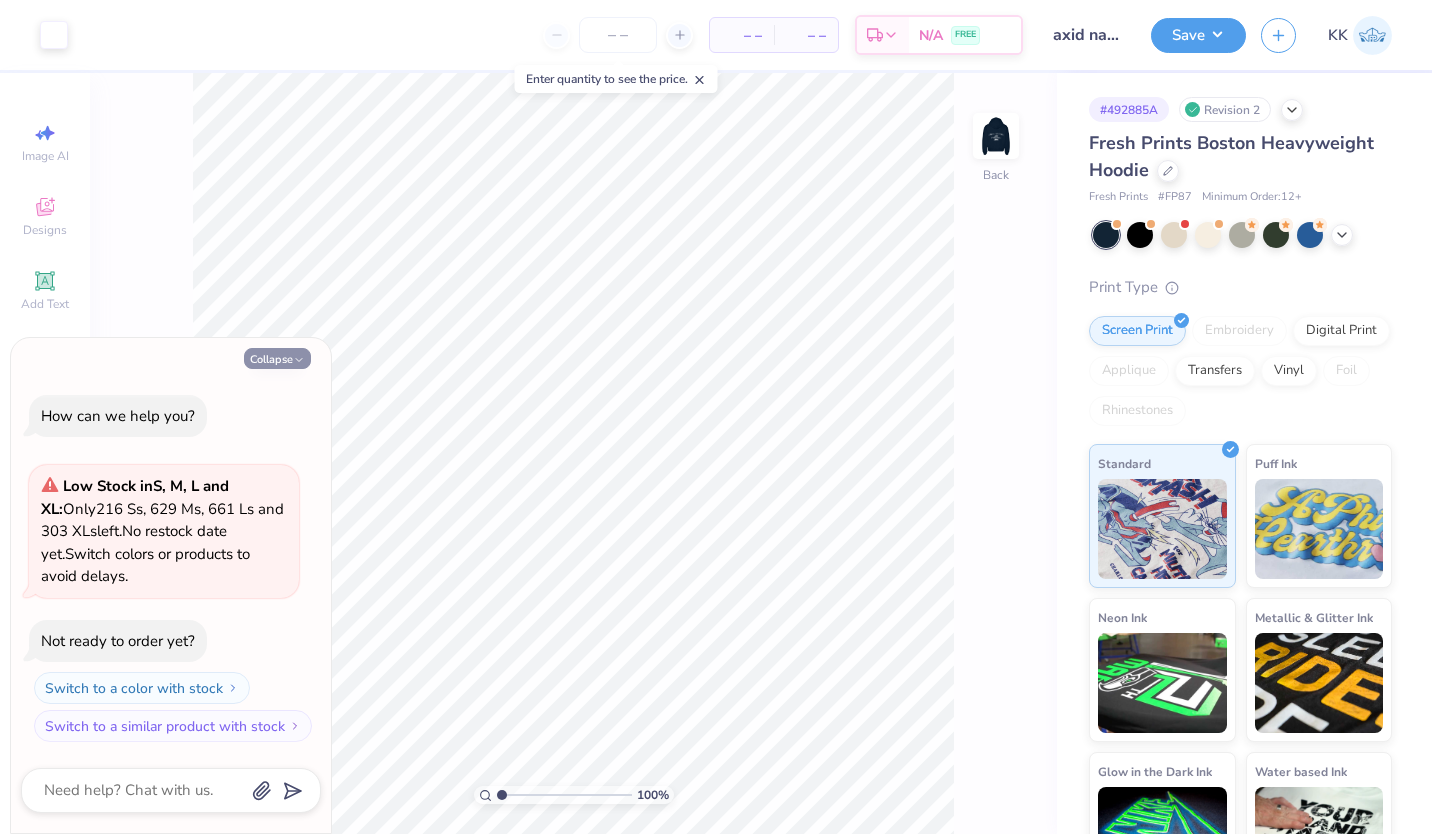 click on "Collapse" at bounding box center [277, 358] 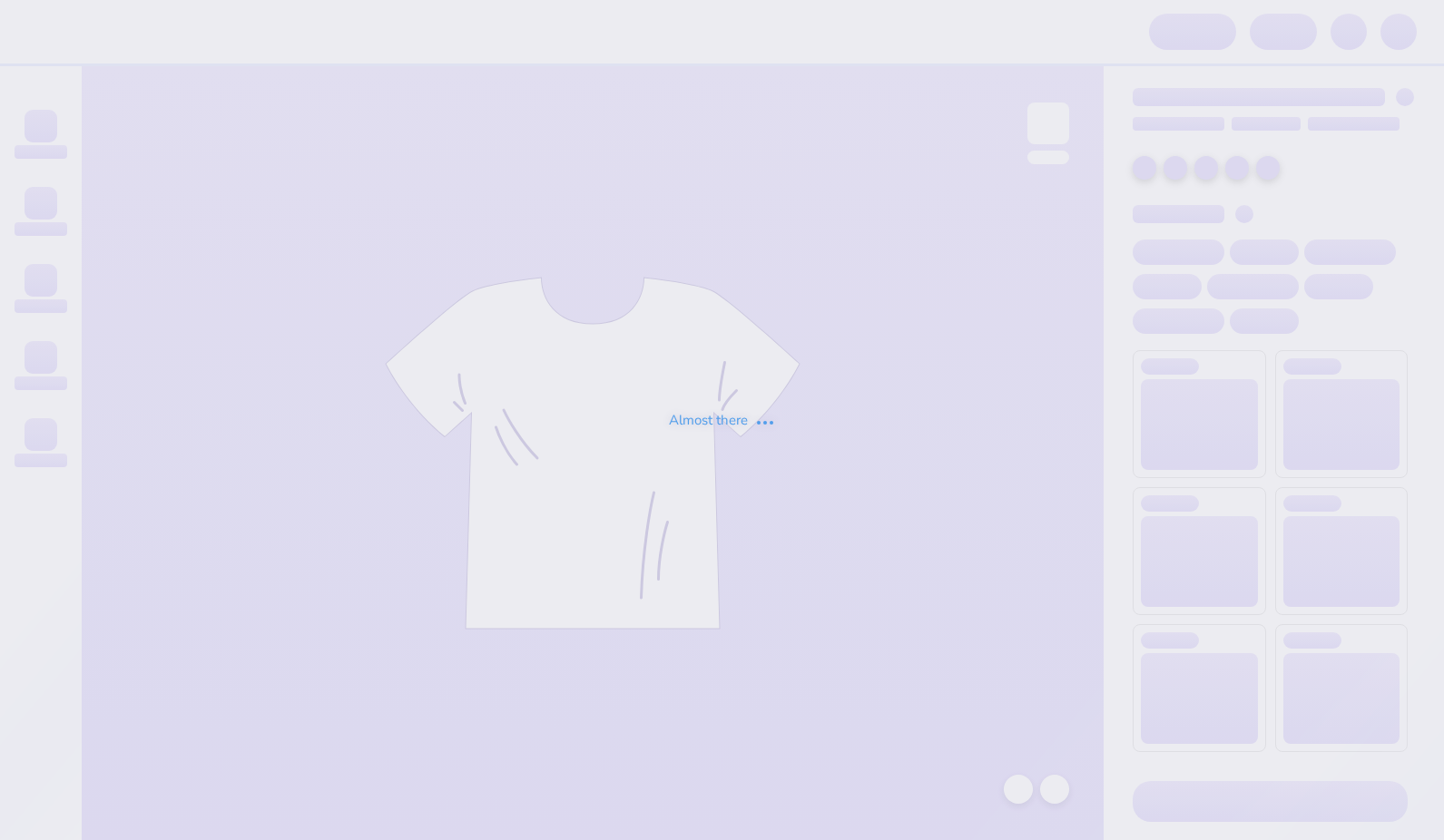 scroll, scrollTop: 0, scrollLeft: 0, axis: both 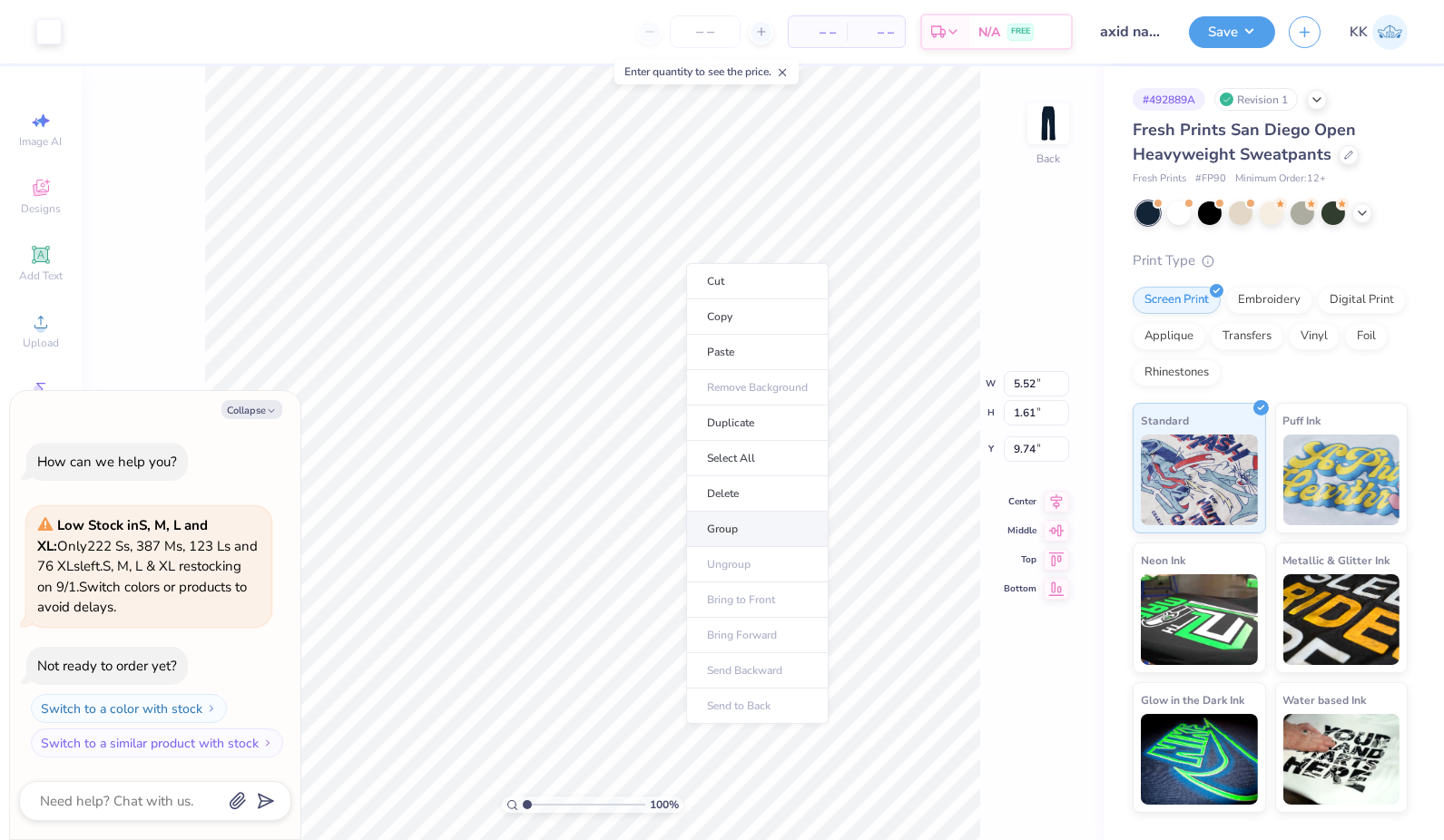 click on "Group" at bounding box center (757, 529) 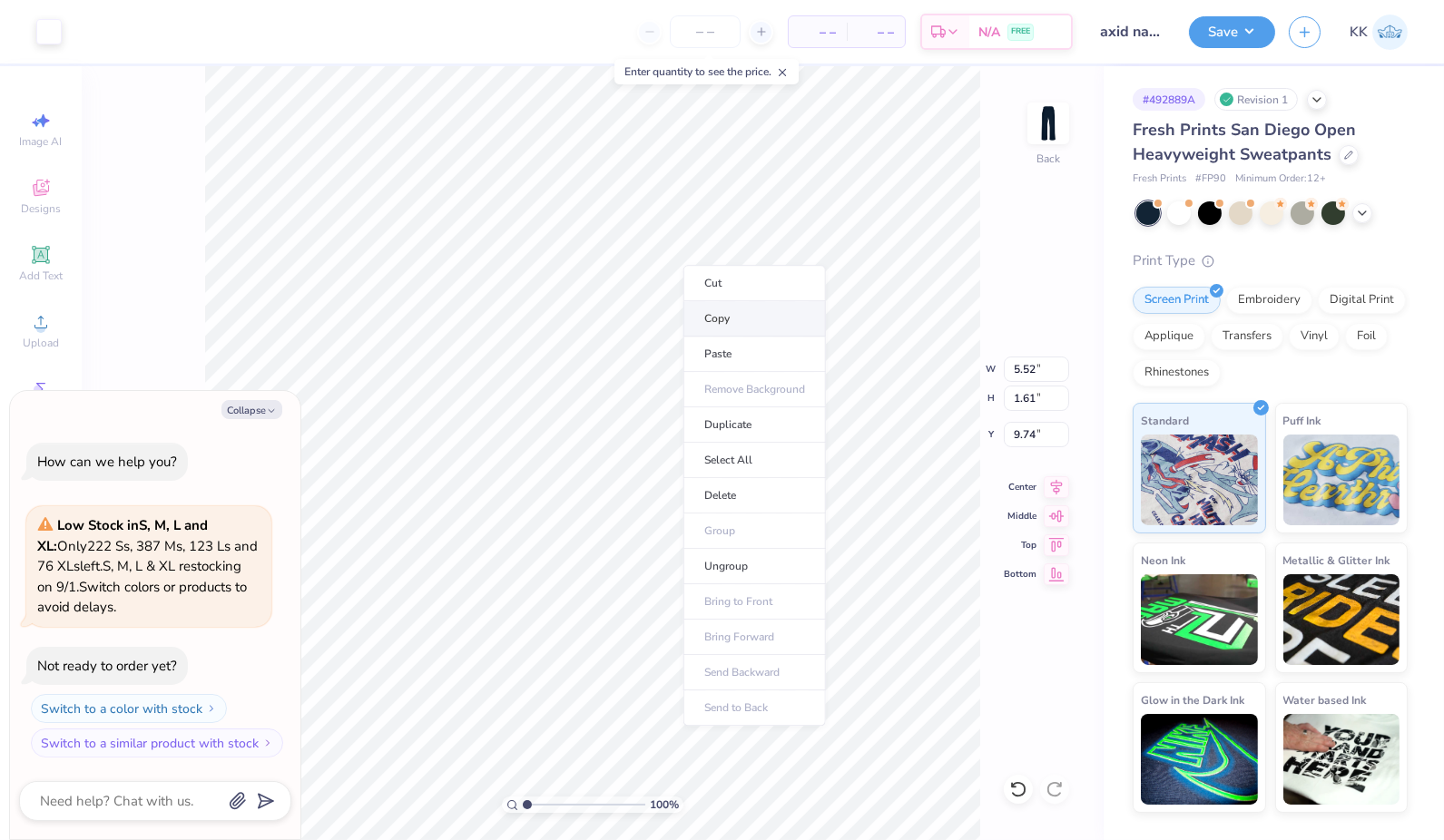 click on "Copy" at bounding box center (754, 318) 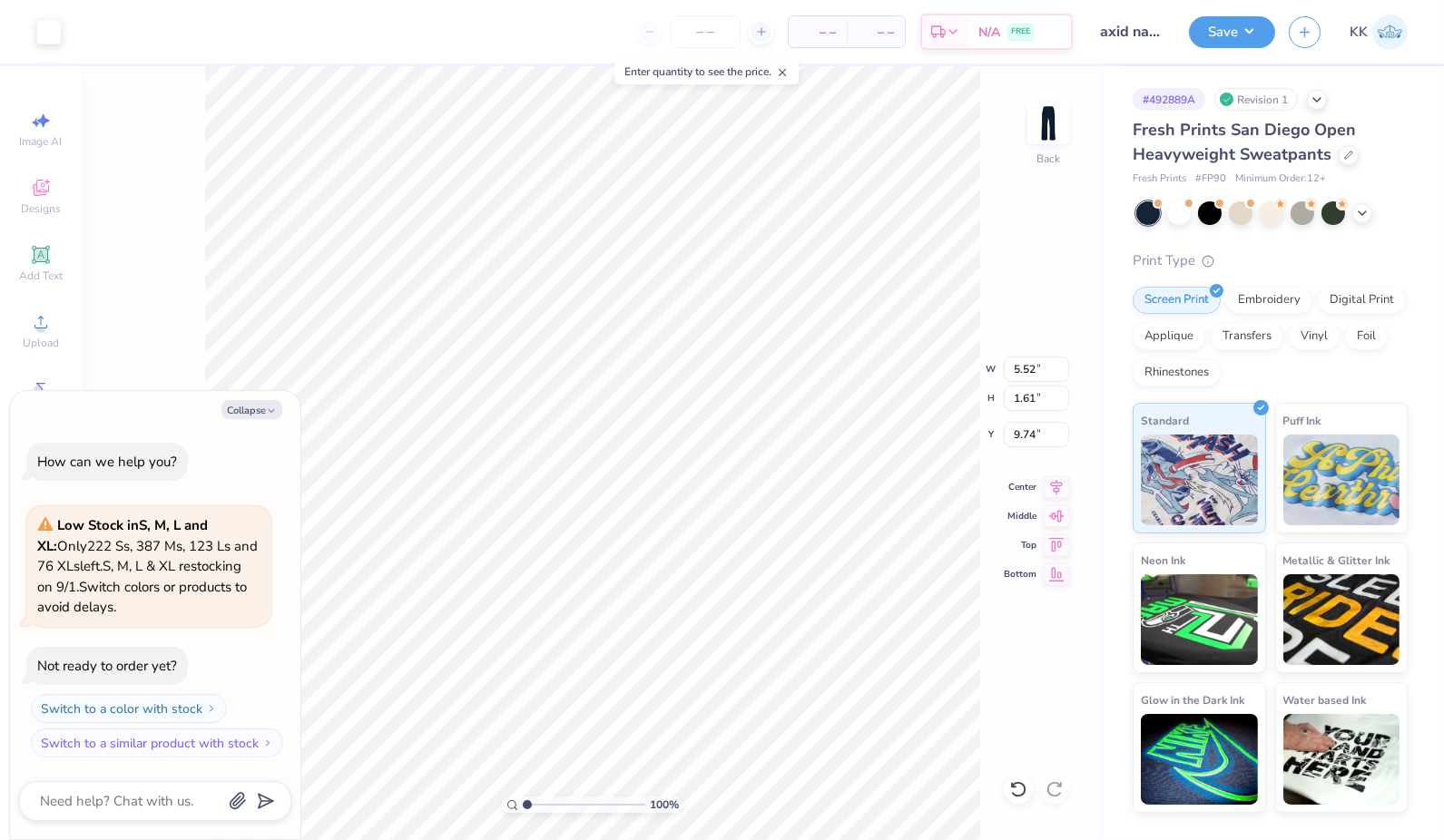 type on "x" 